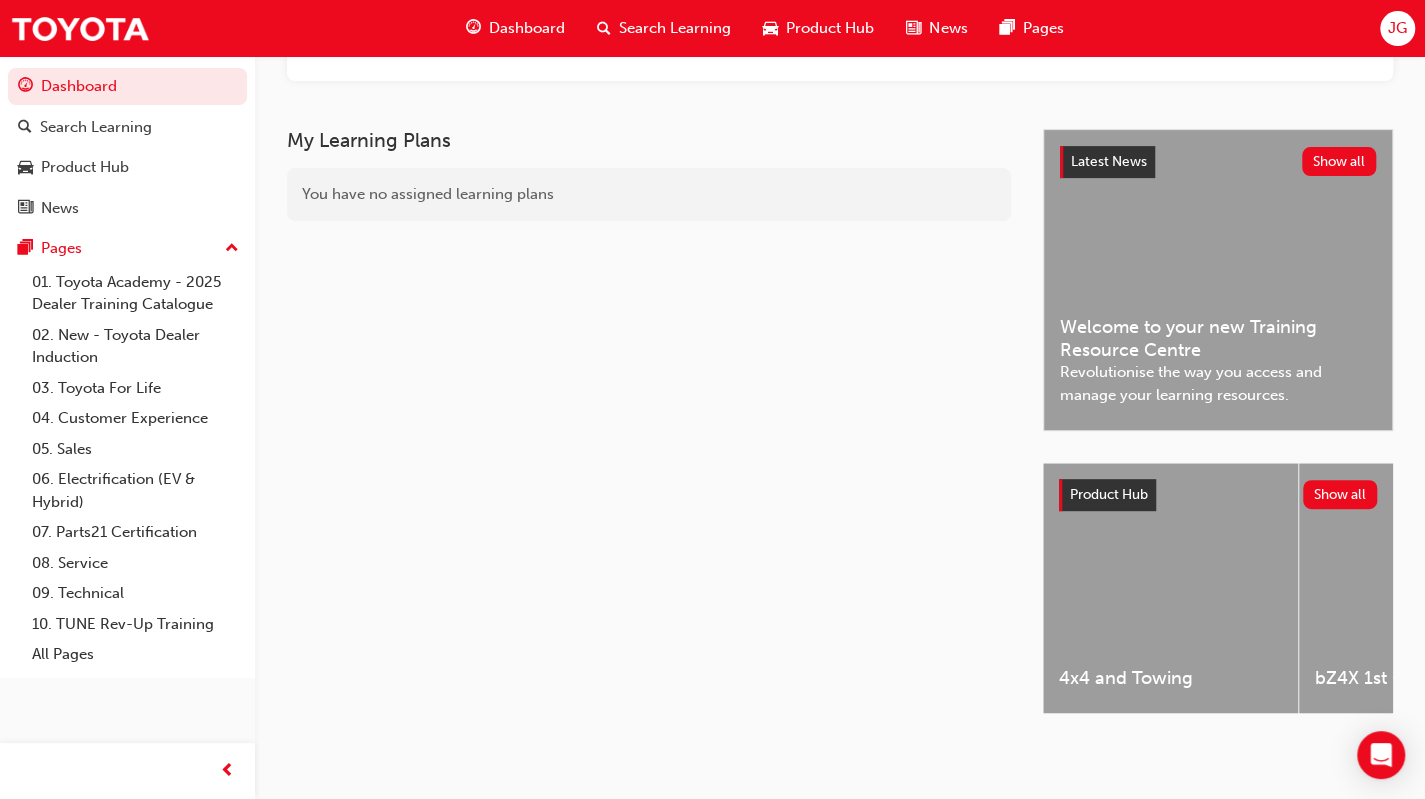 scroll, scrollTop: 0, scrollLeft: 0, axis: both 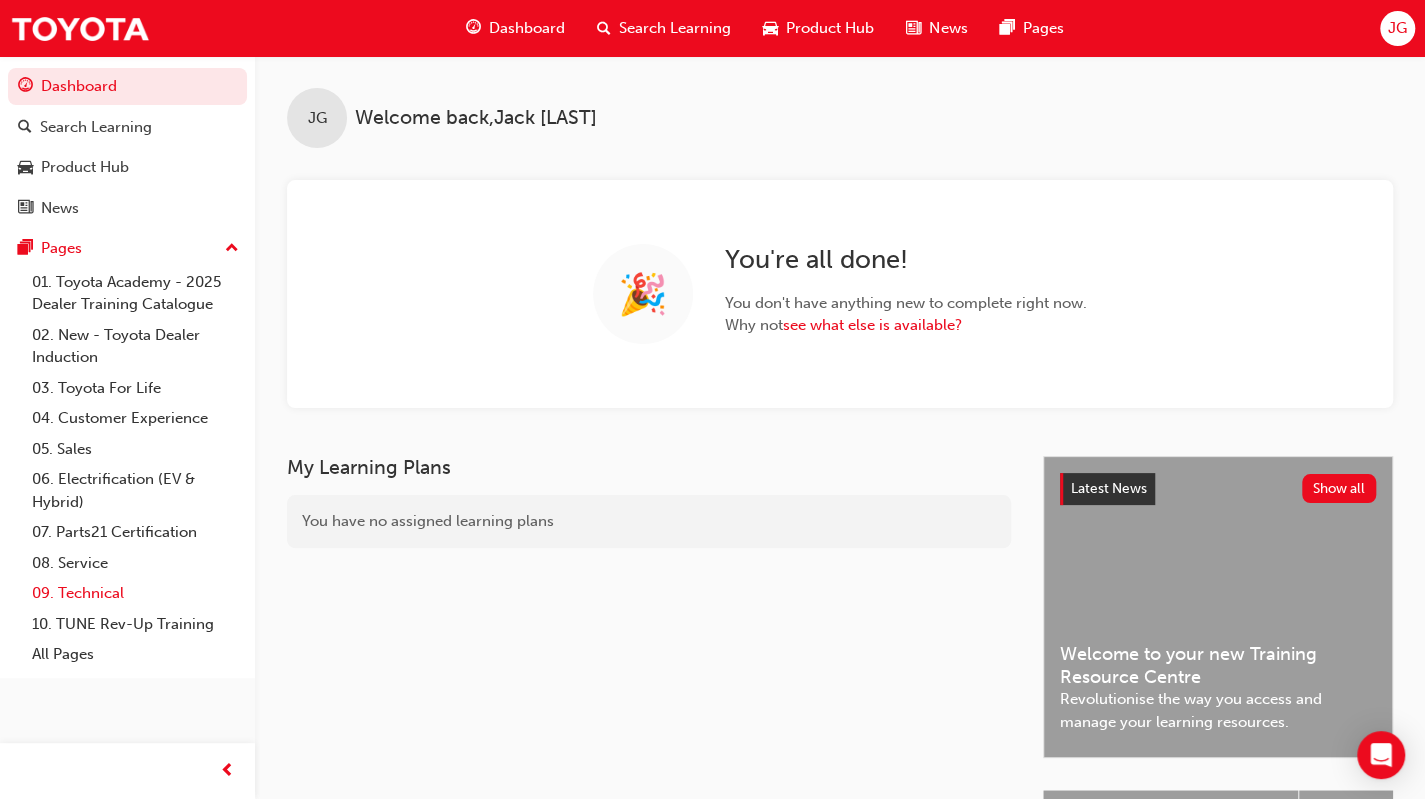 click on "09. Technical" at bounding box center [135, 593] 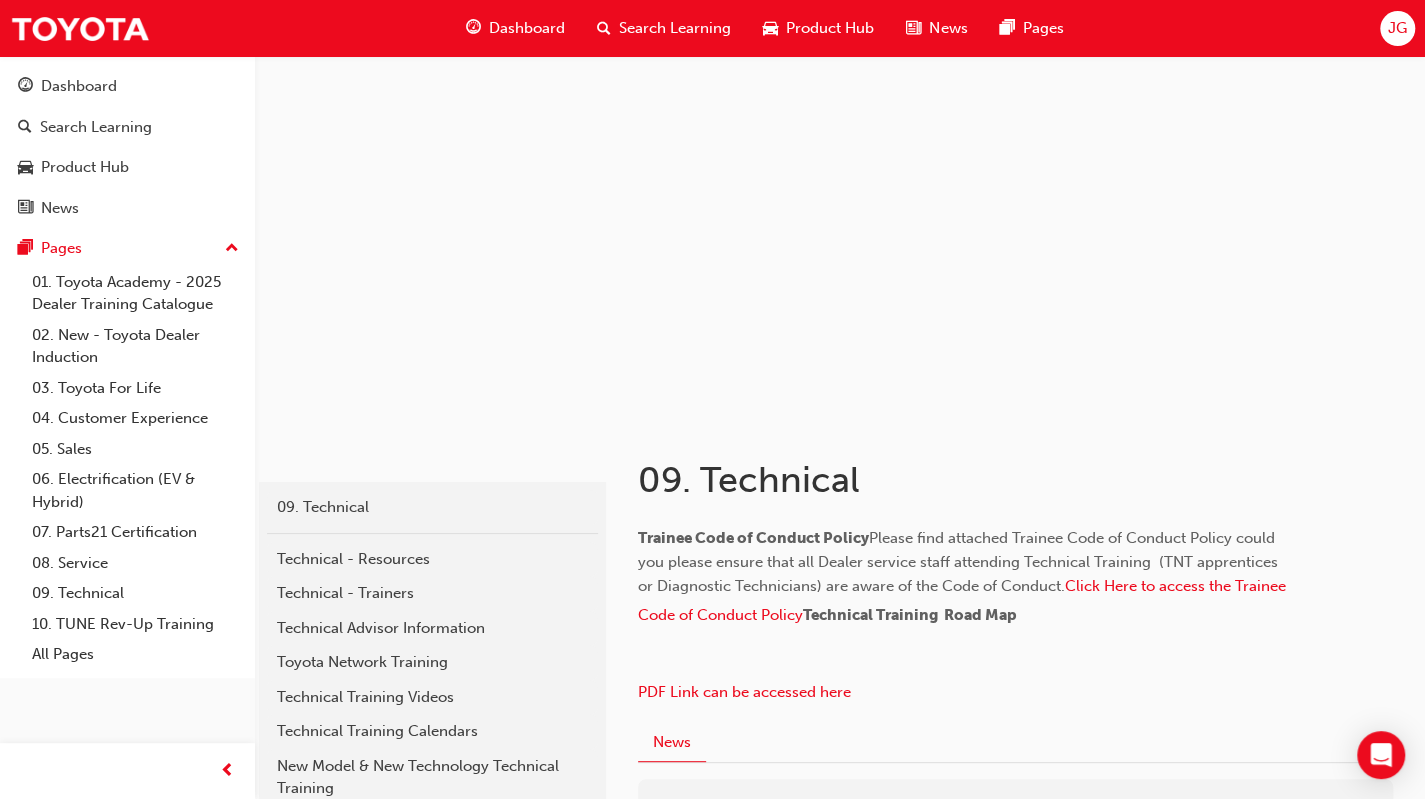 scroll, scrollTop: 0, scrollLeft: 0, axis: both 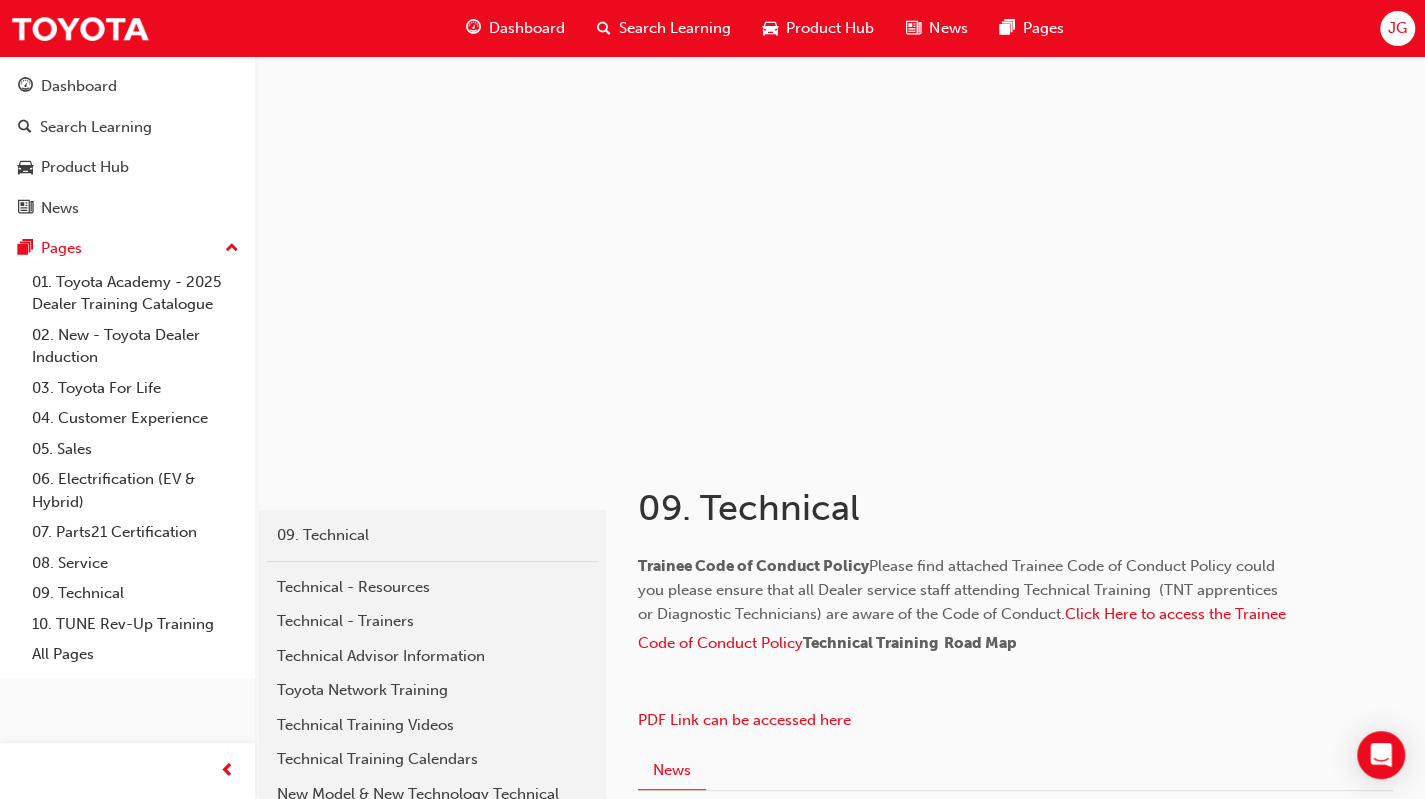 click on "Search Learning" at bounding box center [675, 28] 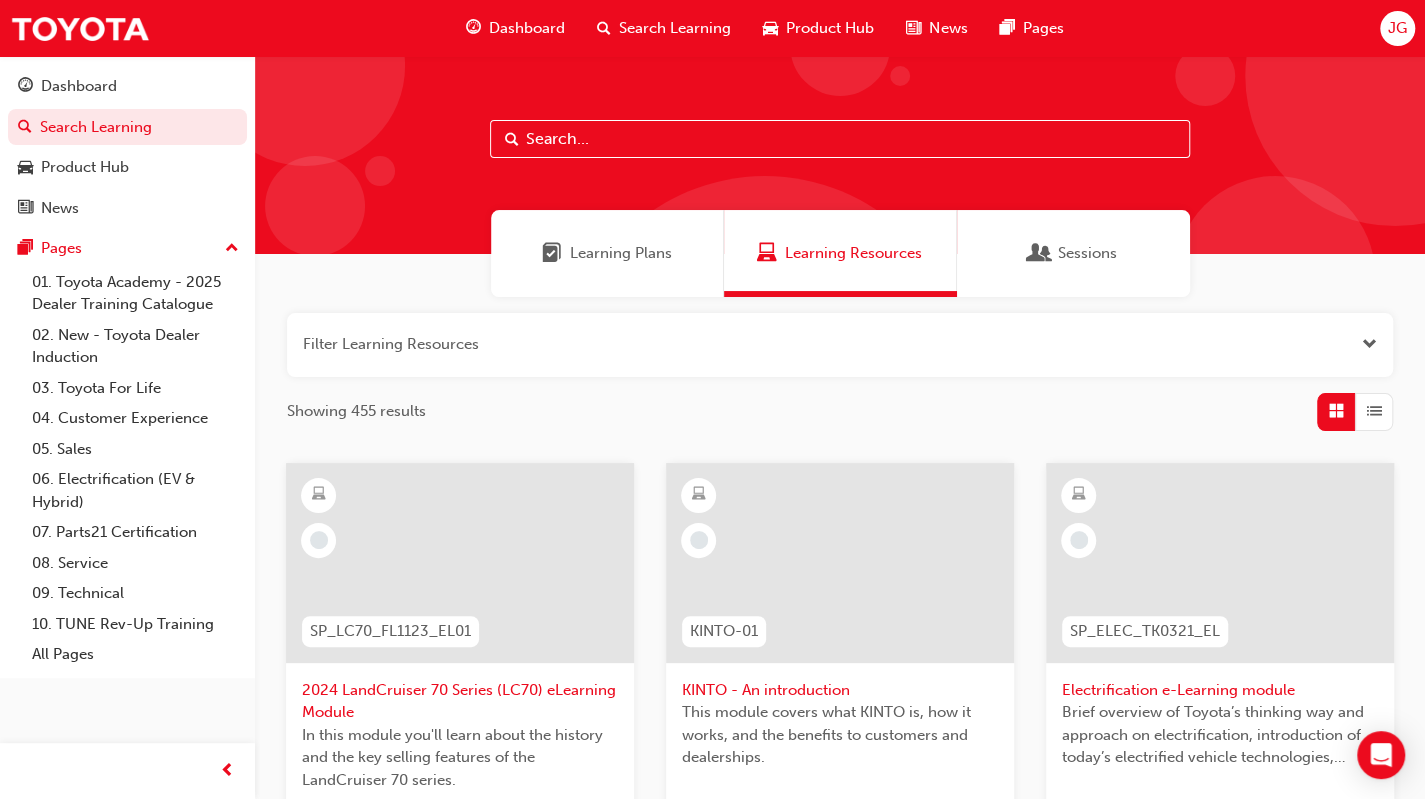 click on "Learning Plans" at bounding box center (621, 253) 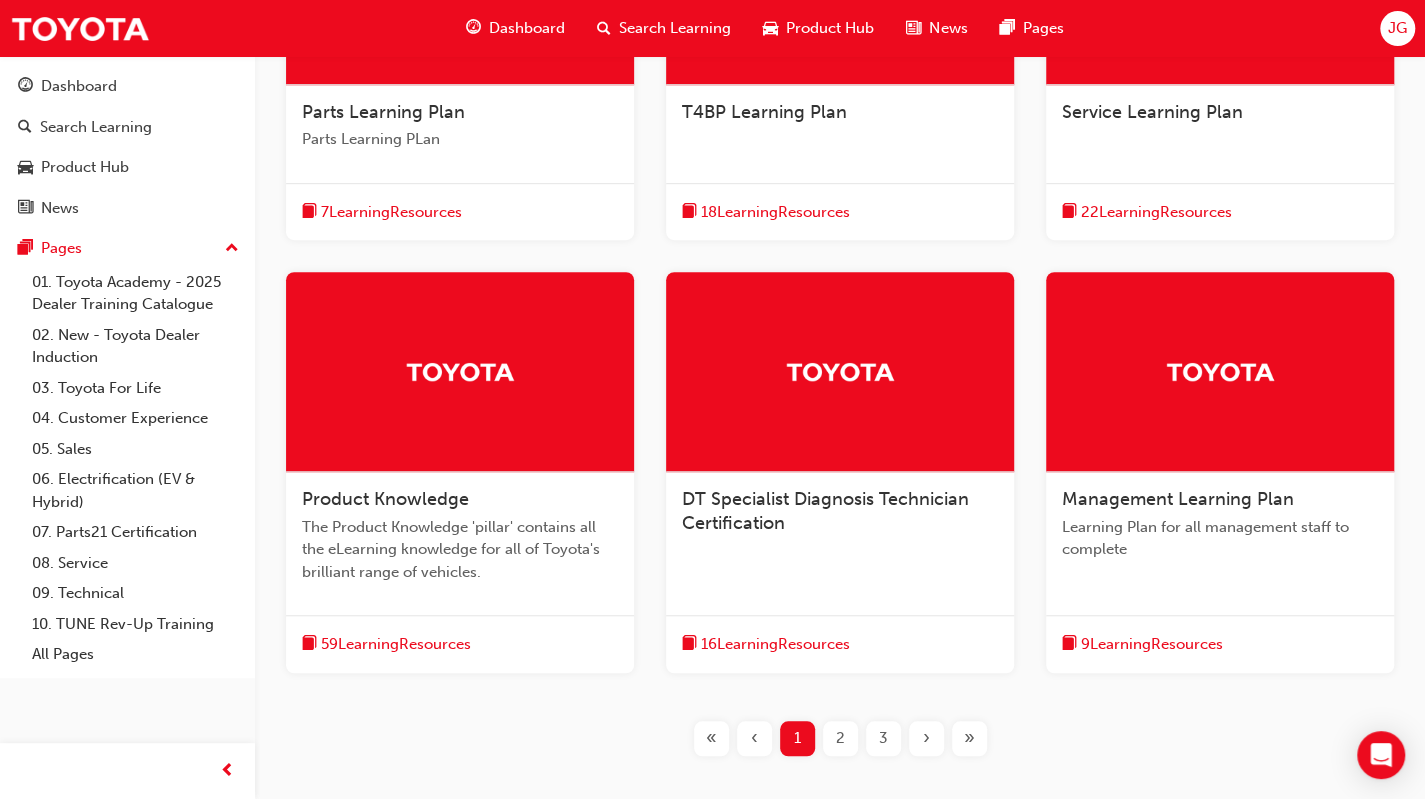 scroll, scrollTop: 694, scrollLeft: 0, axis: vertical 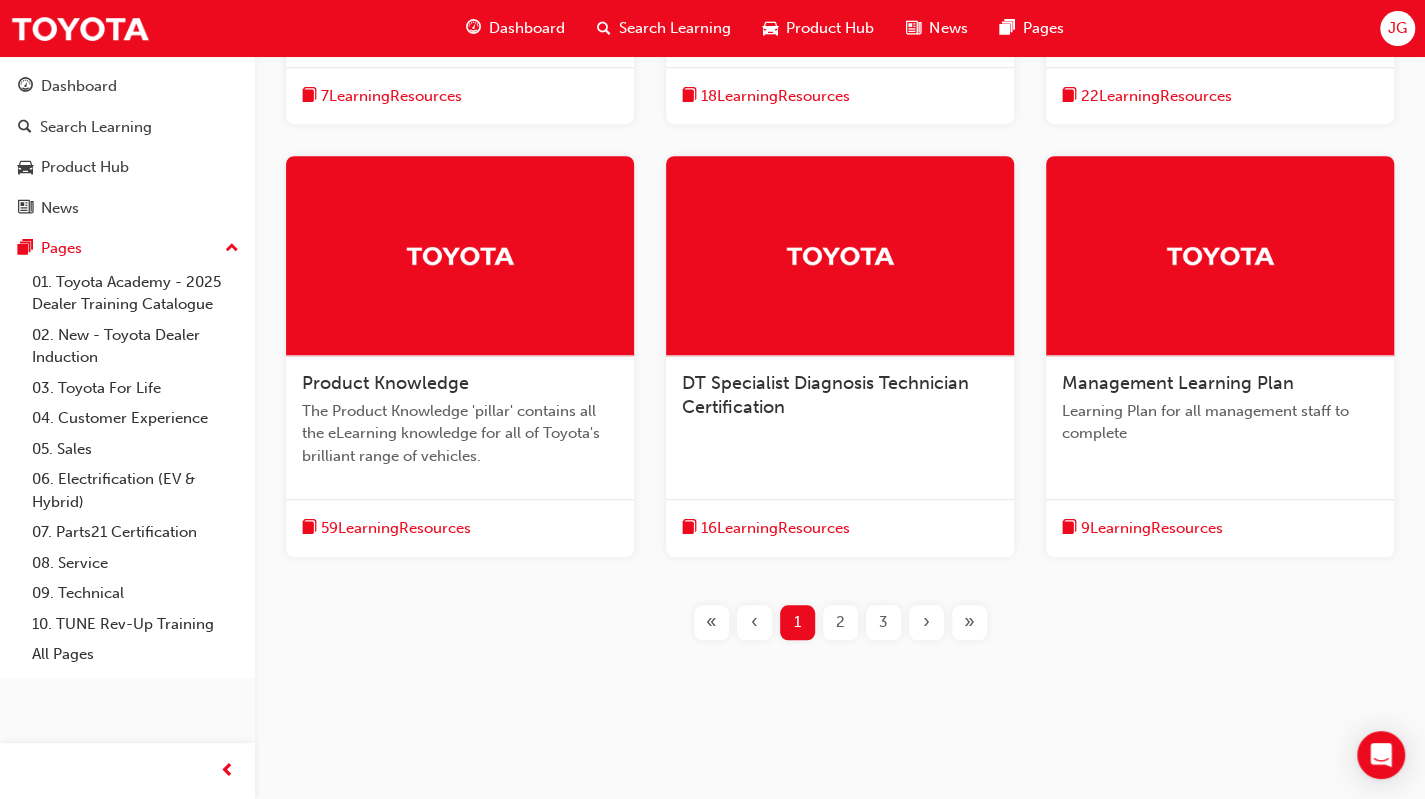 click on "2" at bounding box center [840, 622] 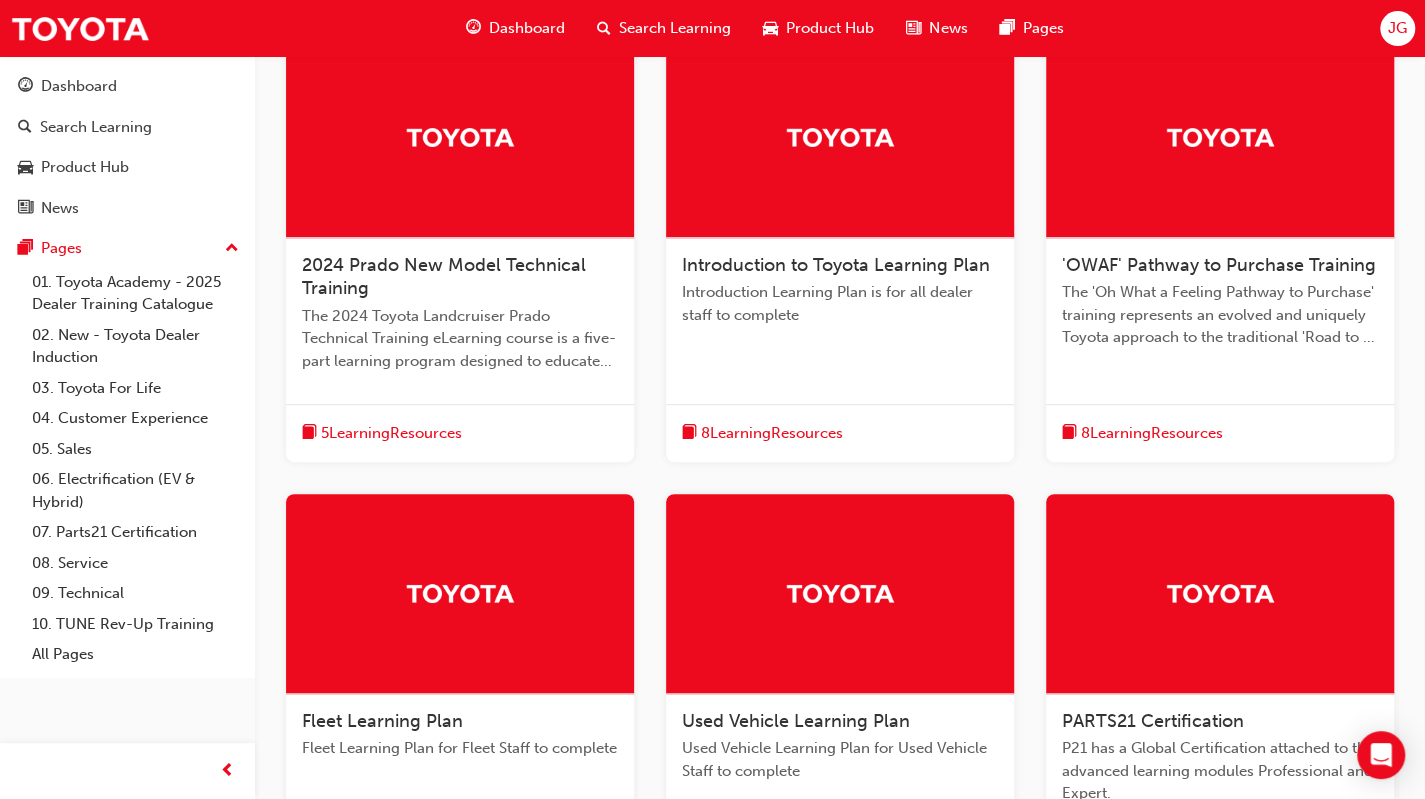 scroll, scrollTop: 594, scrollLeft: 0, axis: vertical 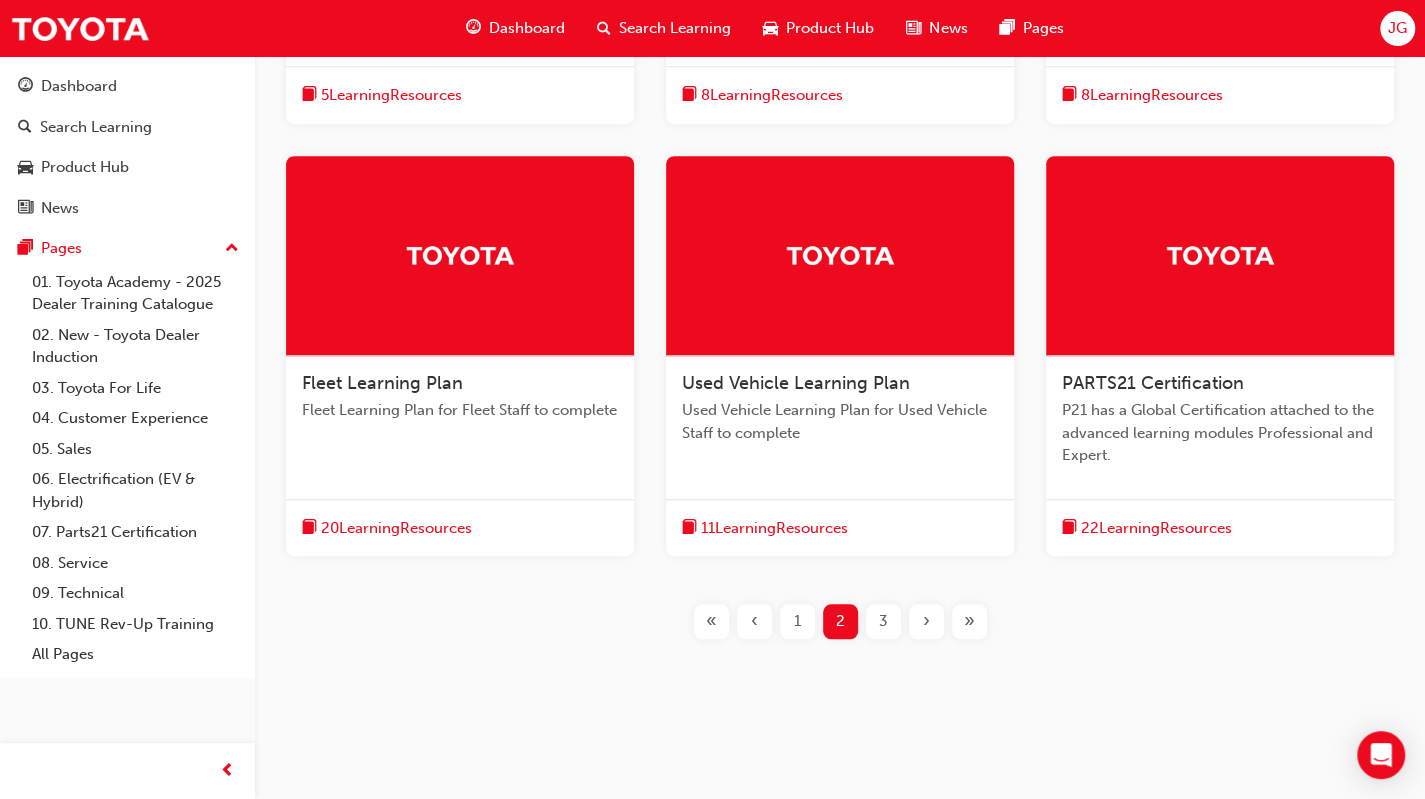 click on "3" at bounding box center [883, 621] 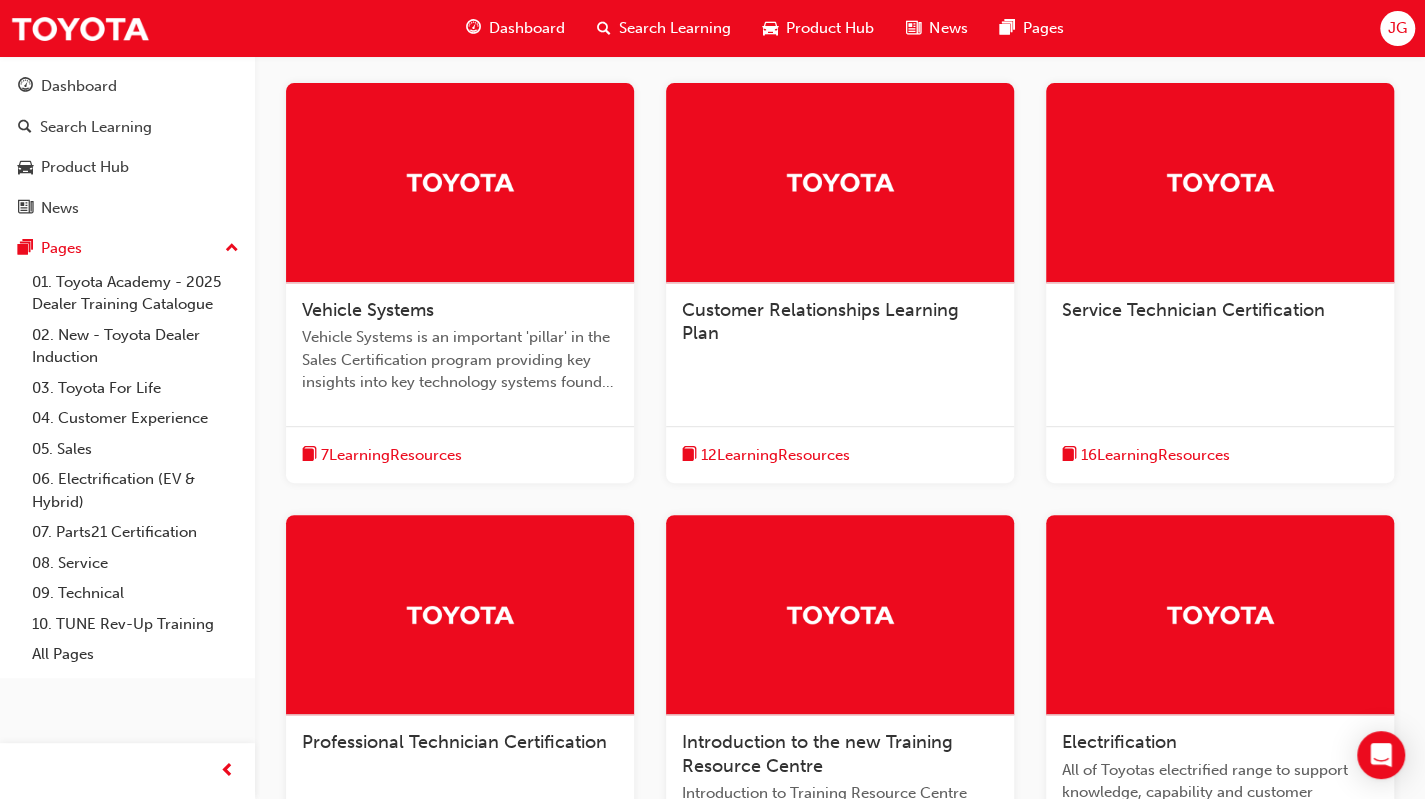 scroll, scrollTop: 140, scrollLeft: 0, axis: vertical 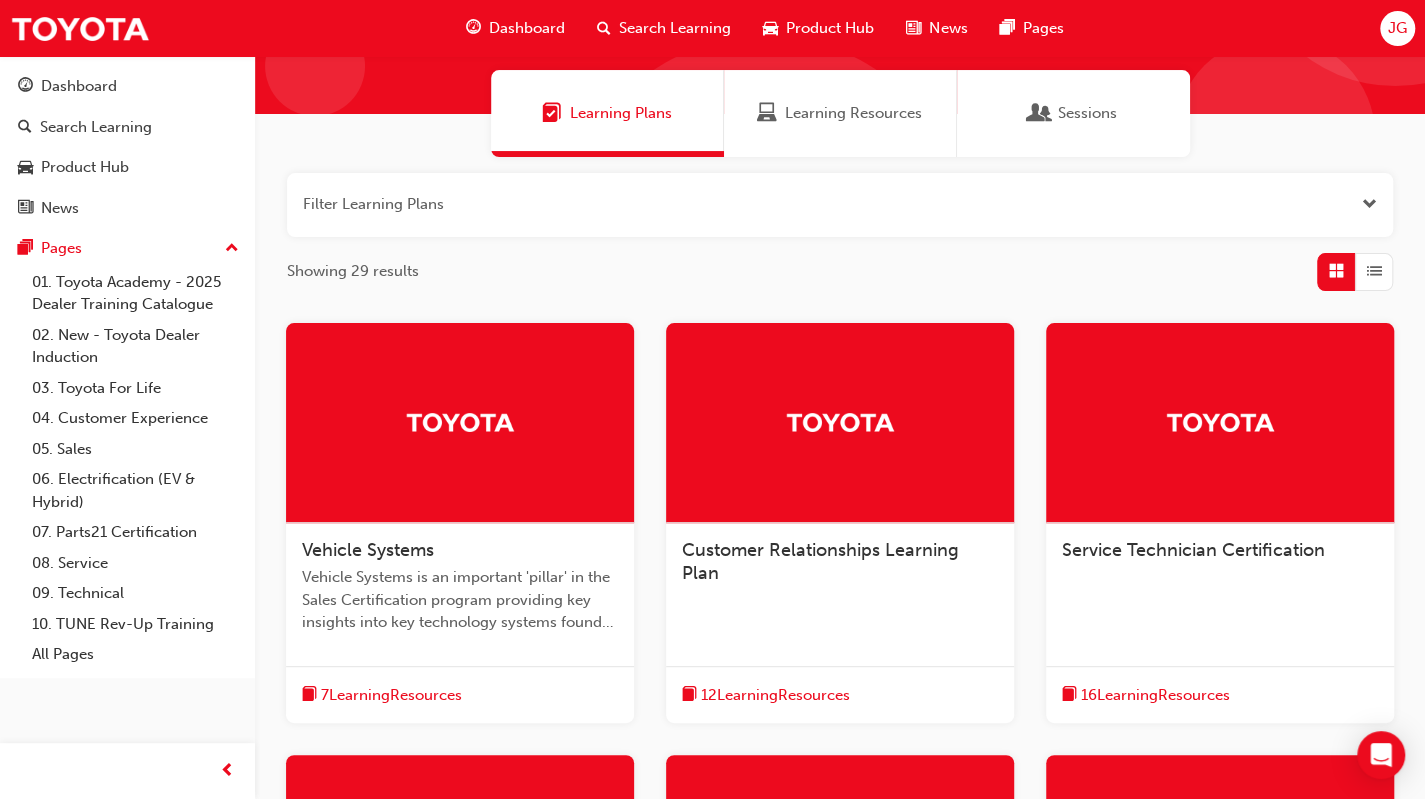 click on "Service Technician Certification" at bounding box center [1193, 550] 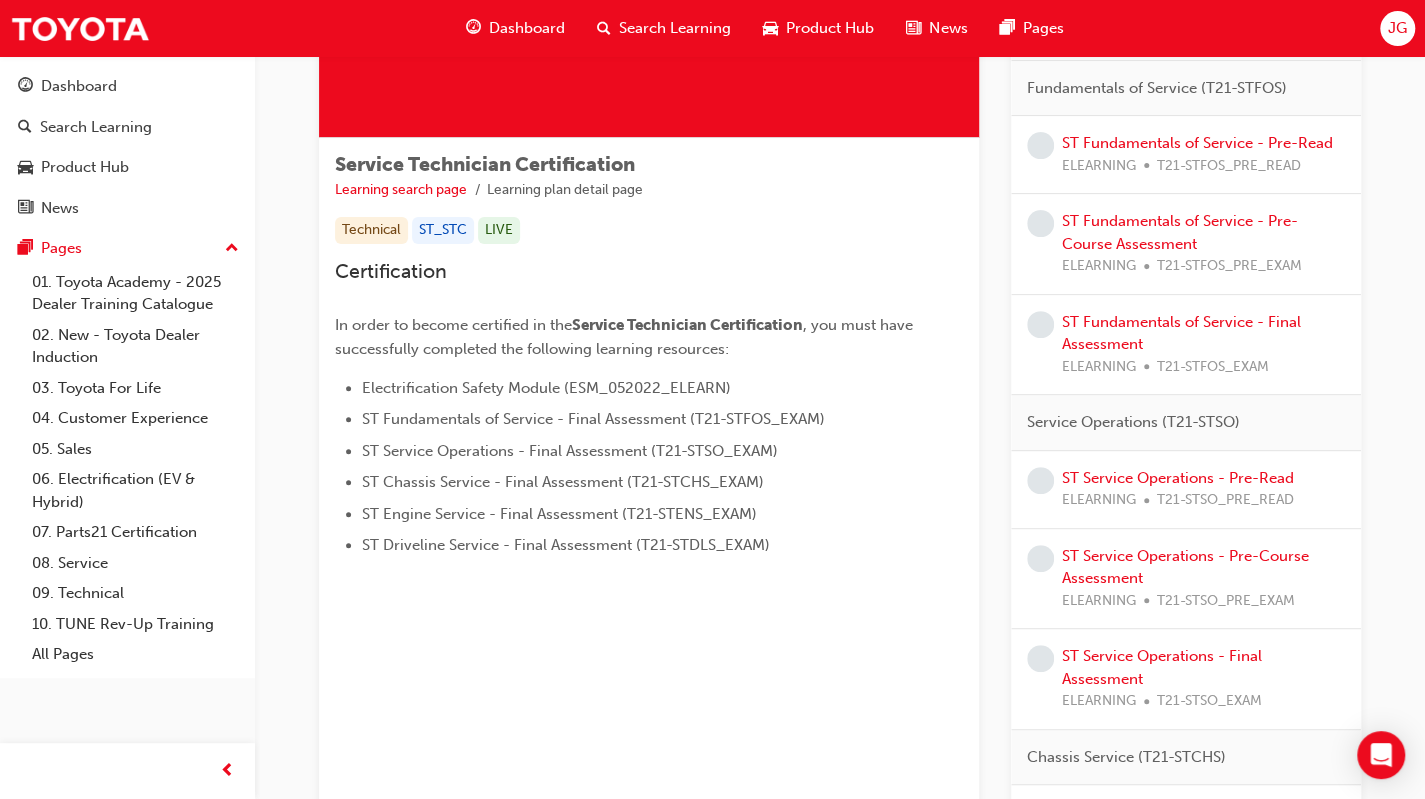 scroll, scrollTop: 0, scrollLeft: 0, axis: both 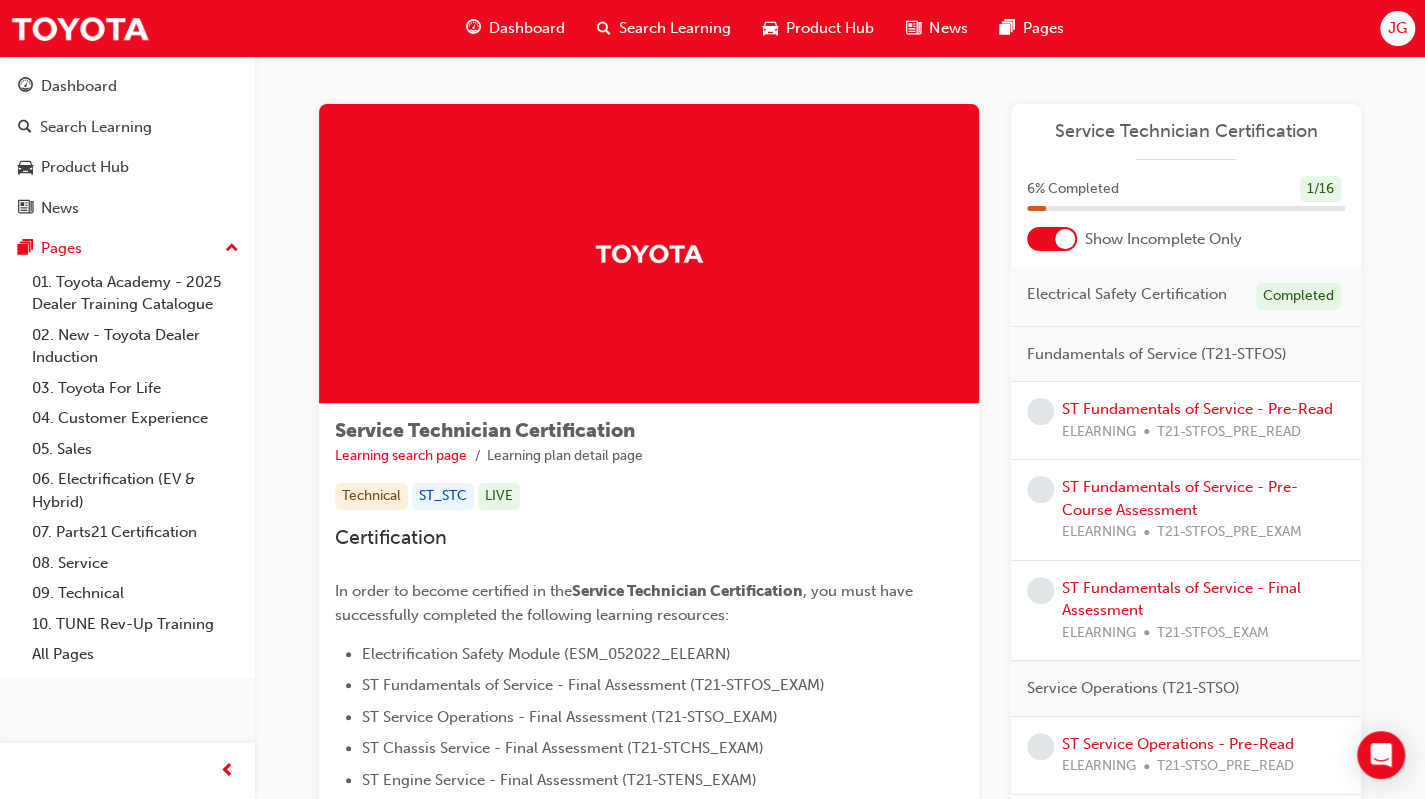 click on "Electrical Safety Certification" at bounding box center [1127, 294] 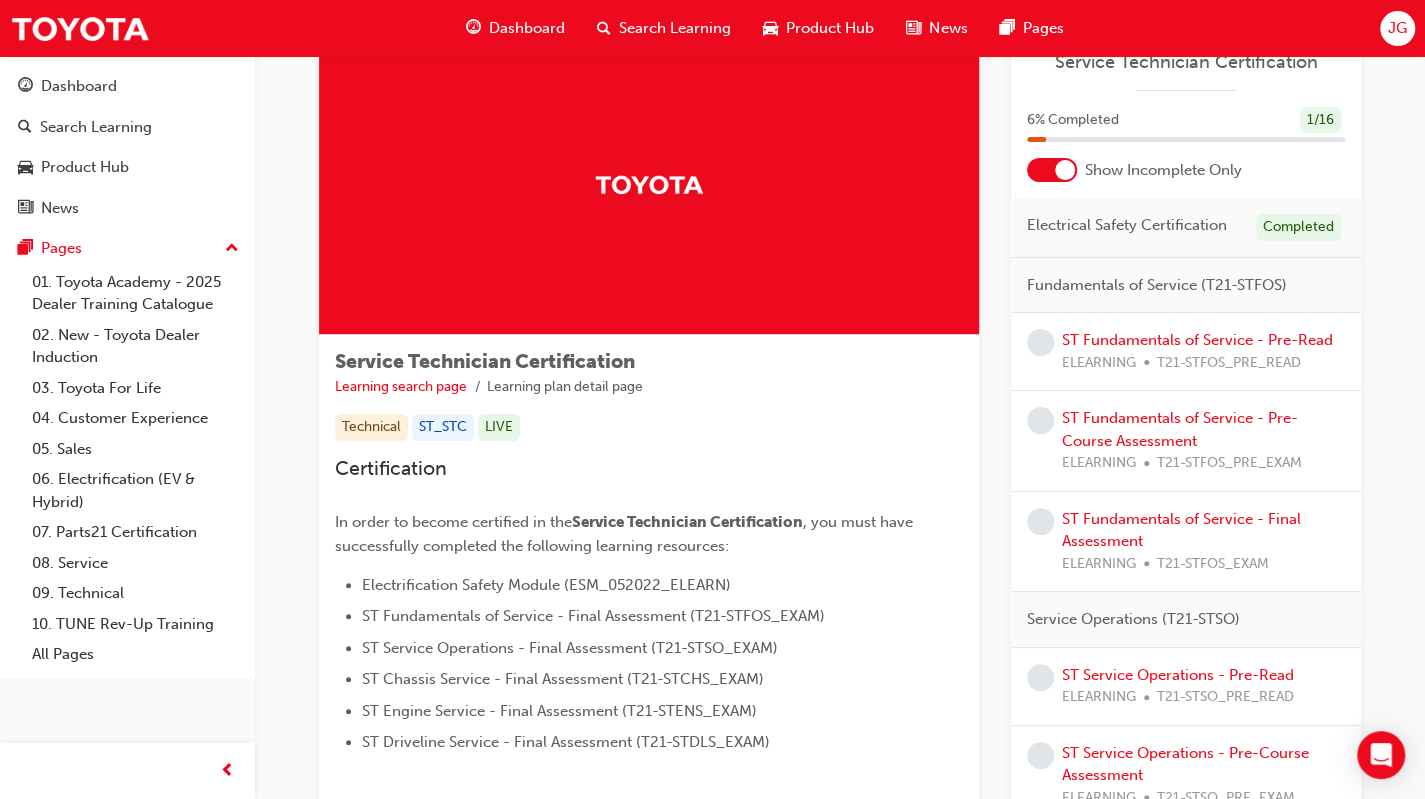 scroll, scrollTop: 100, scrollLeft: 0, axis: vertical 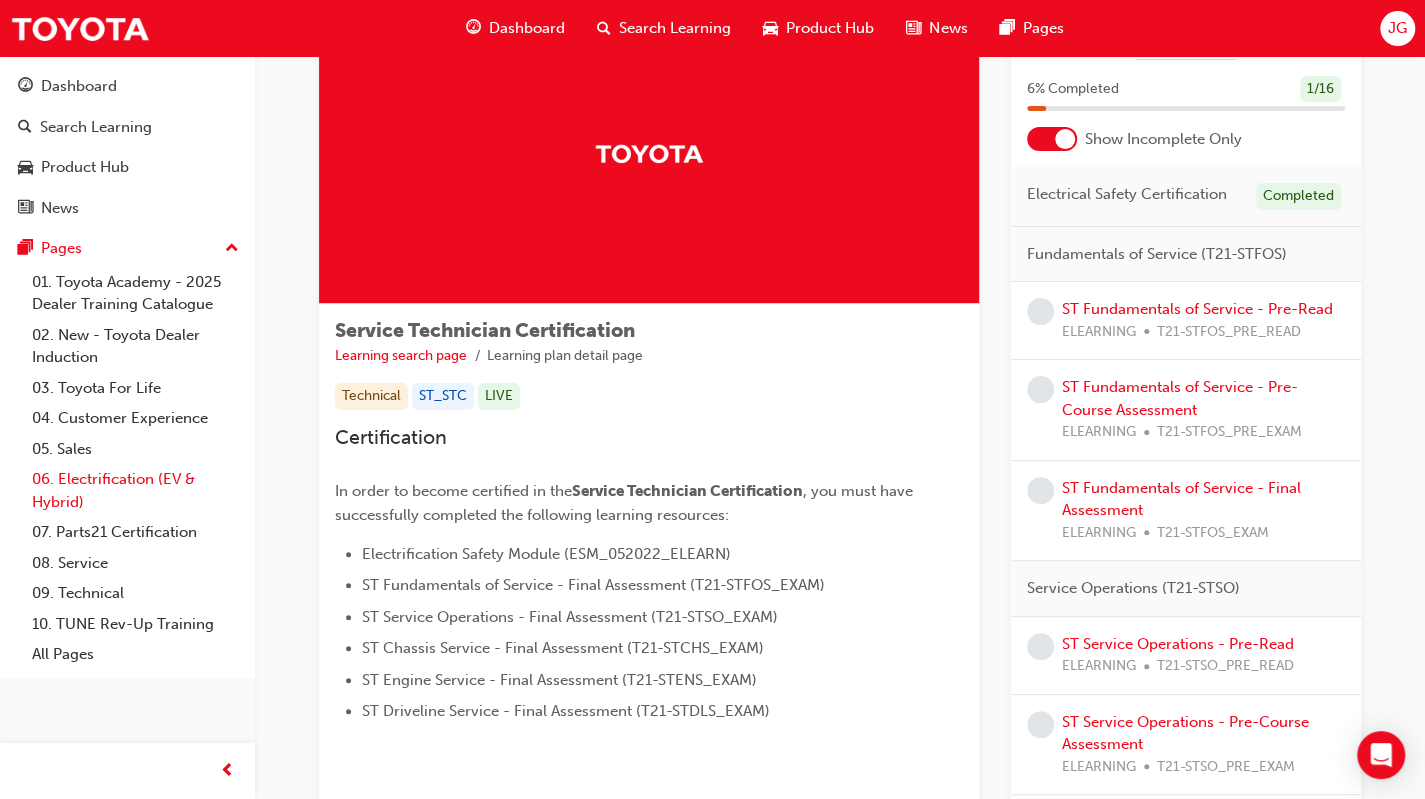 click on "06. Electrification (EV & Hybrid)" at bounding box center (135, 490) 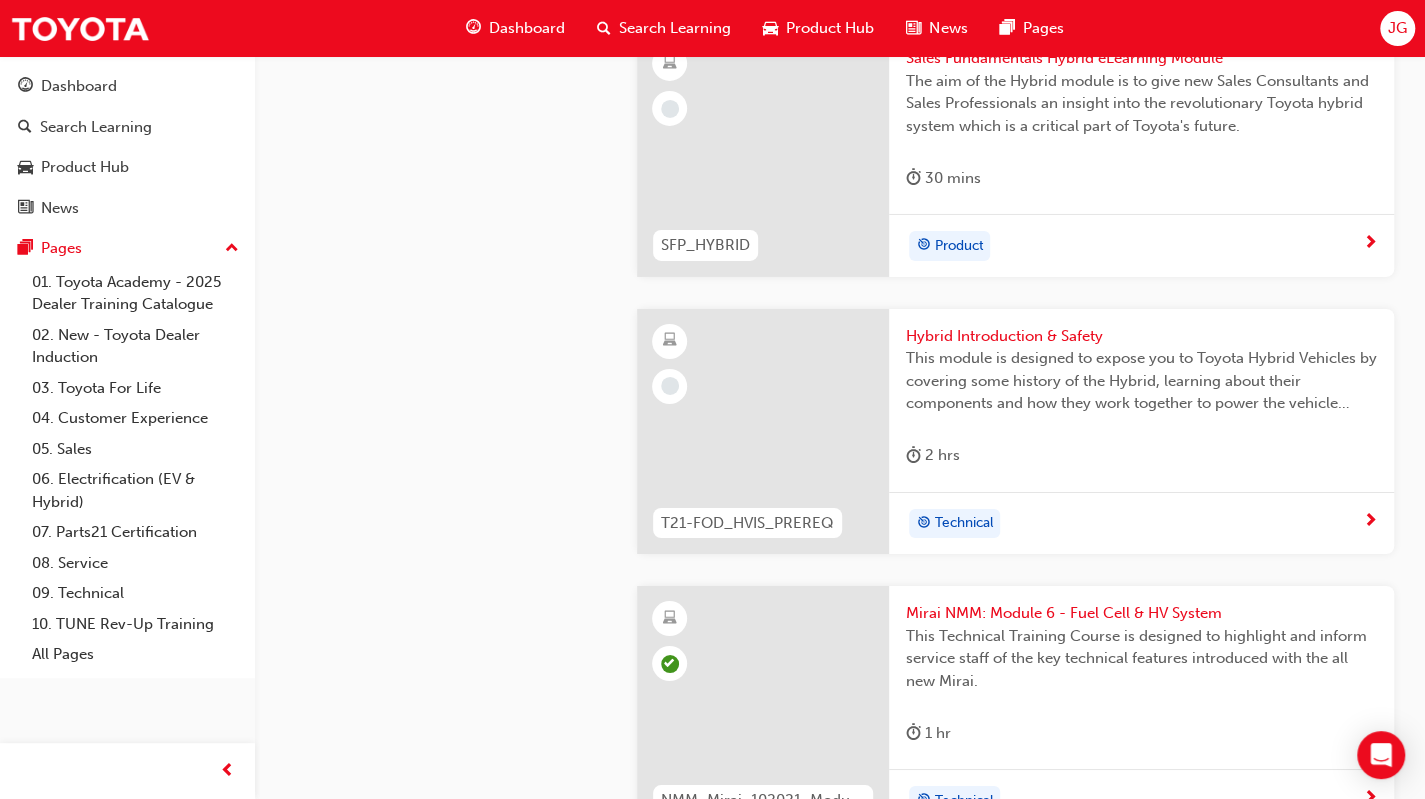 scroll, scrollTop: 3800, scrollLeft: 0, axis: vertical 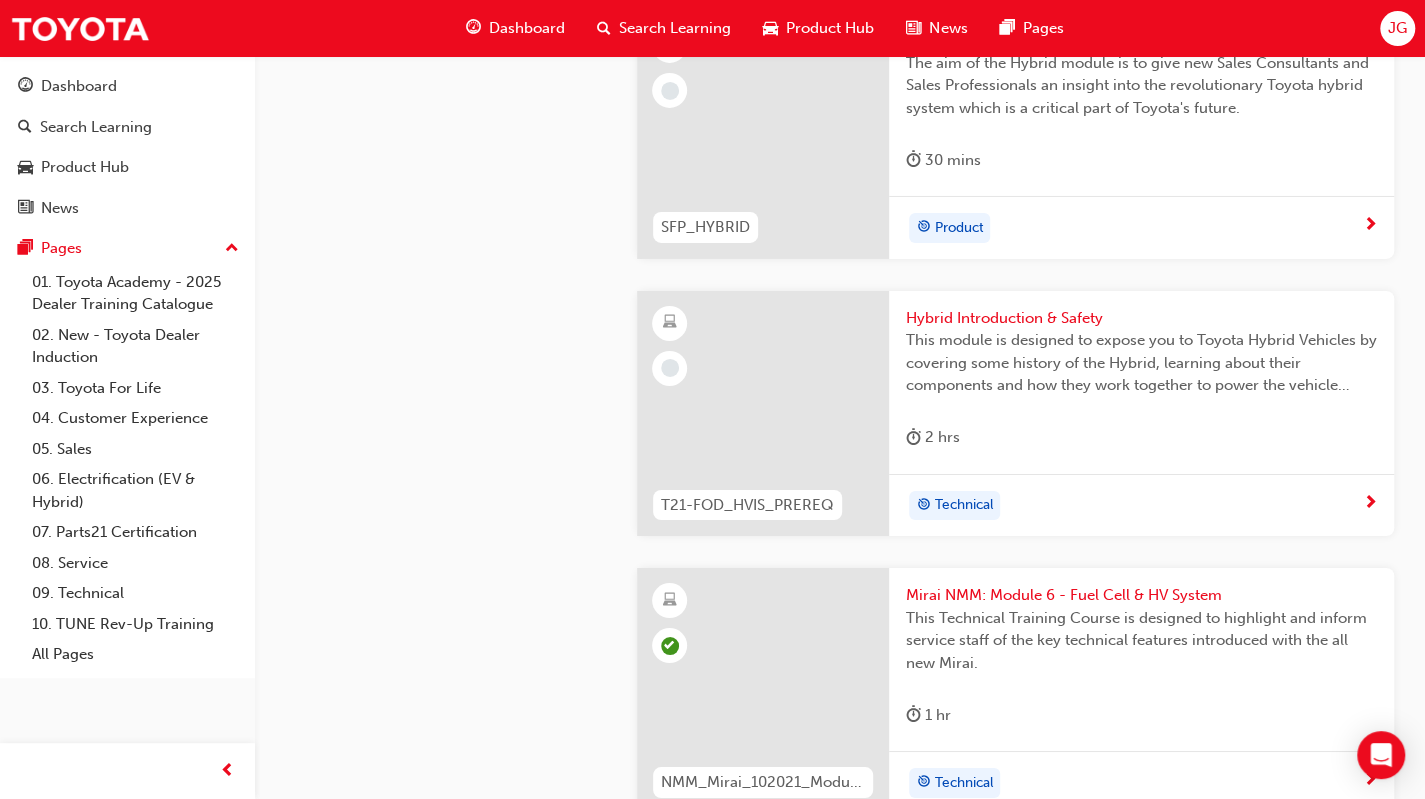 click on "Hybrid Introduction & Safety" at bounding box center (1141, 318) 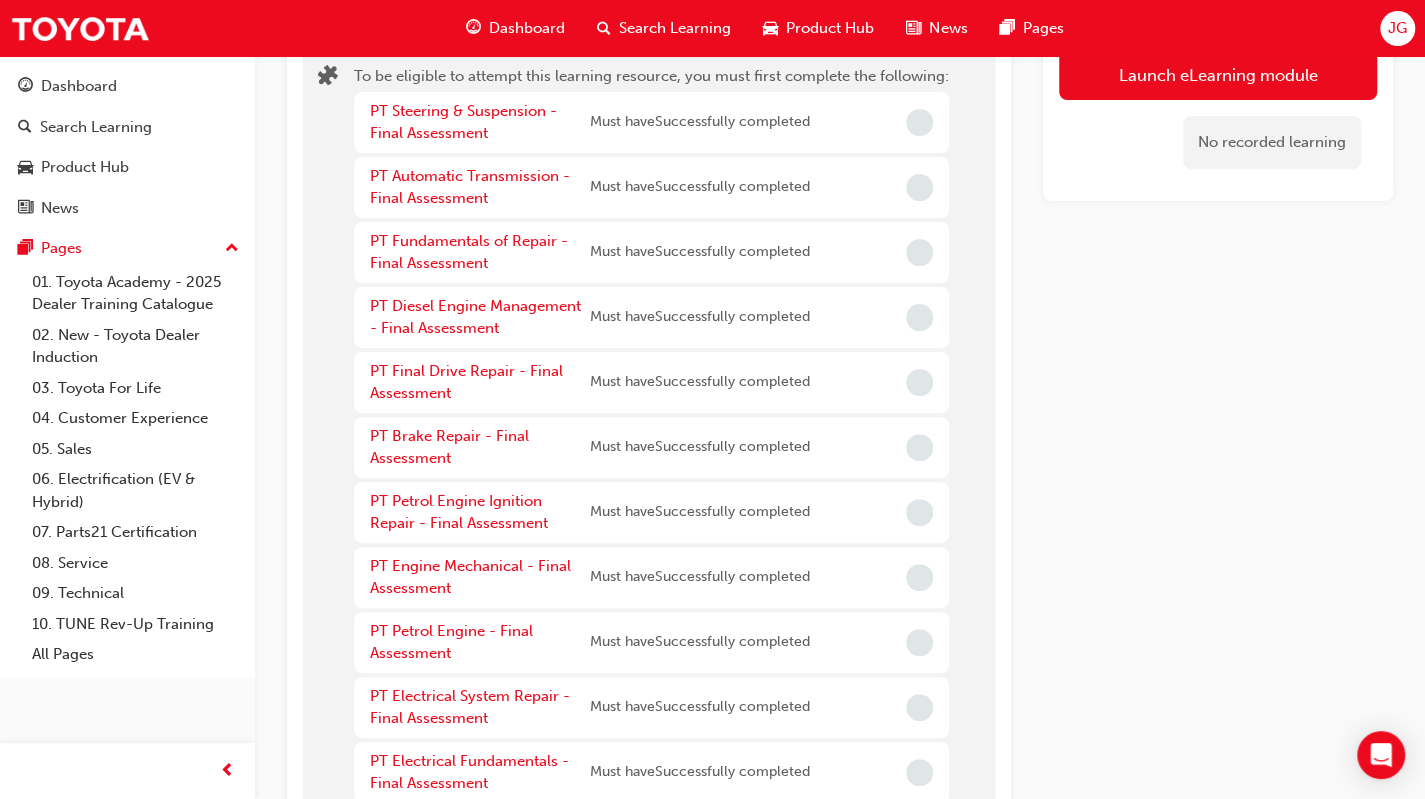 scroll, scrollTop: 0, scrollLeft: 0, axis: both 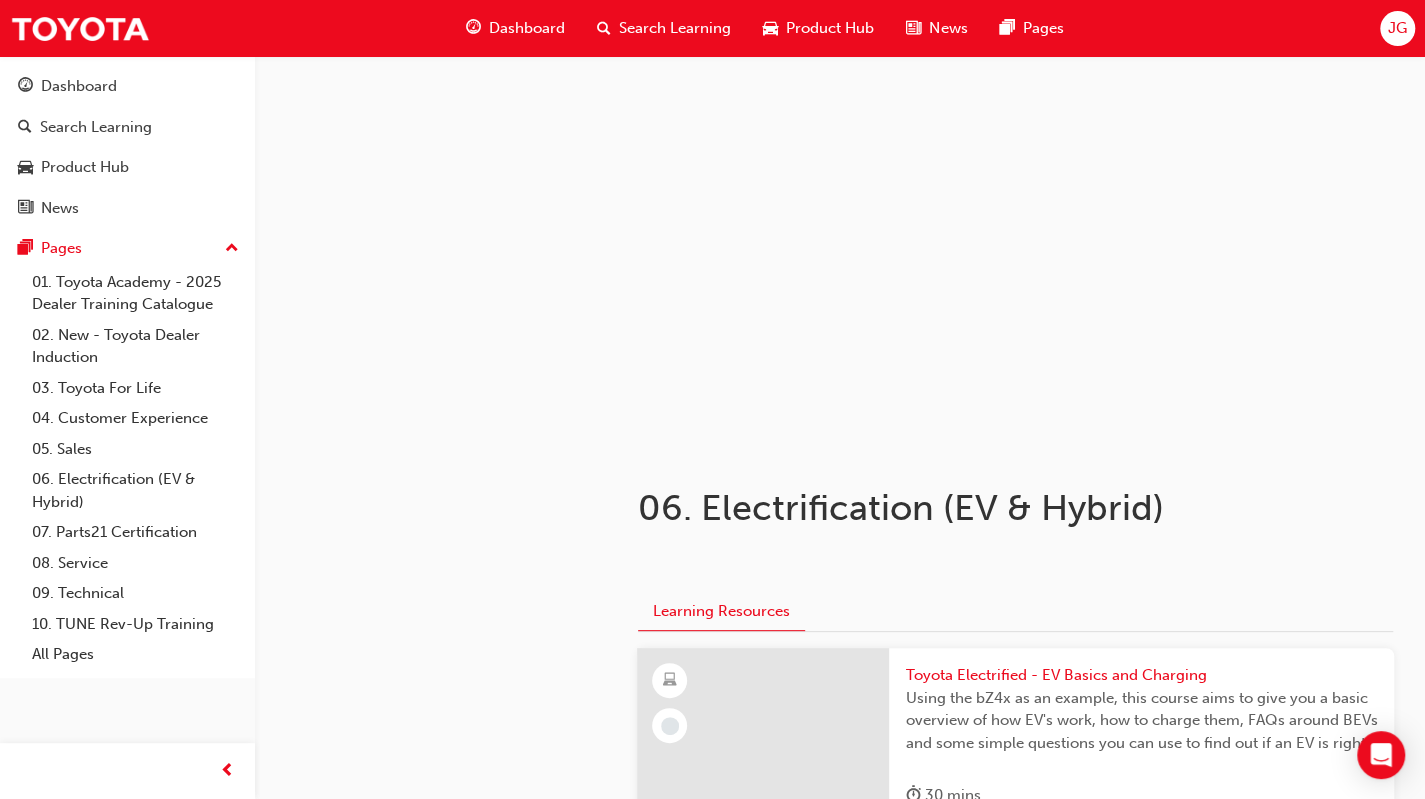 click on "Search Learning" at bounding box center [675, 28] 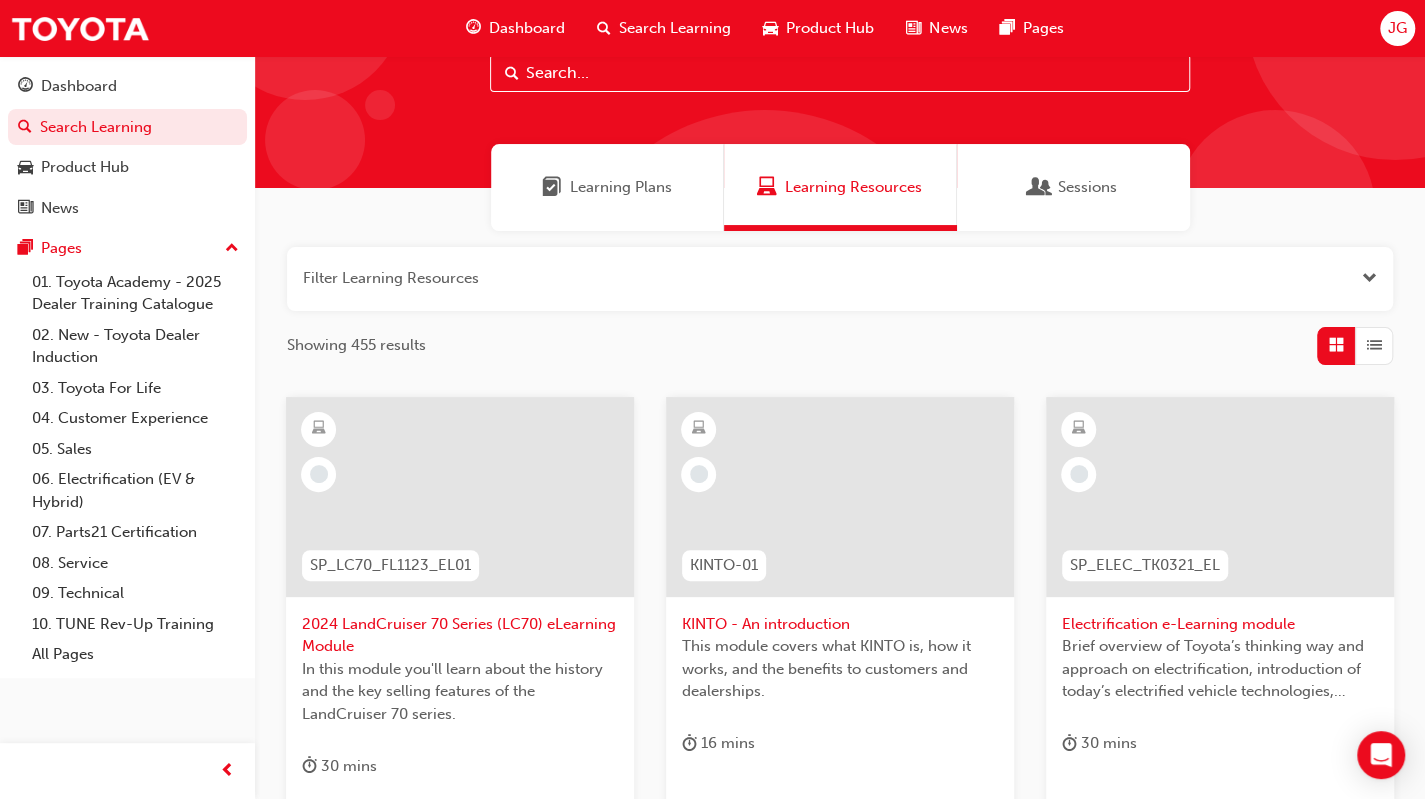 scroll, scrollTop: 0, scrollLeft: 0, axis: both 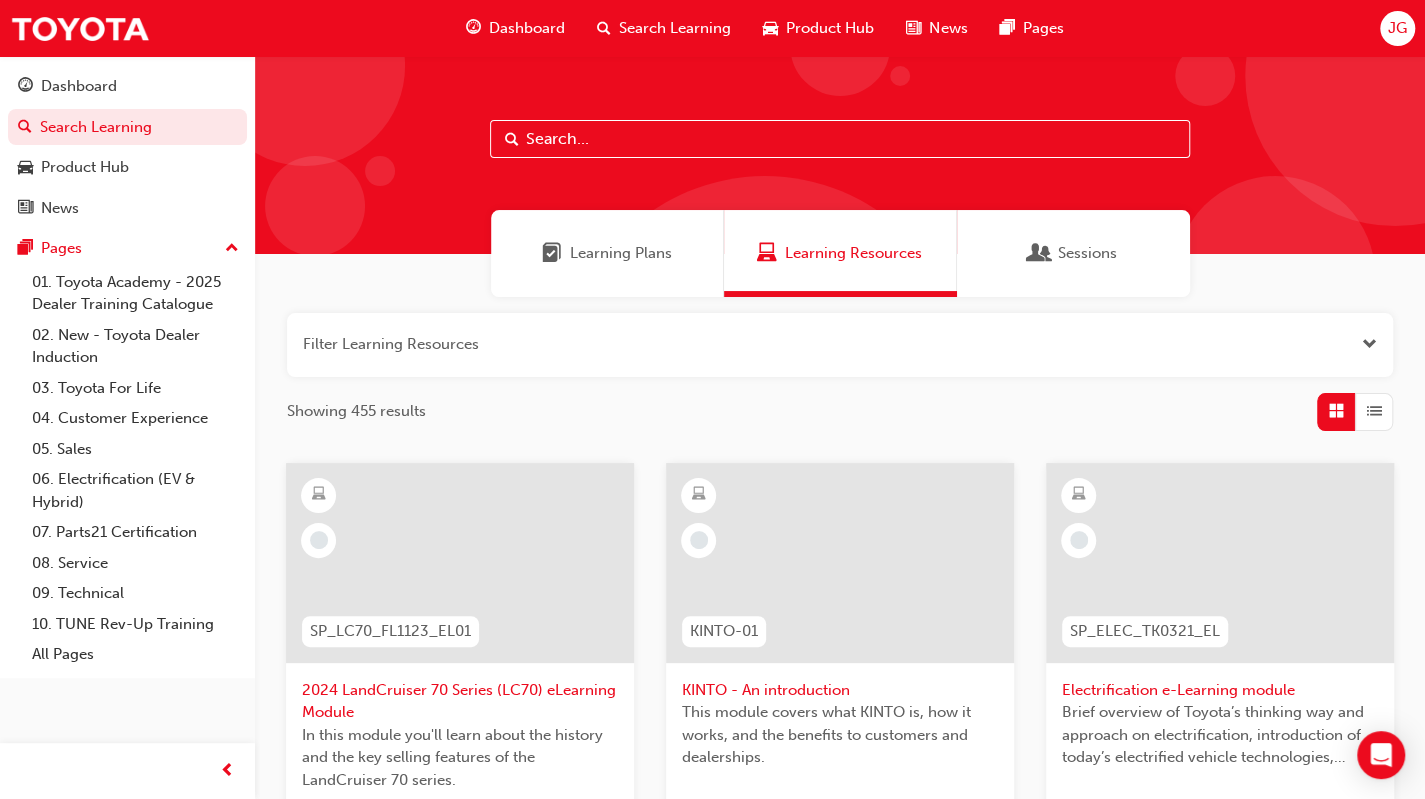 click on "Learning Plans" at bounding box center (621, 253) 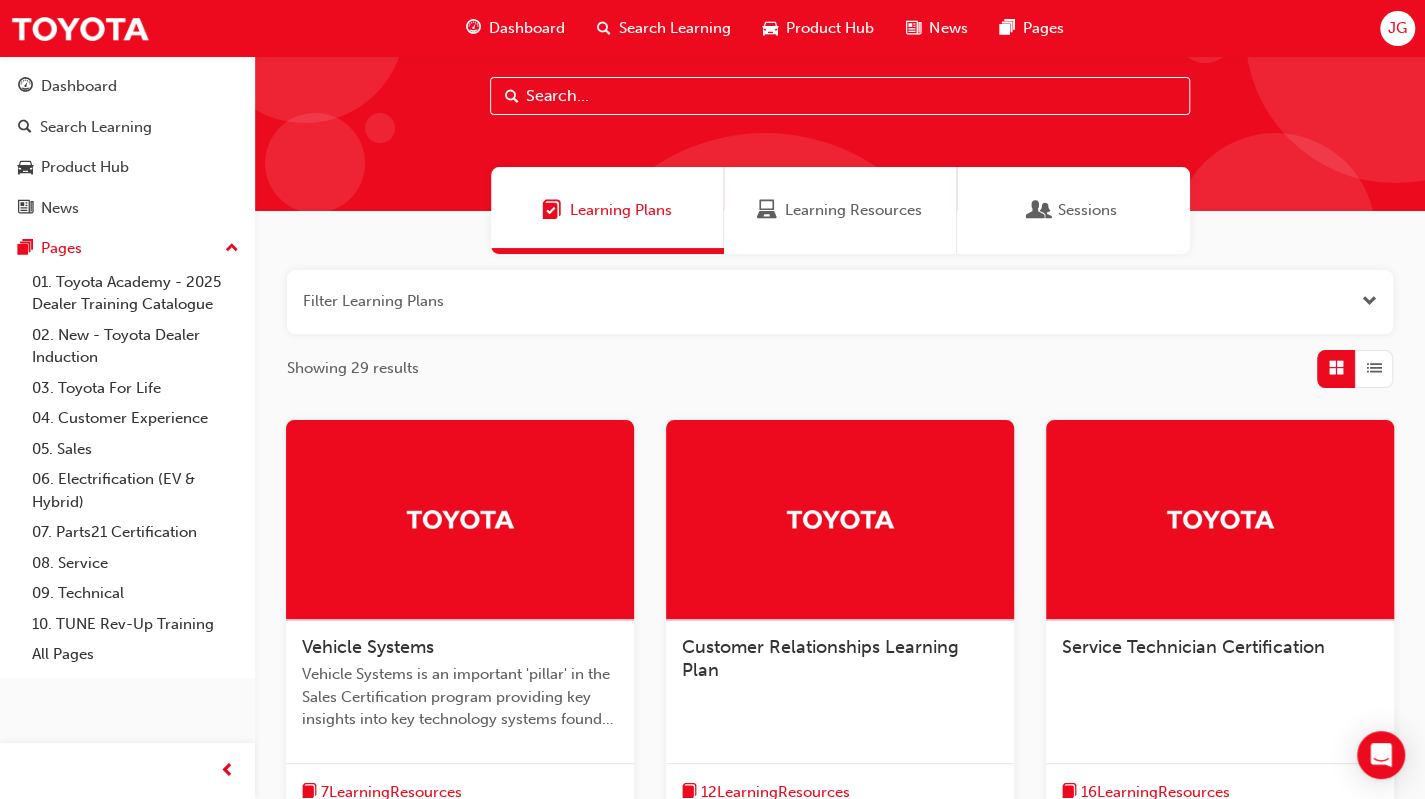 scroll, scrollTop: 0, scrollLeft: 0, axis: both 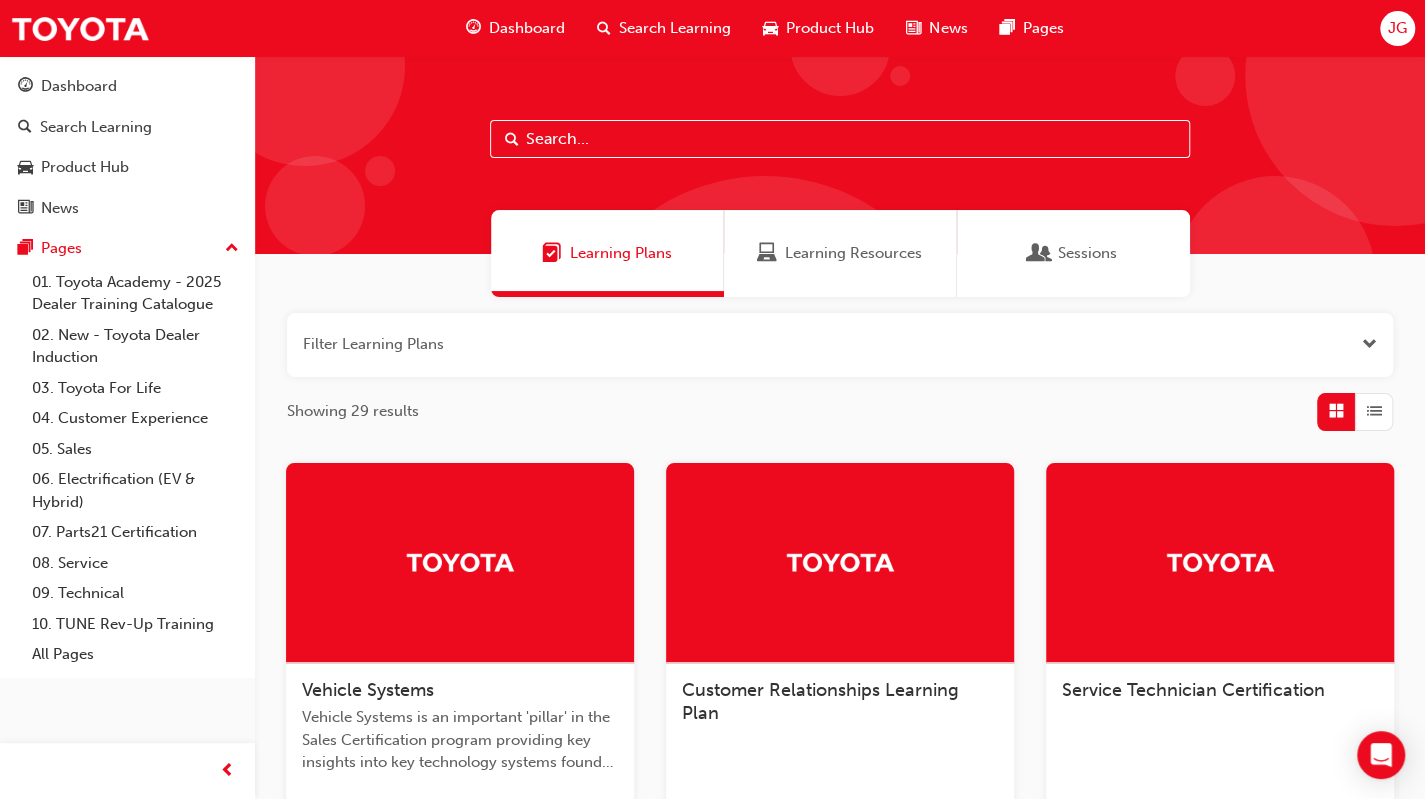 click on "Learning Resources" at bounding box center [853, 253] 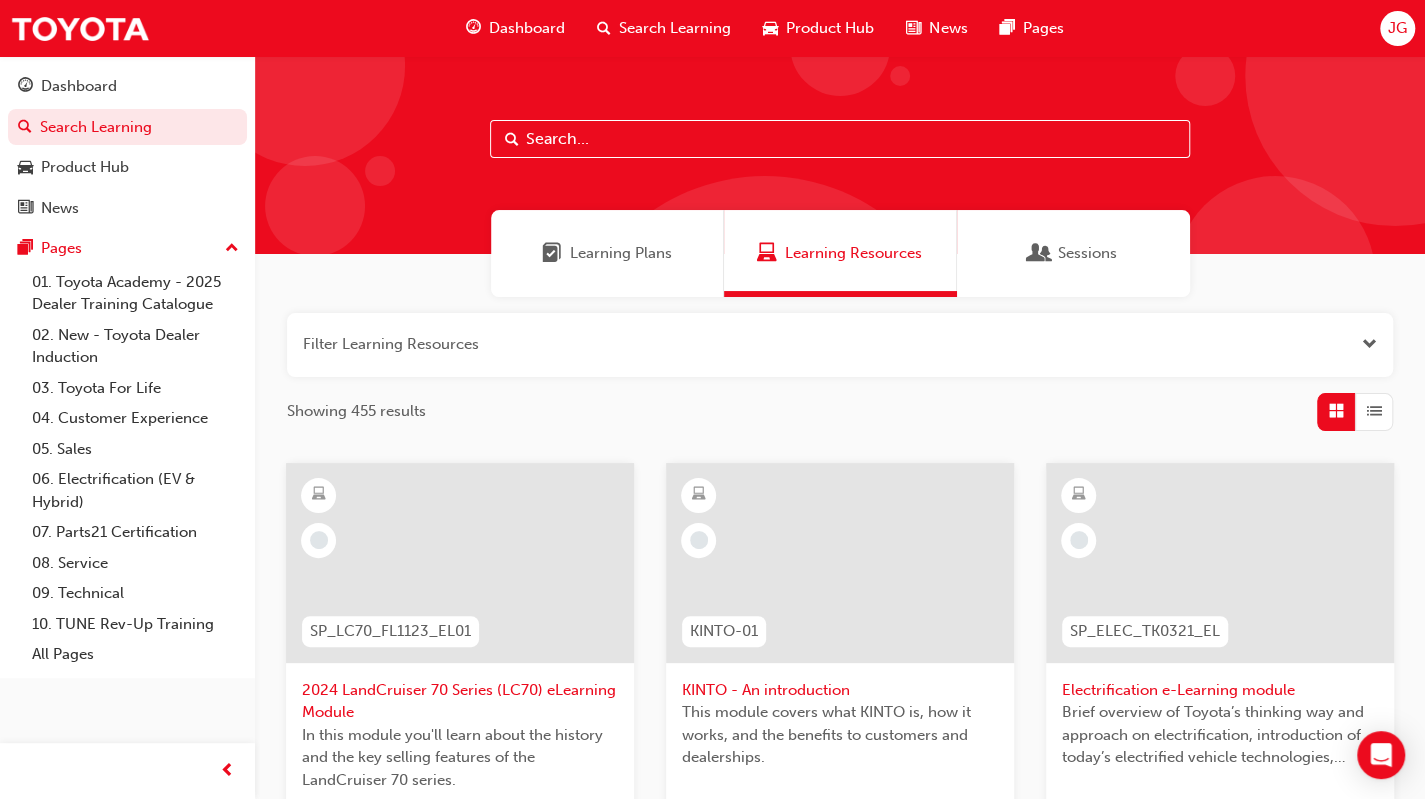 click at bounding box center [840, 139] 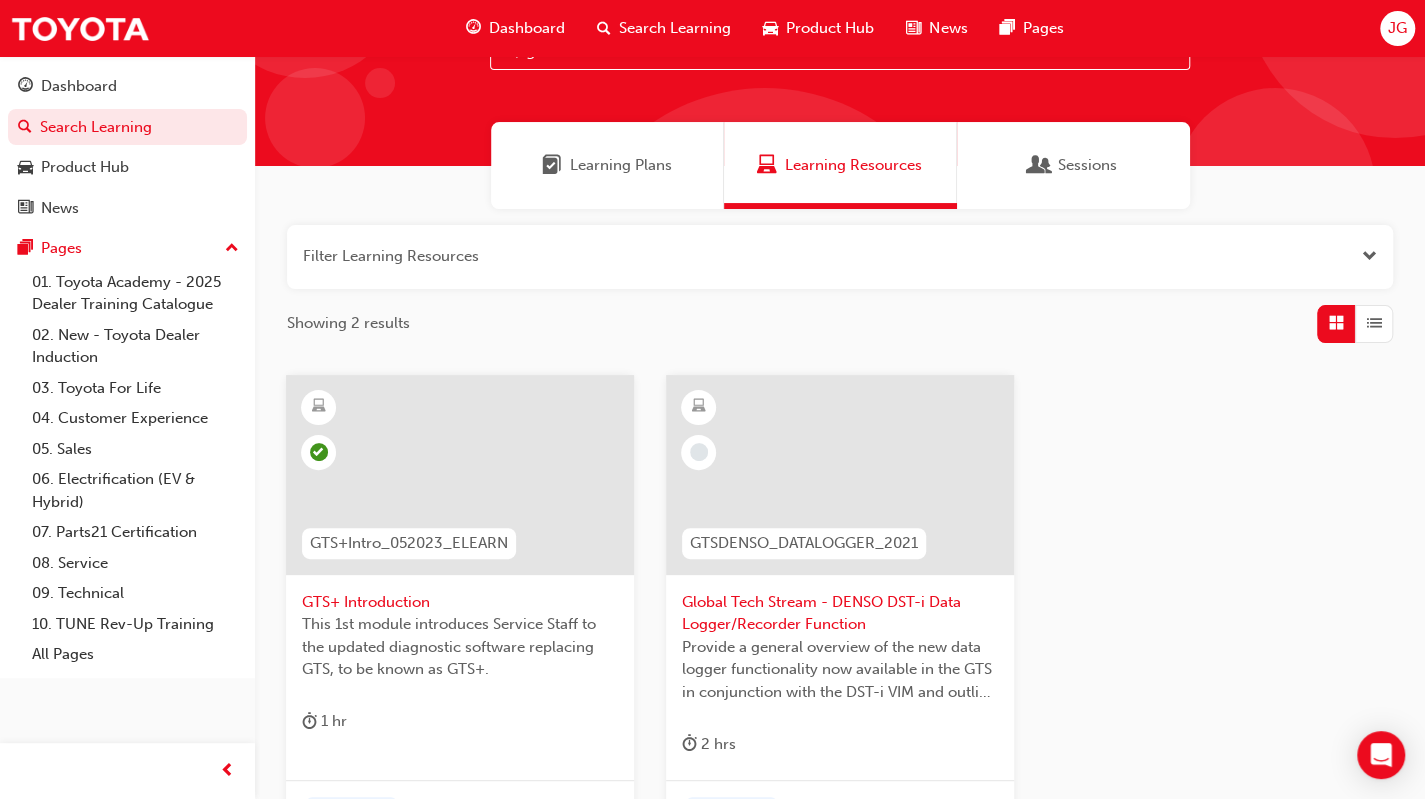 scroll, scrollTop: 0, scrollLeft: 0, axis: both 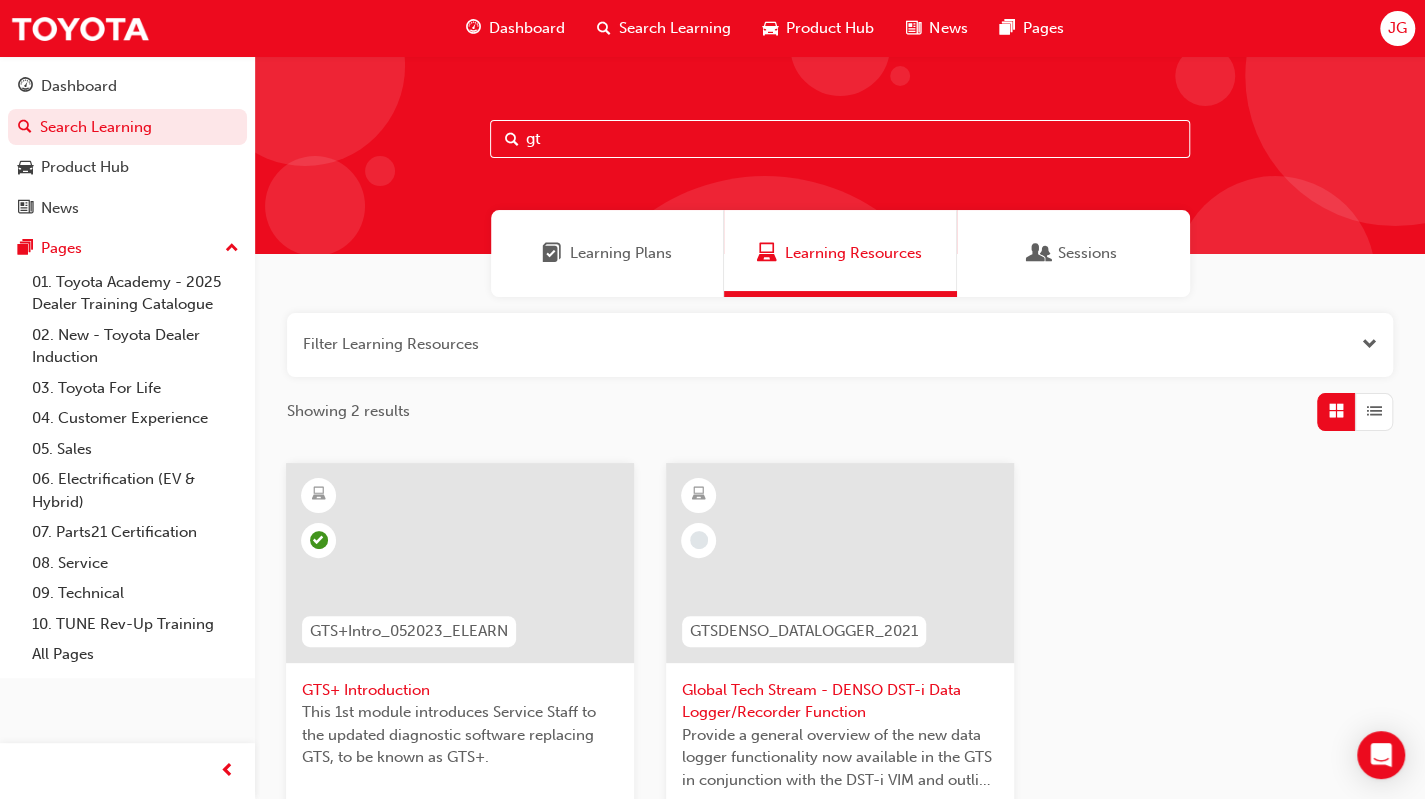 type on "g" 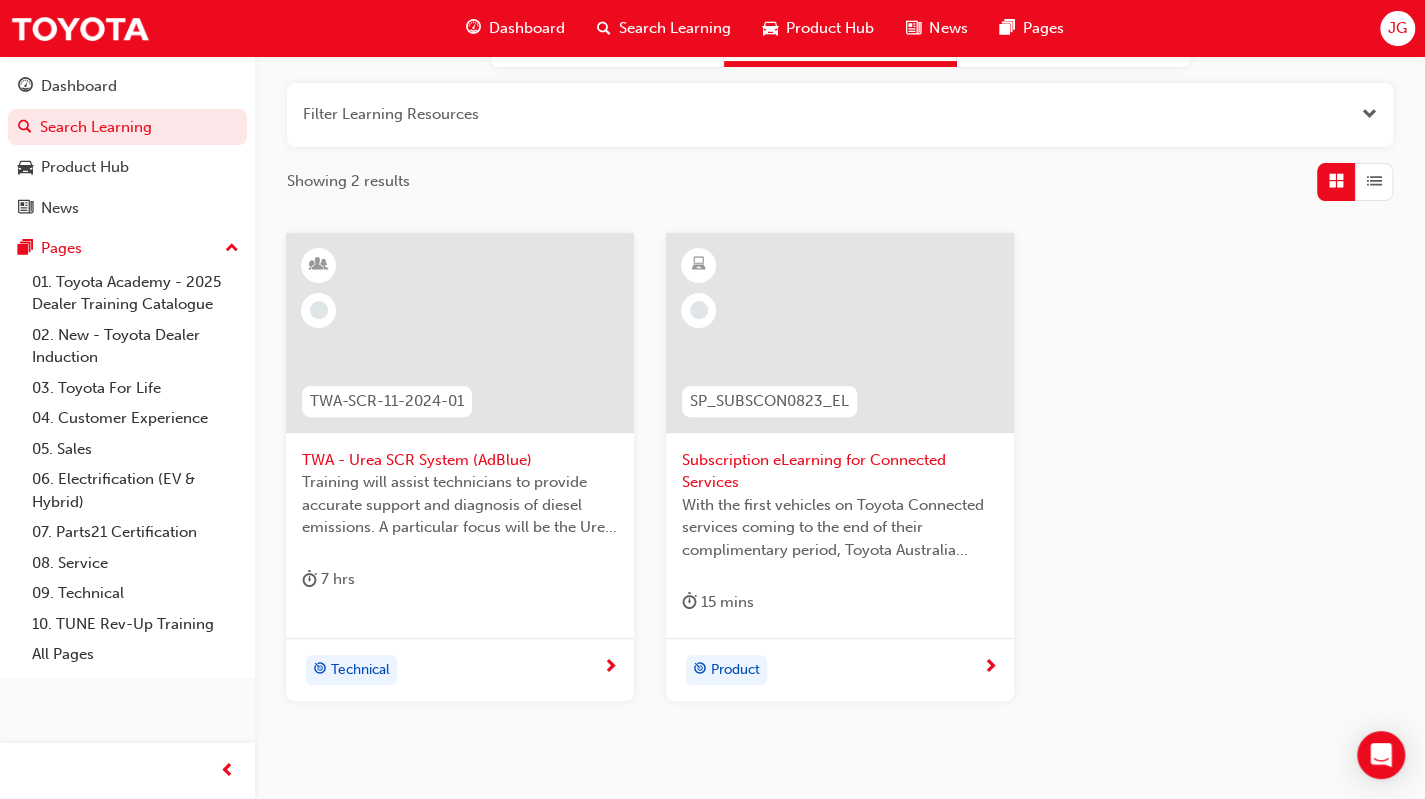 scroll, scrollTop: 124, scrollLeft: 0, axis: vertical 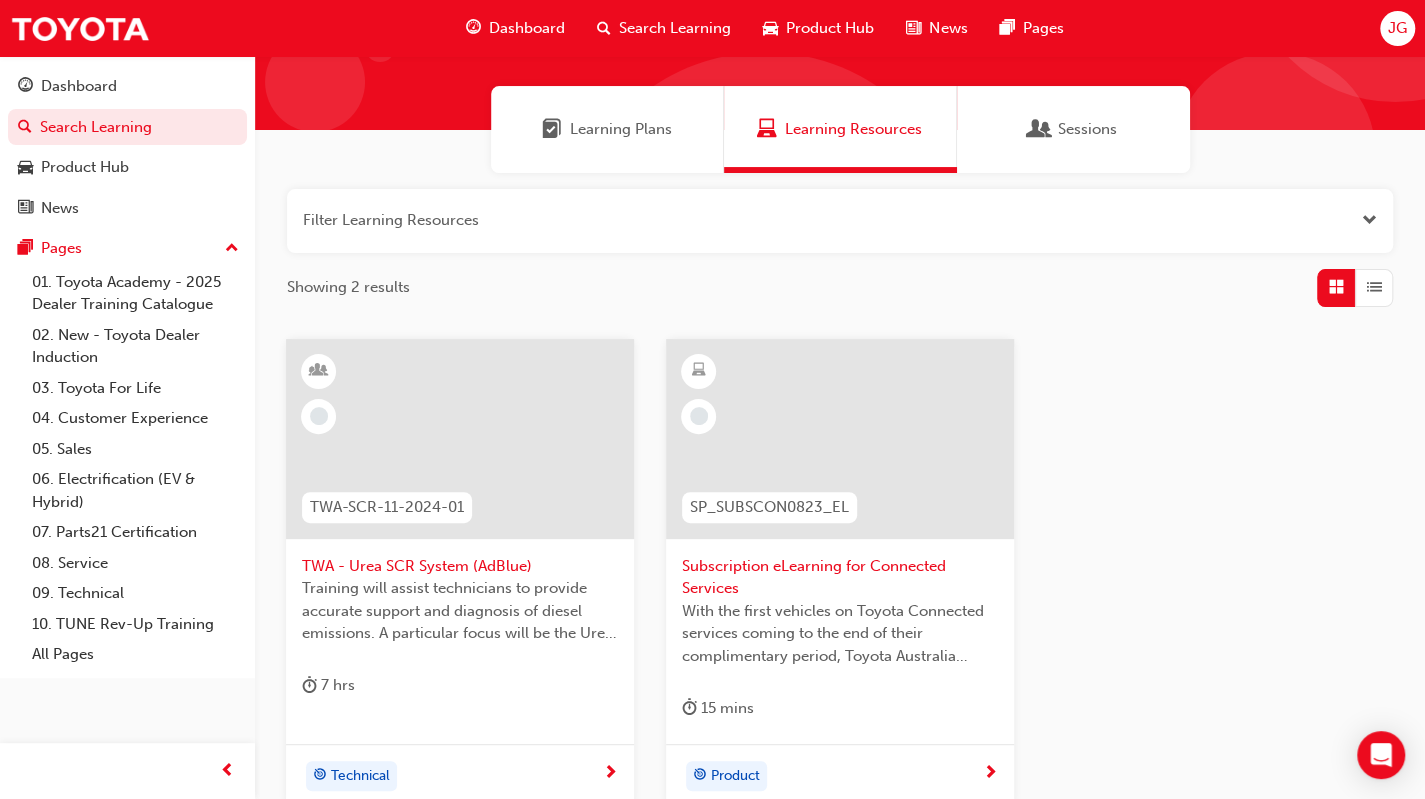 click on "Learning Plans" at bounding box center [621, 129] 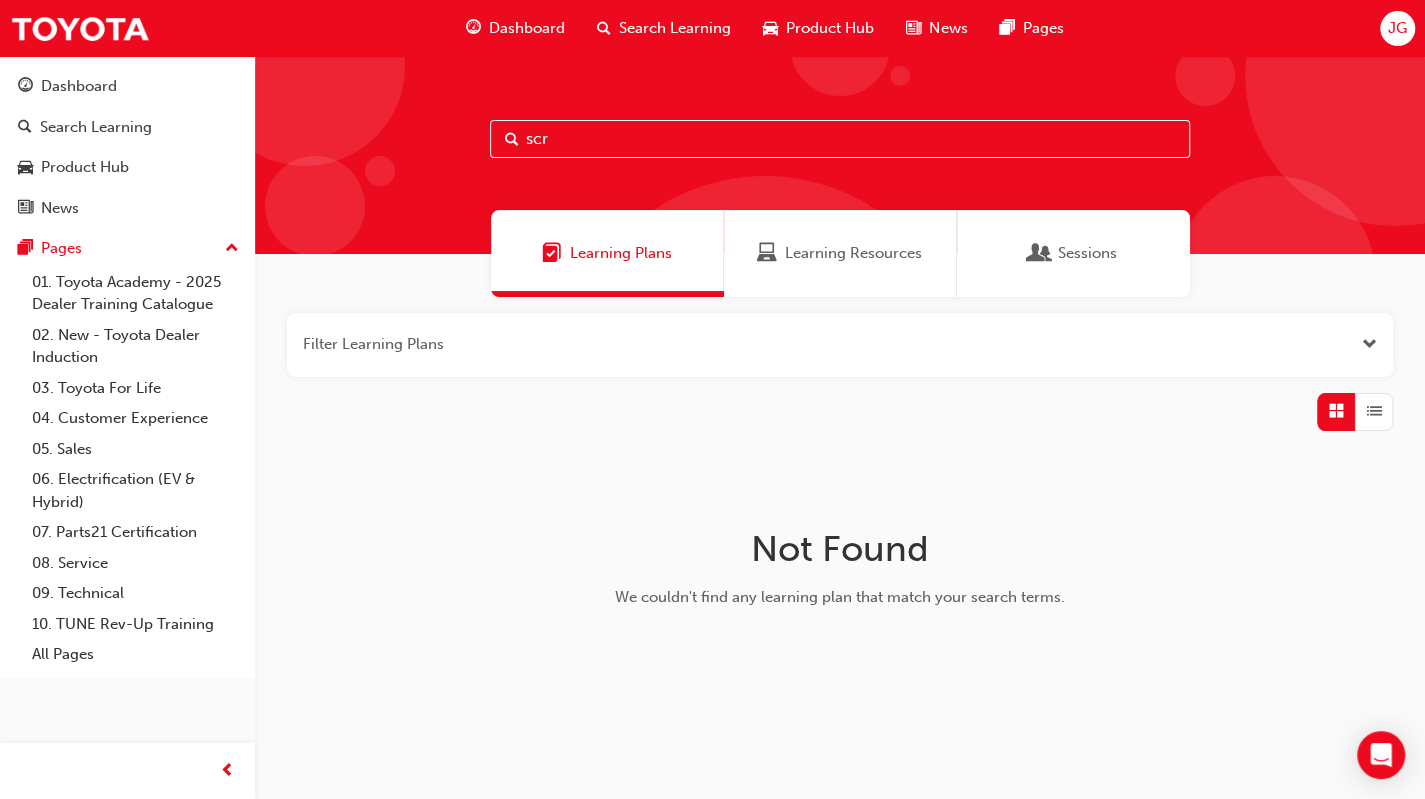 click on "Learning Resources" at bounding box center [853, 253] 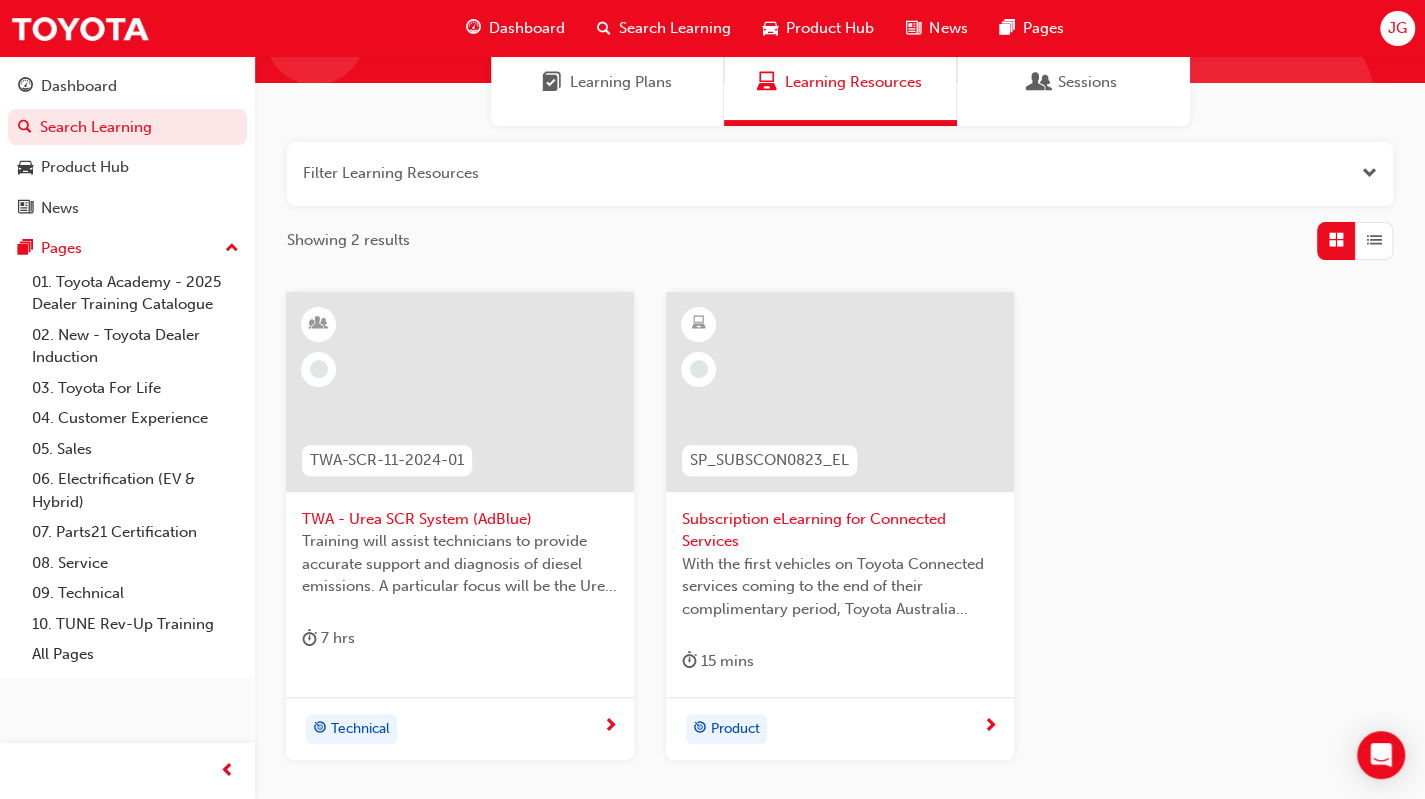 scroll, scrollTop: 0, scrollLeft: 0, axis: both 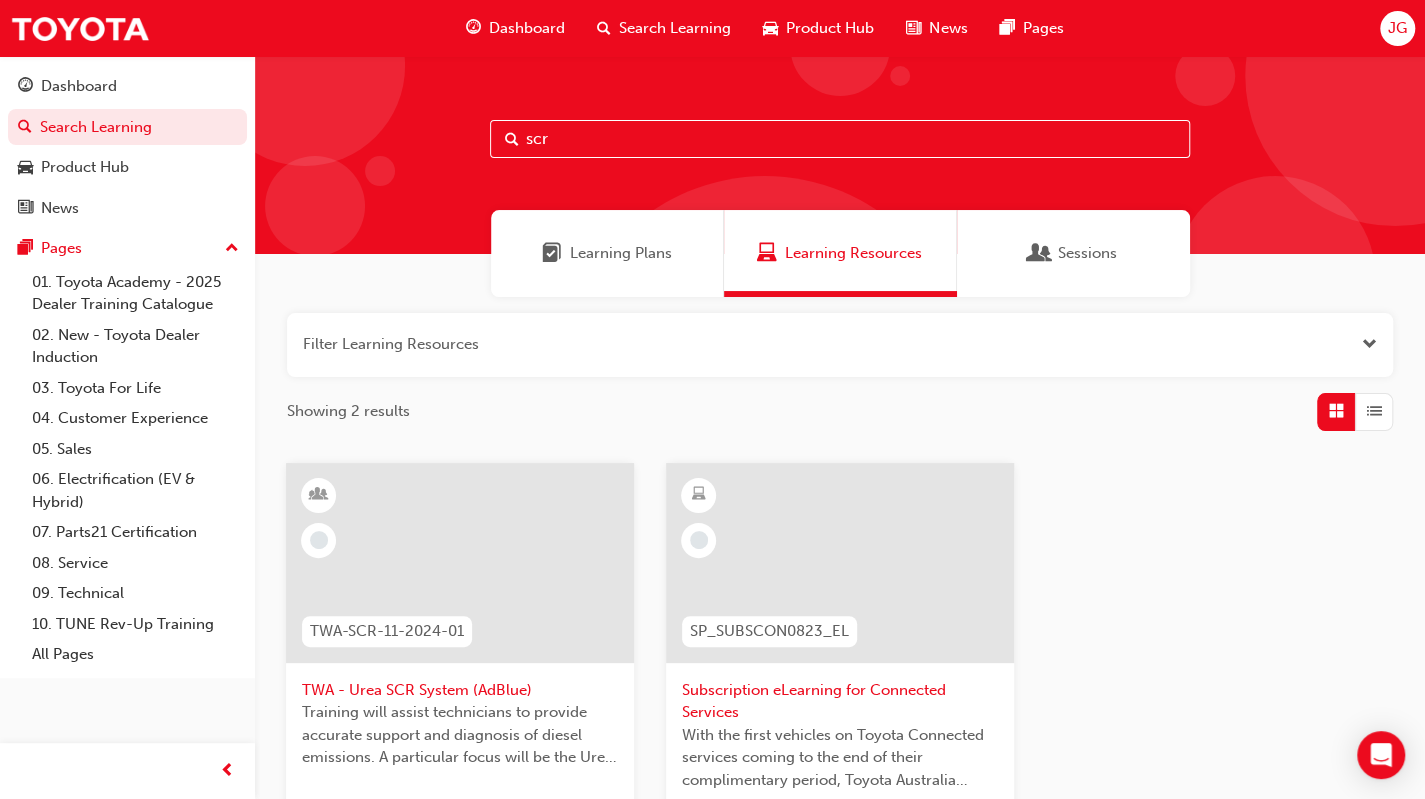 drag, startPoint x: 584, startPoint y: 135, endPoint x: 516, endPoint y: 133, distance: 68.0294 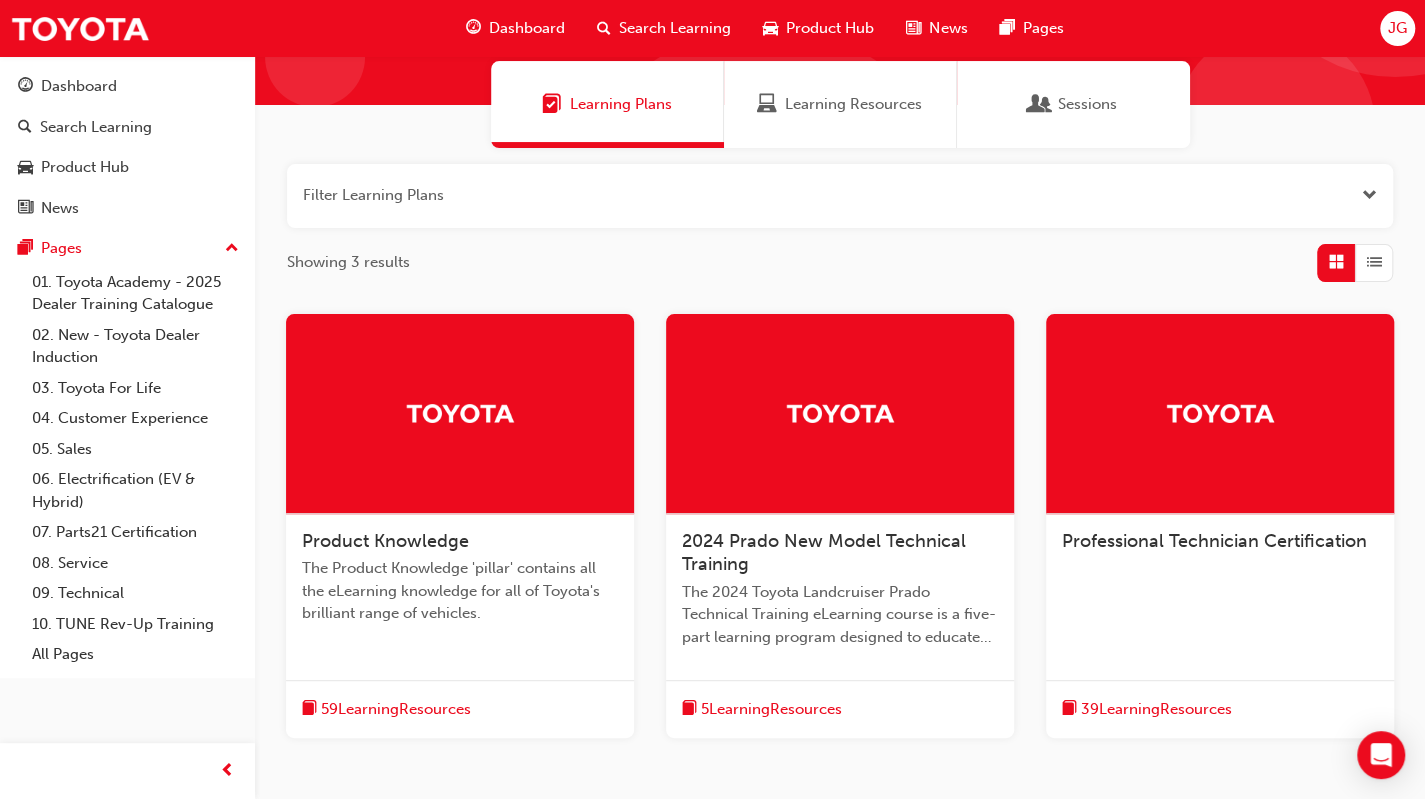 scroll, scrollTop: 280, scrollLeft: 0, axis: vertical 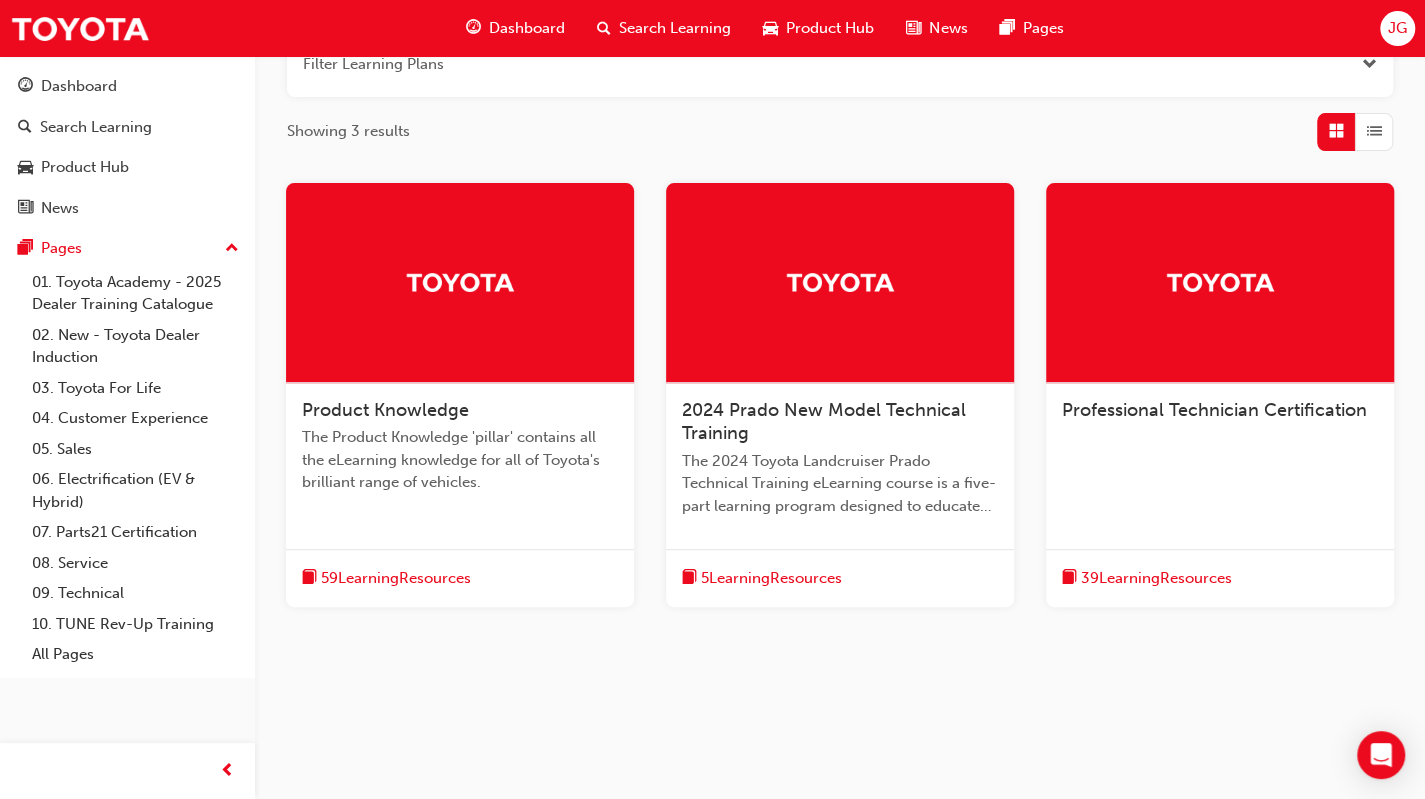 type on "pr" 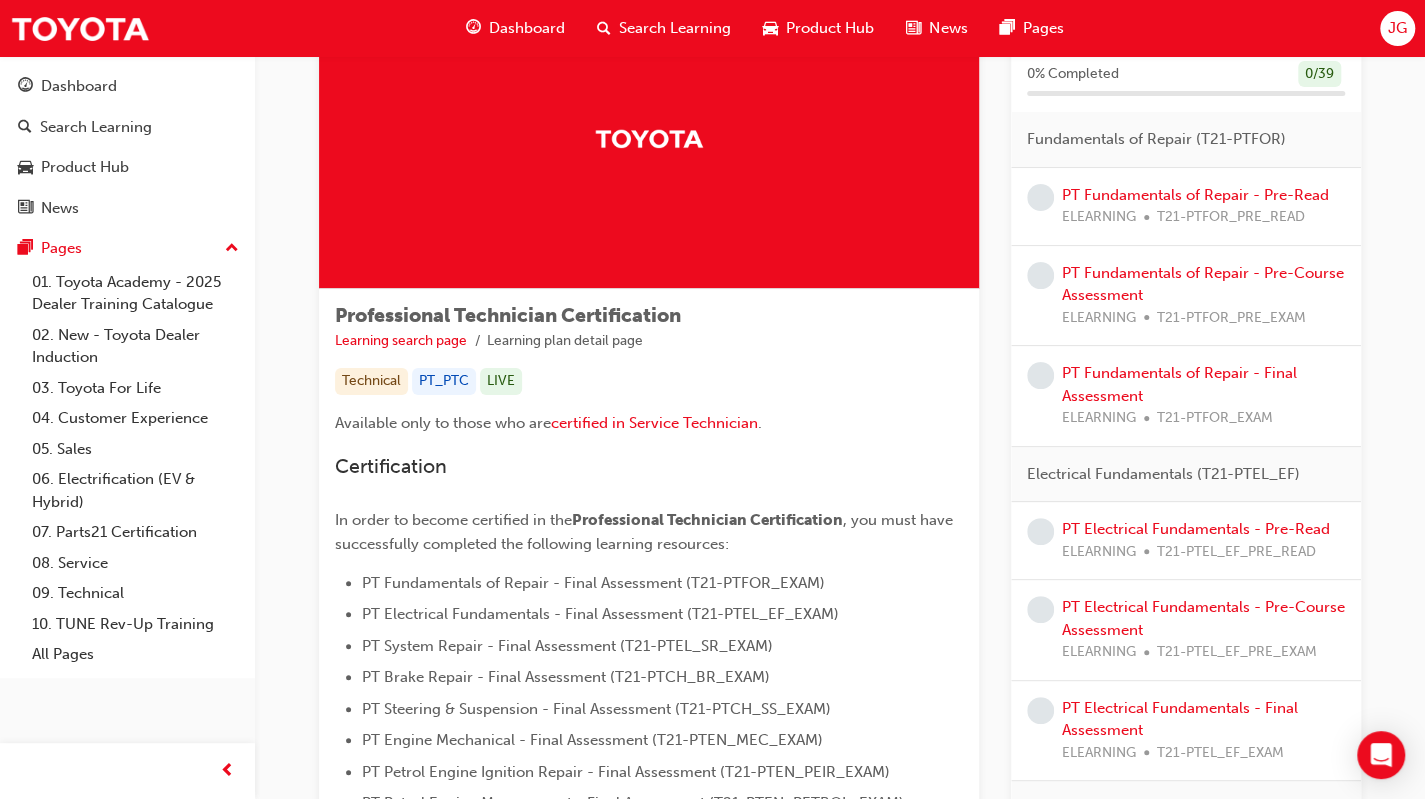 scroll, scrollTop: 0, scrollLeft: 0, axis: both 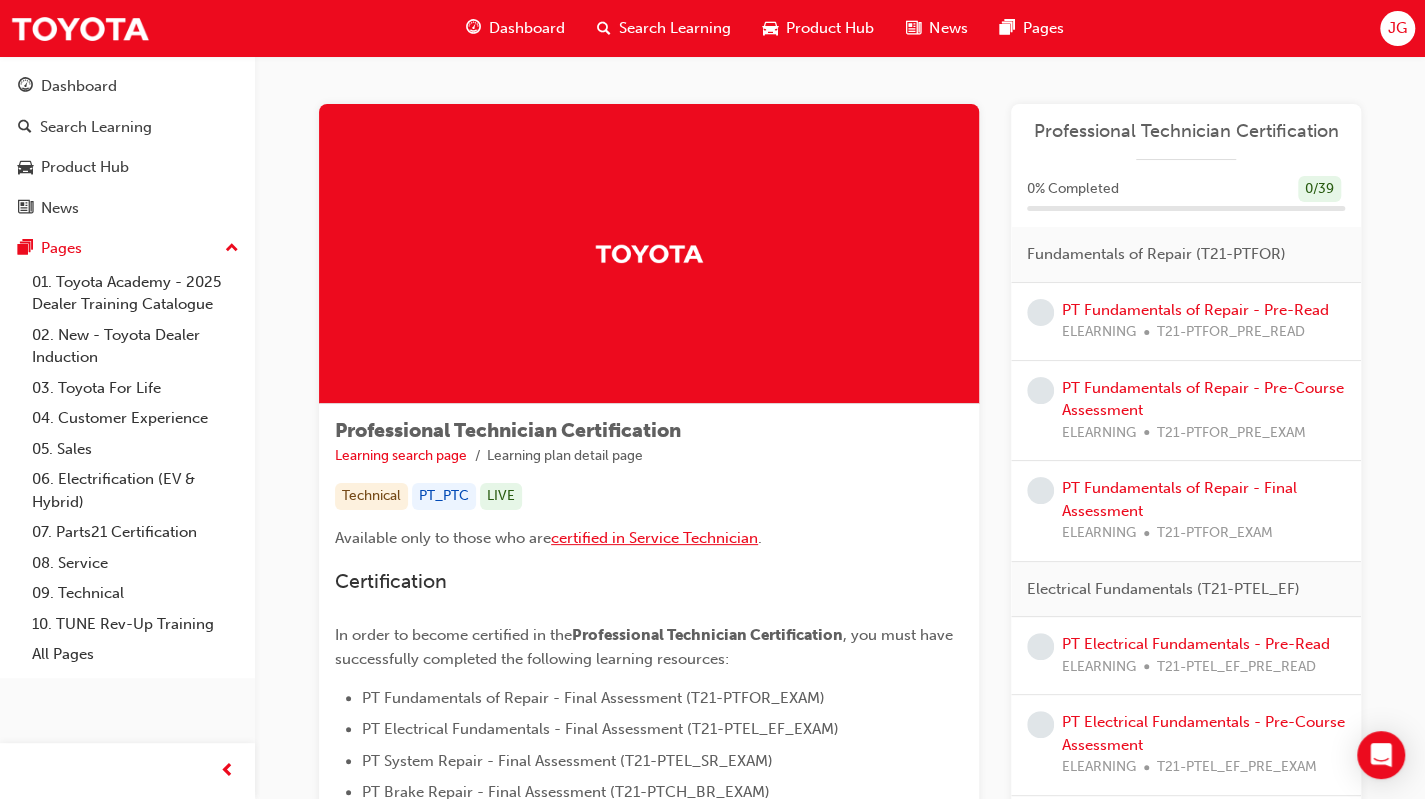 click on "certified in Service Technician" at bounding box center [654, 538] 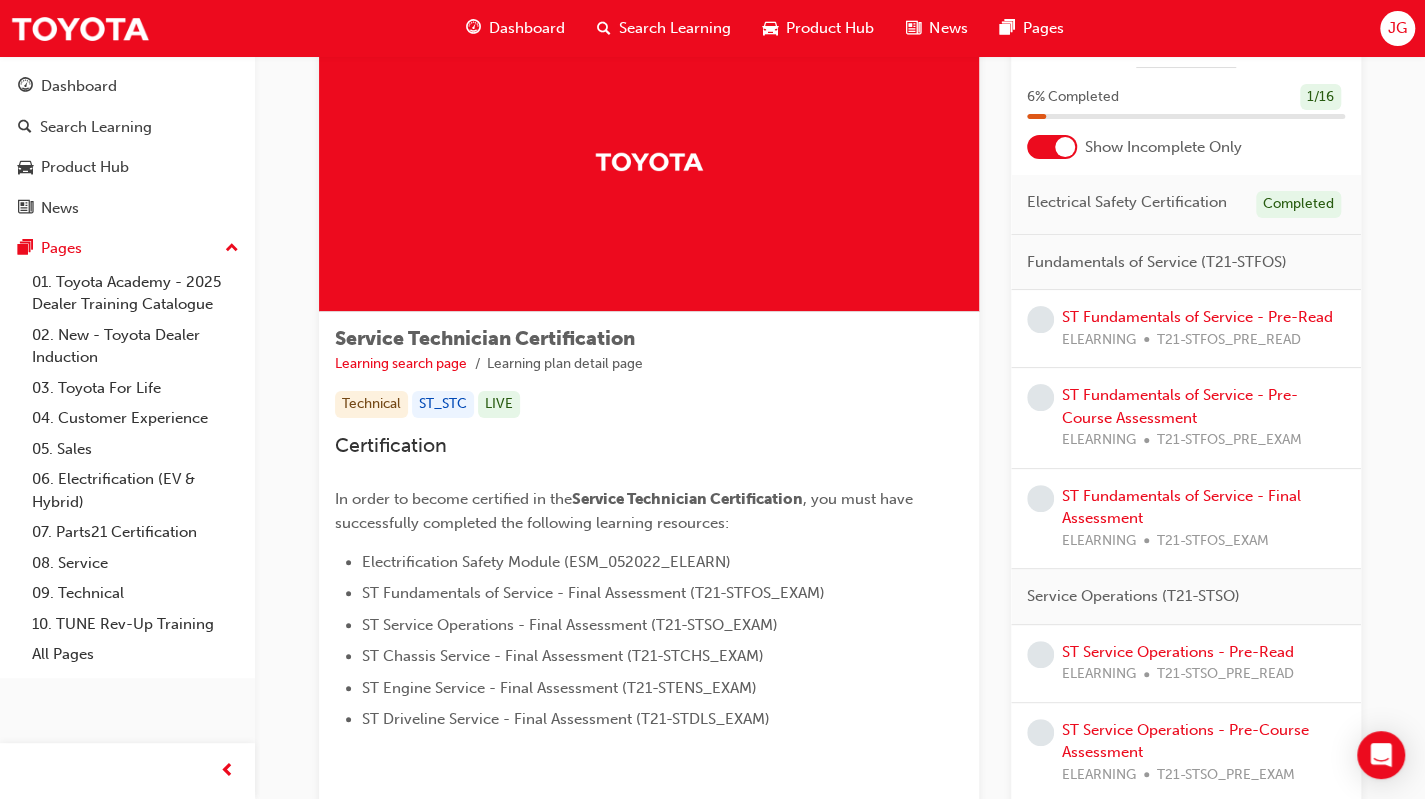 scroll, scrollTop: 0, scrollLeft: 0, axis: both 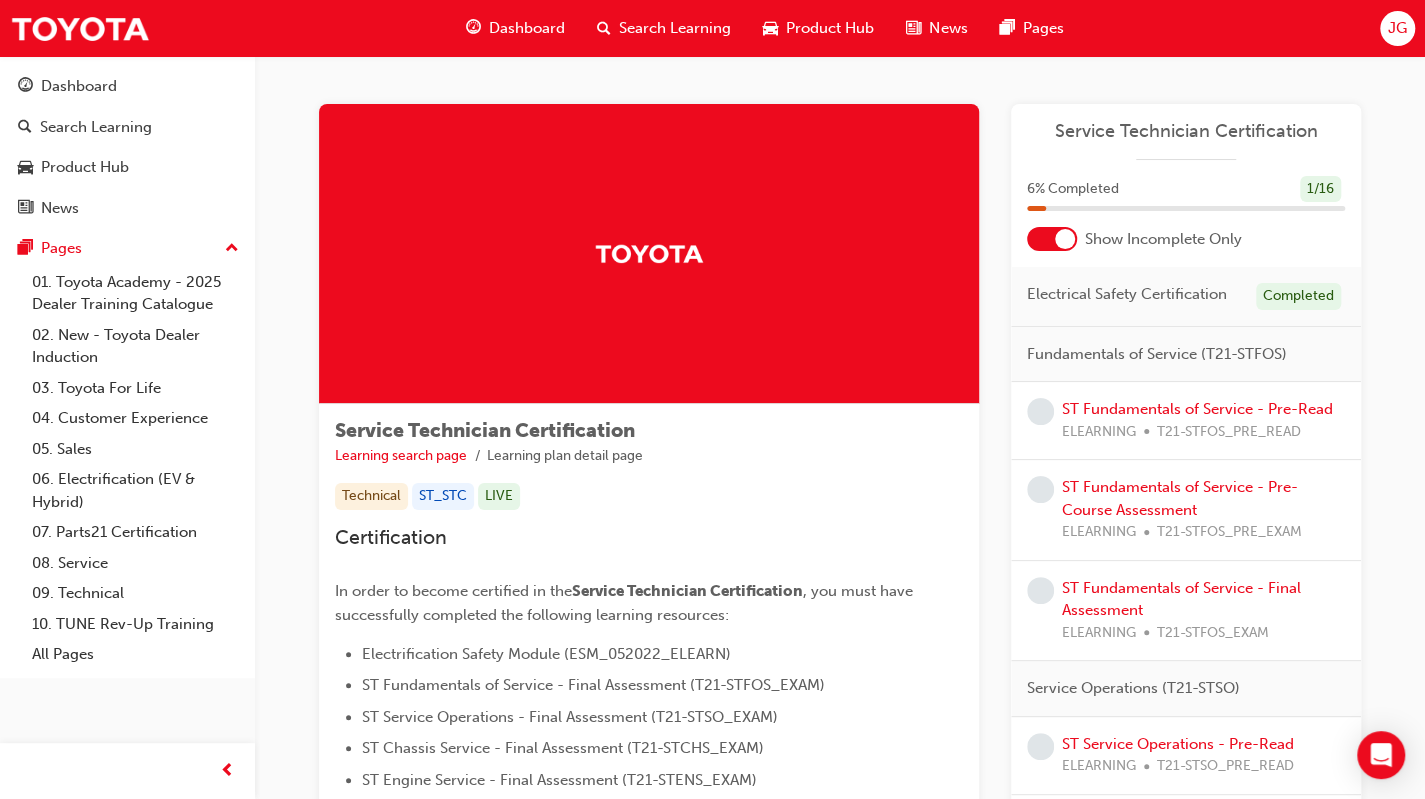 click on "Electrical Safety Certification" at bounding box center (1127, 294) 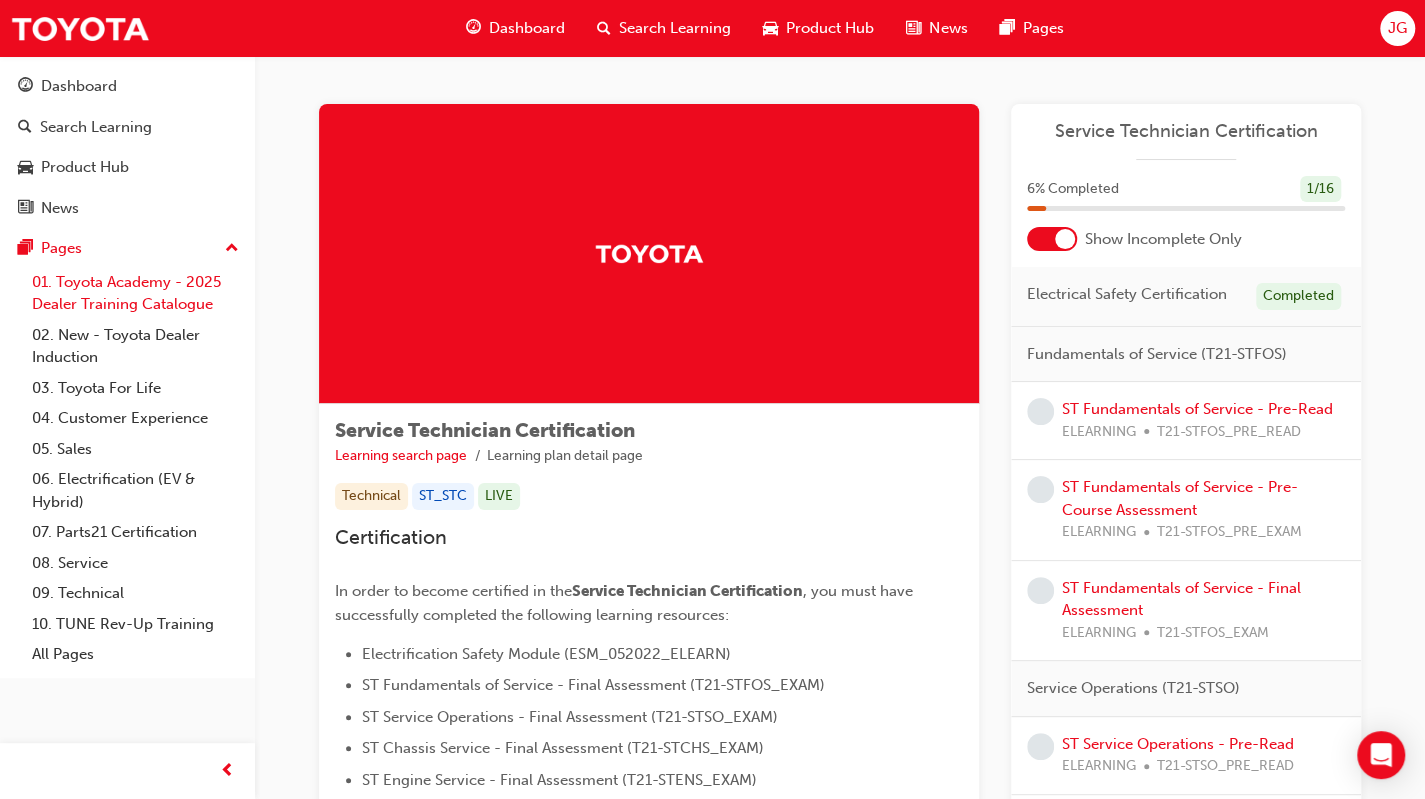 click on "01. Toyota Academy - 2025 Dealer Training Catalogue" at bounding box center [135, 293] 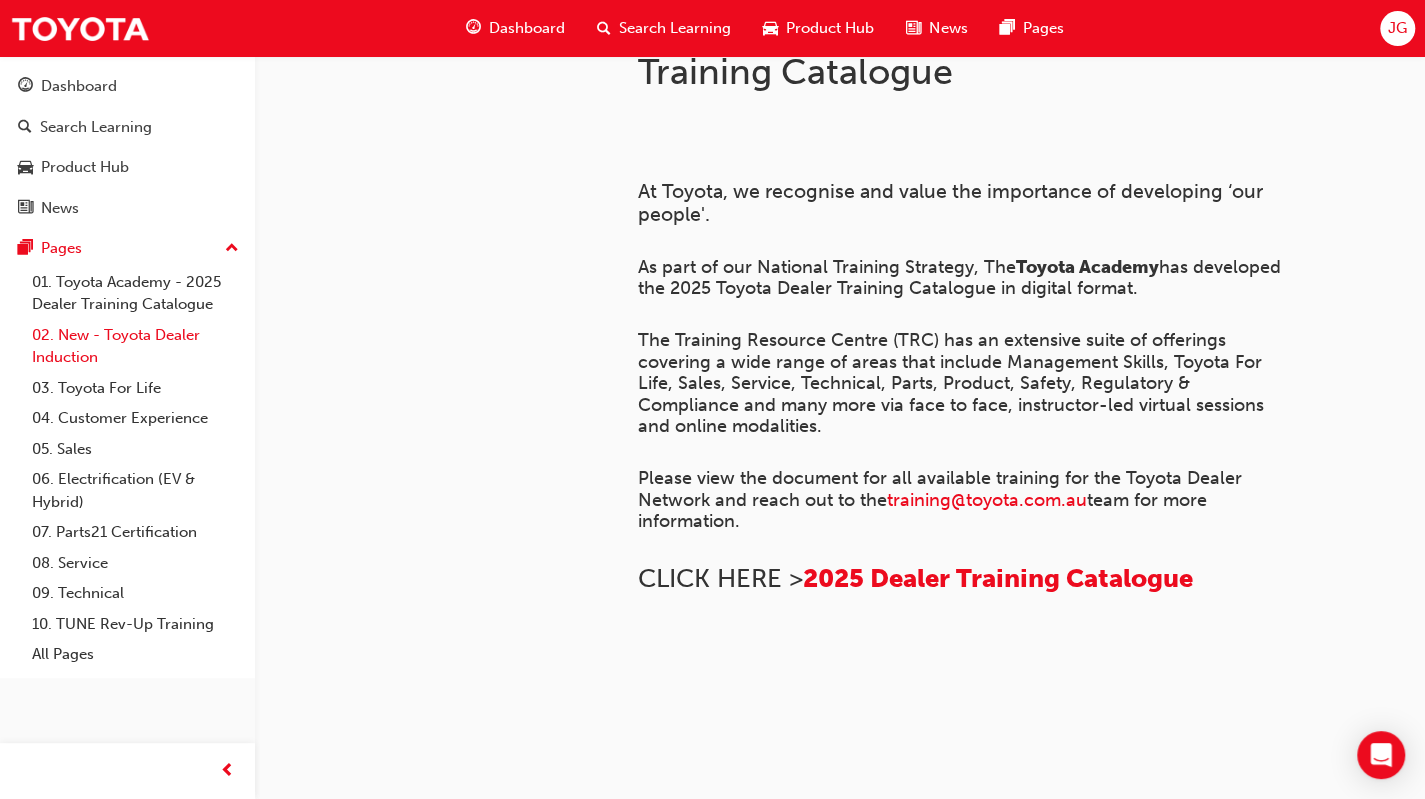 scroll, scrollTop: 0, scrollLeft: 0, axis: both 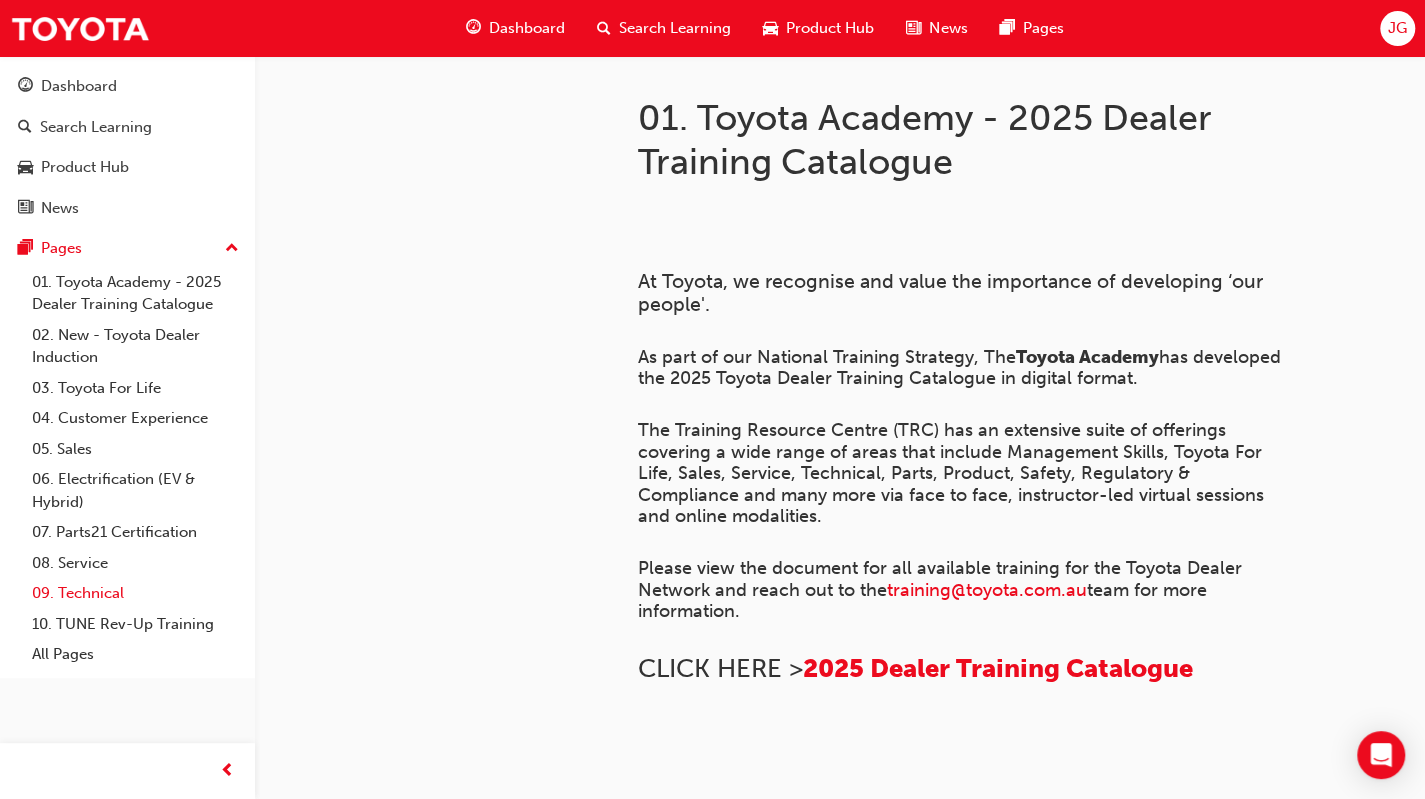 click on "09. Technical" at bounding box center [135, 593] 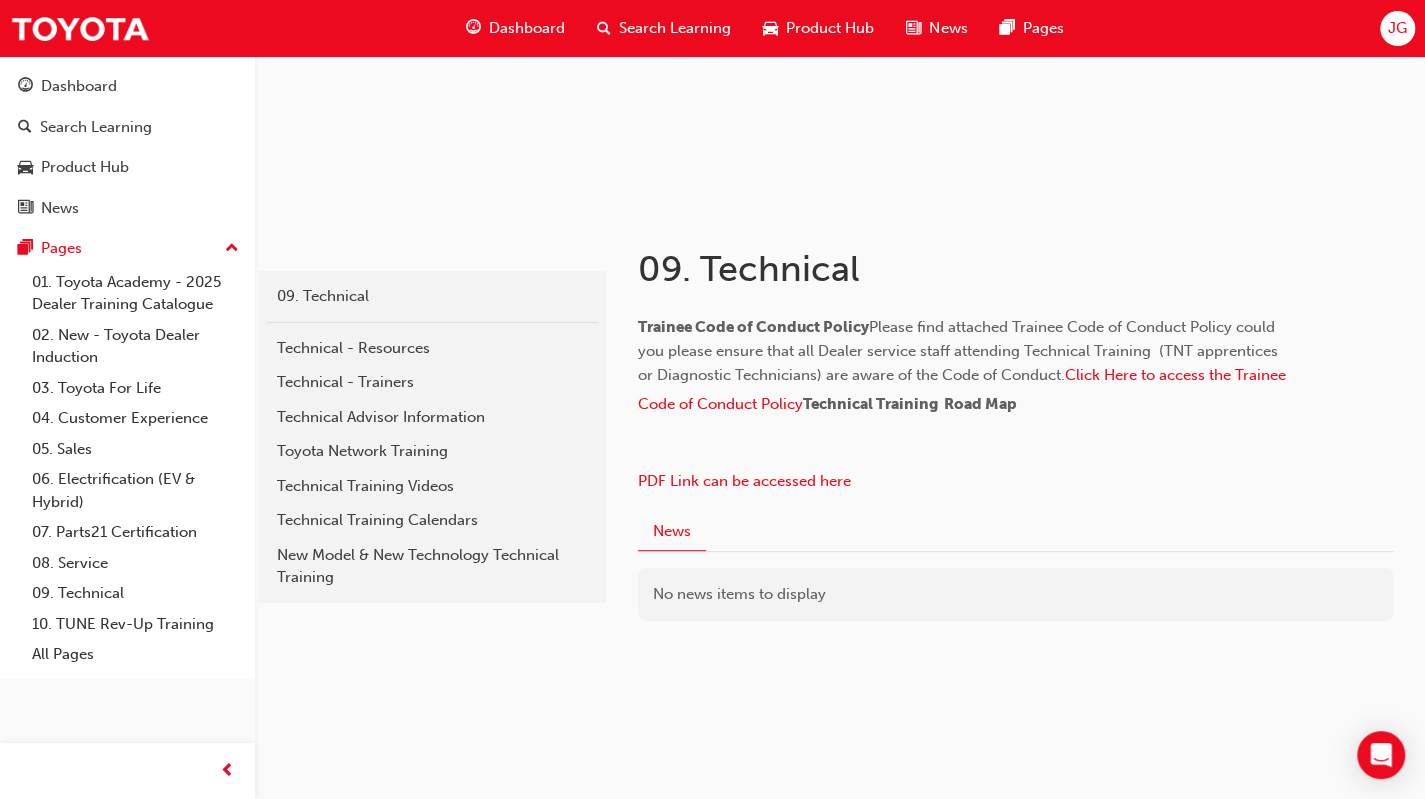scroll, scrollTop: 300, scrollLeft: 0, axis: vertical 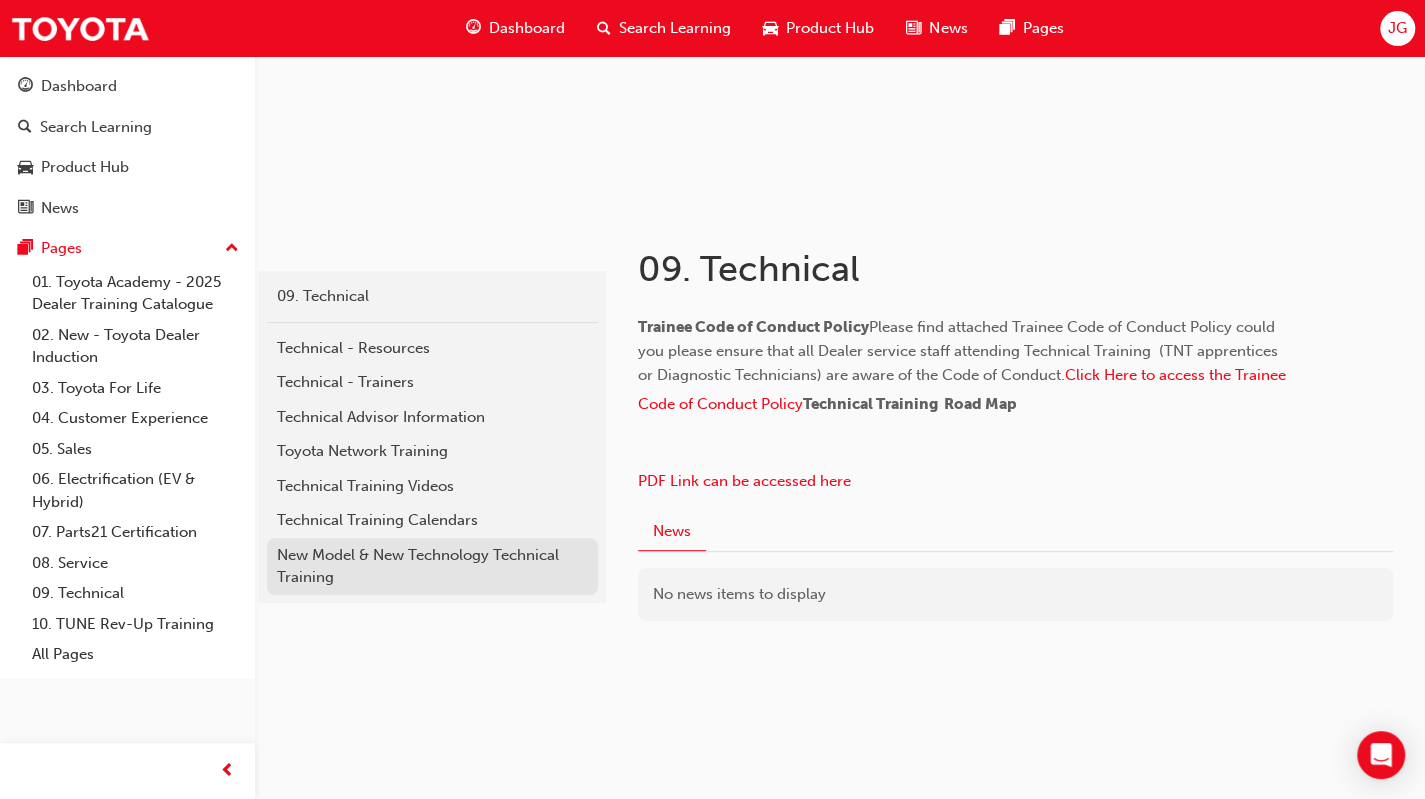 click on "New Model & New Technology Technical Training" at bounding box center (432, 566) 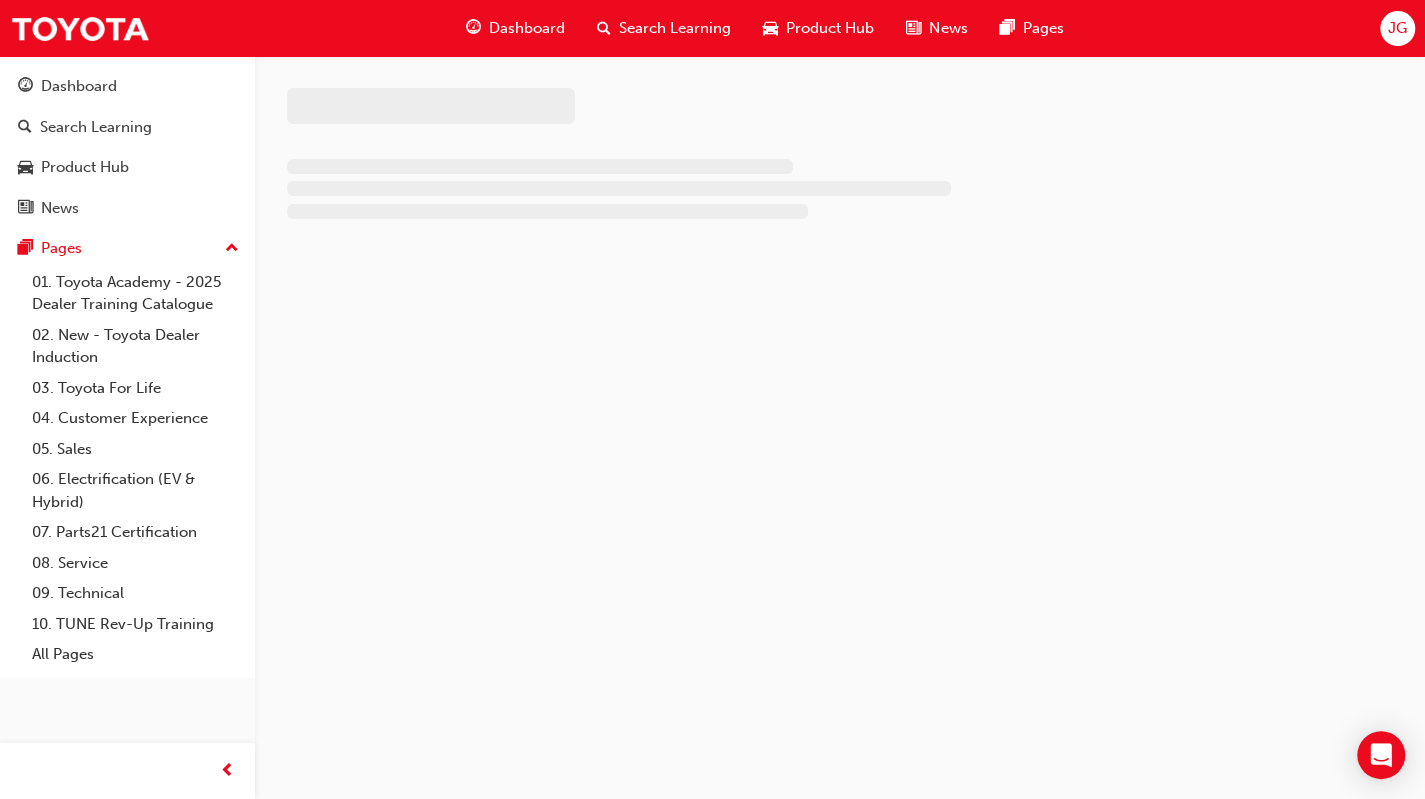 scroll, scrollTop: 0, scrollLeft: 0, axis: both 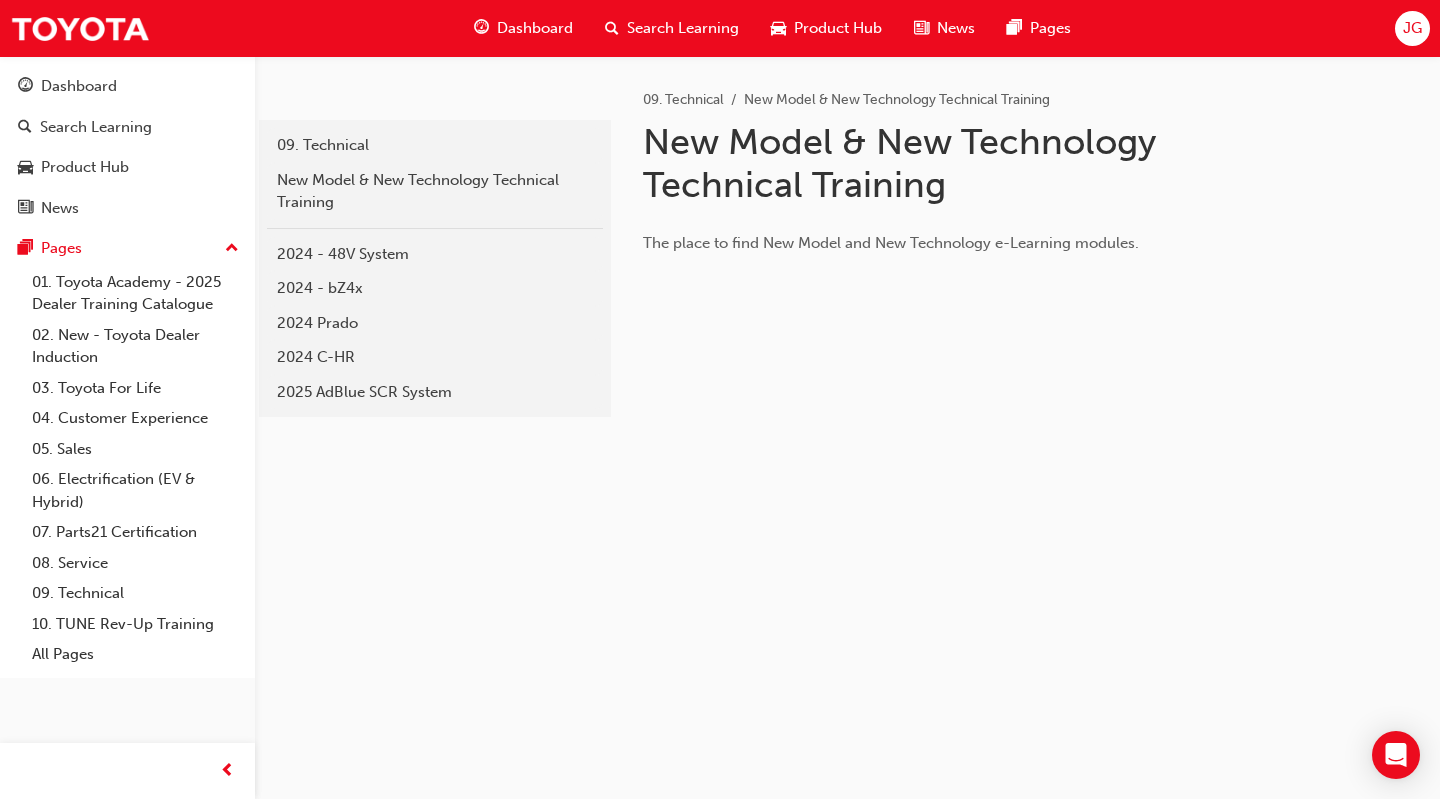 click on "JG" at bounding box center [1412, 28] 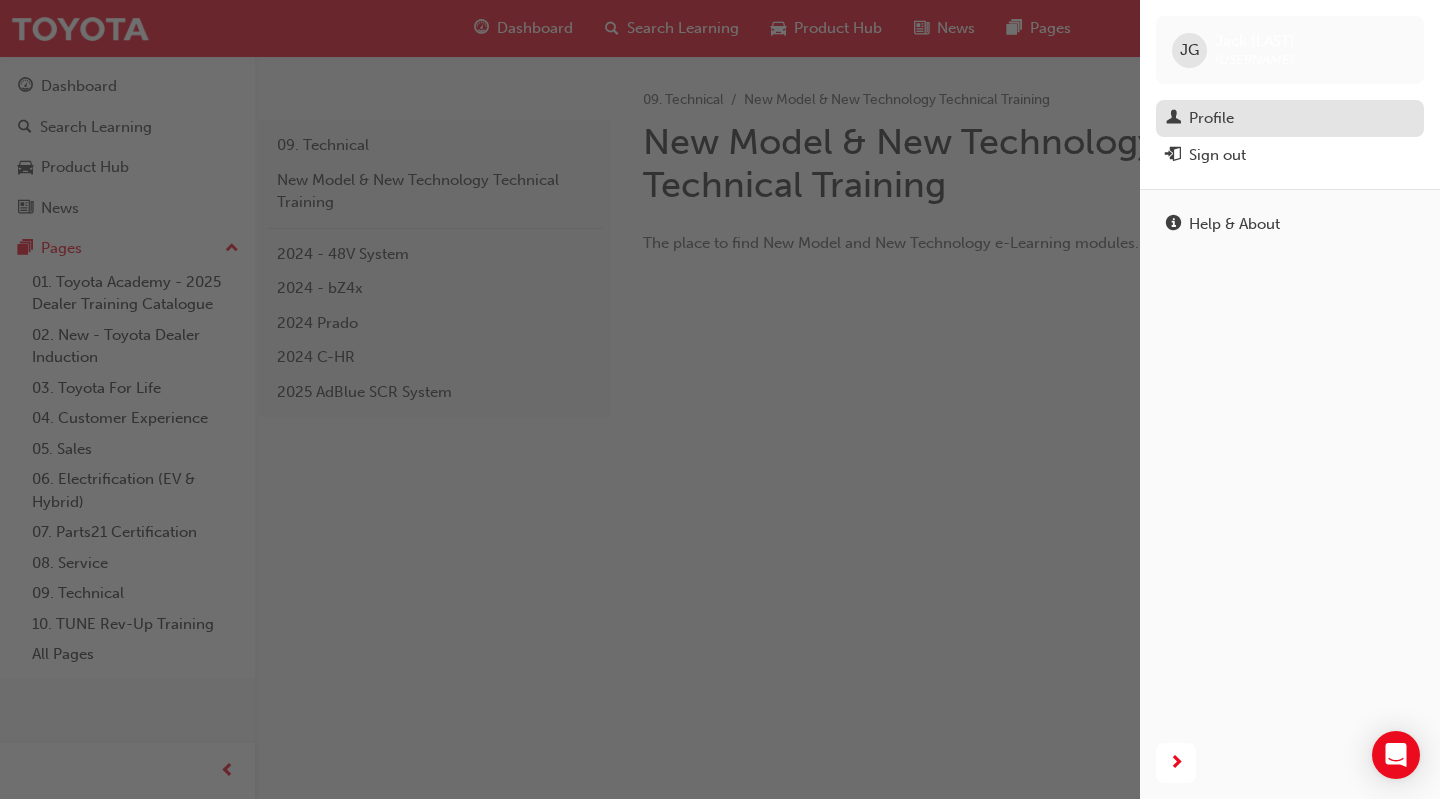 click on "Profile" at bounding box center (1290, 118) 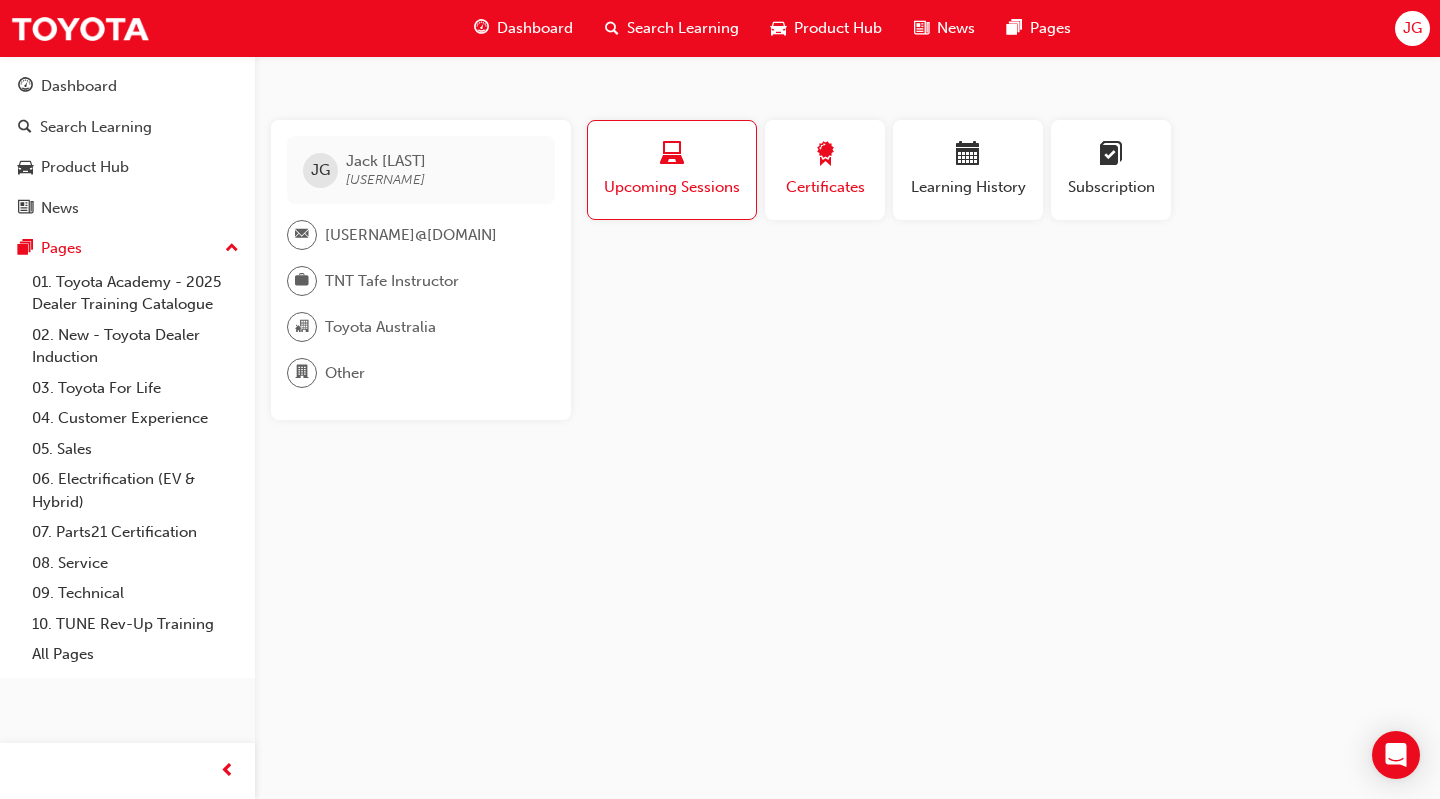 click on "Certificates" at bounding box center [825, 187] 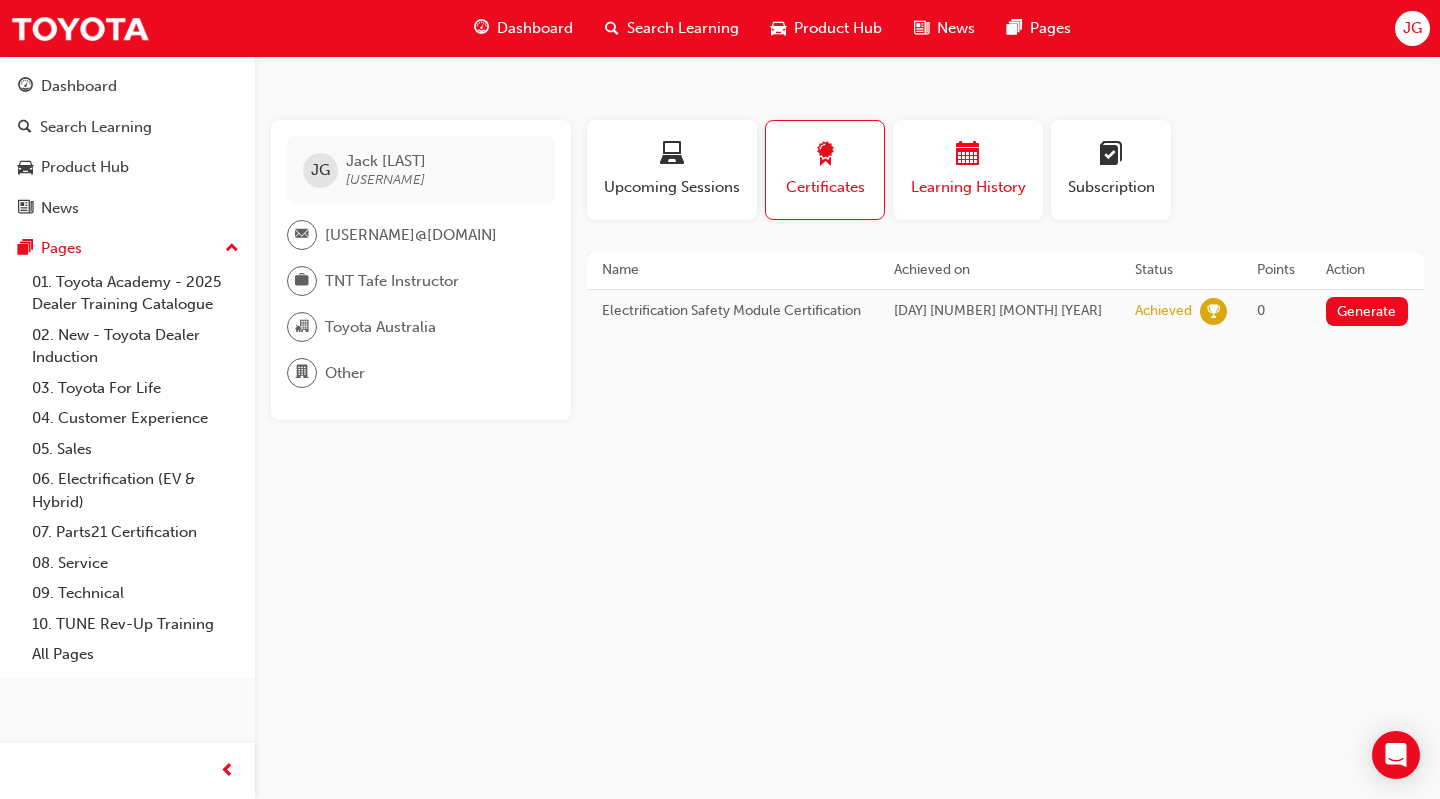 click on "Learning History" at bounding box center (968, 187) 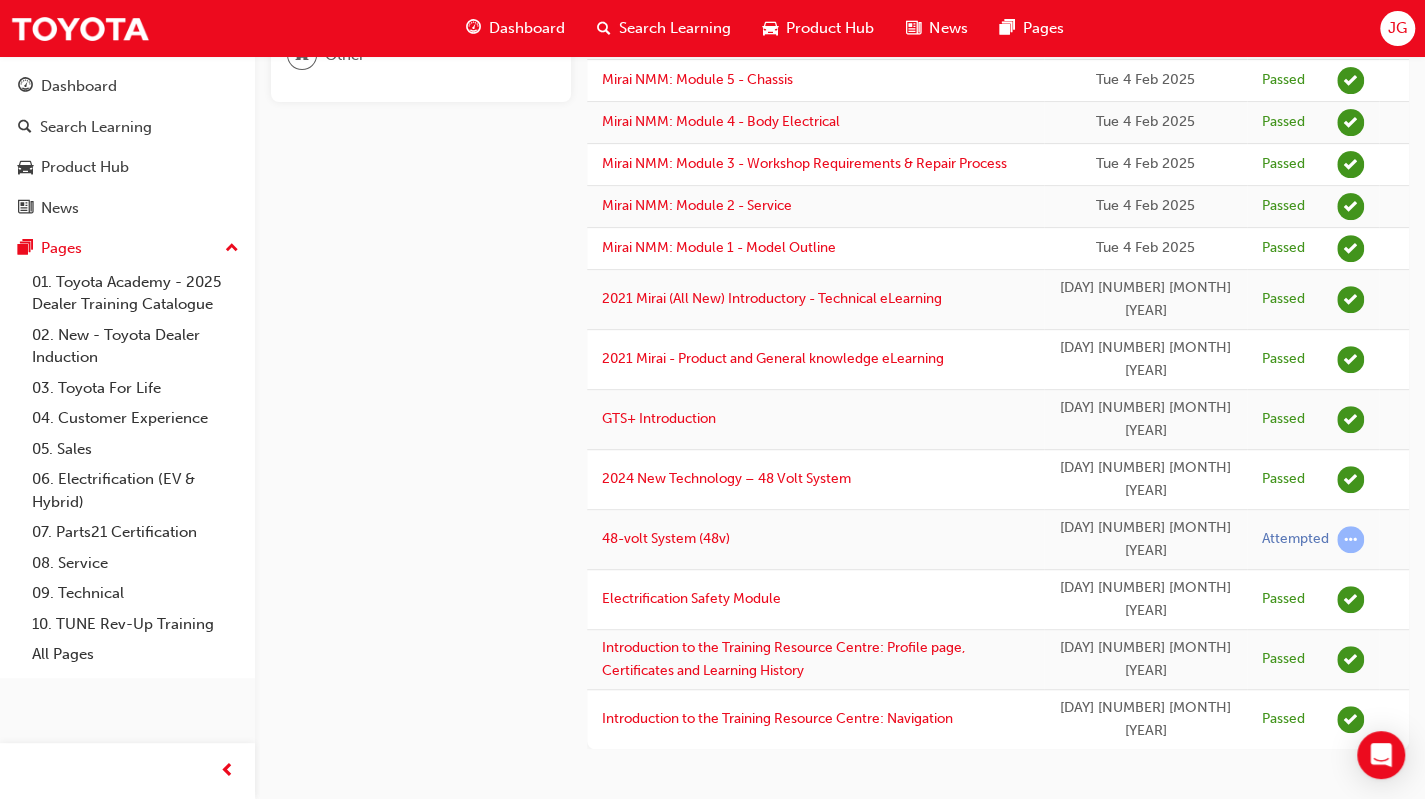 scroll, scrollTop: 348, scrollLeft: 0, axis: vertical 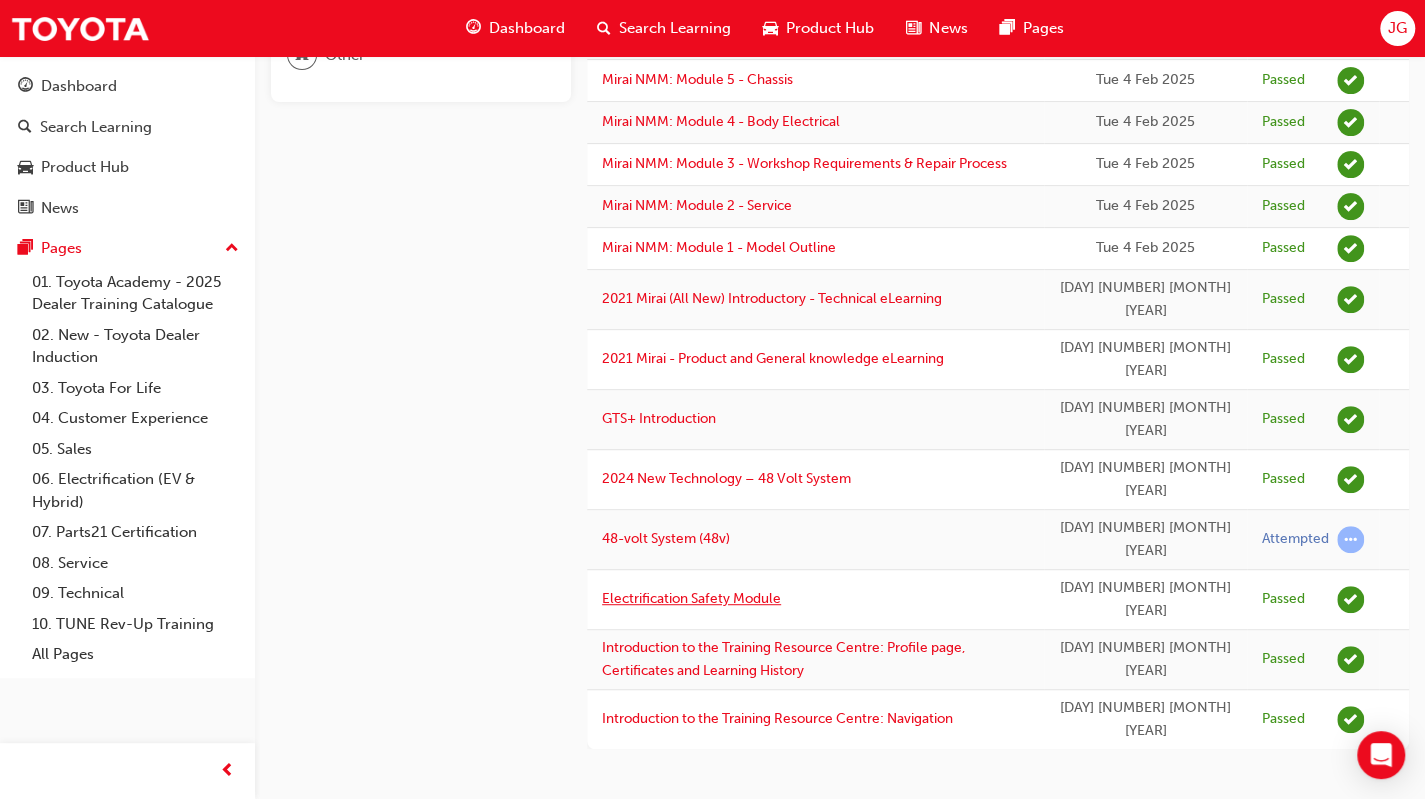 click on "Electrification Safety Module" at bounding box center (691, 598) 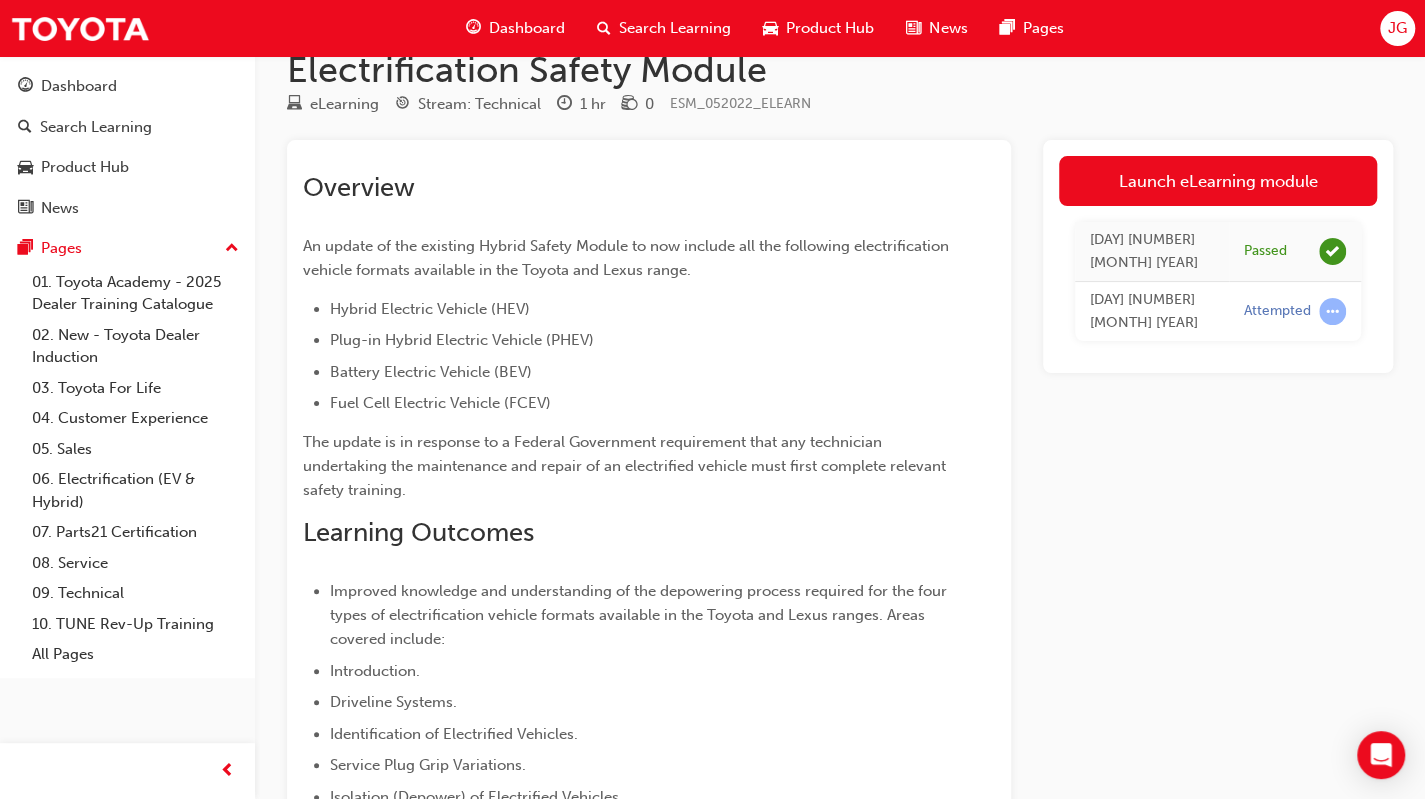scroll, scrollTop: 0, scrollLeft: 0, axis: both 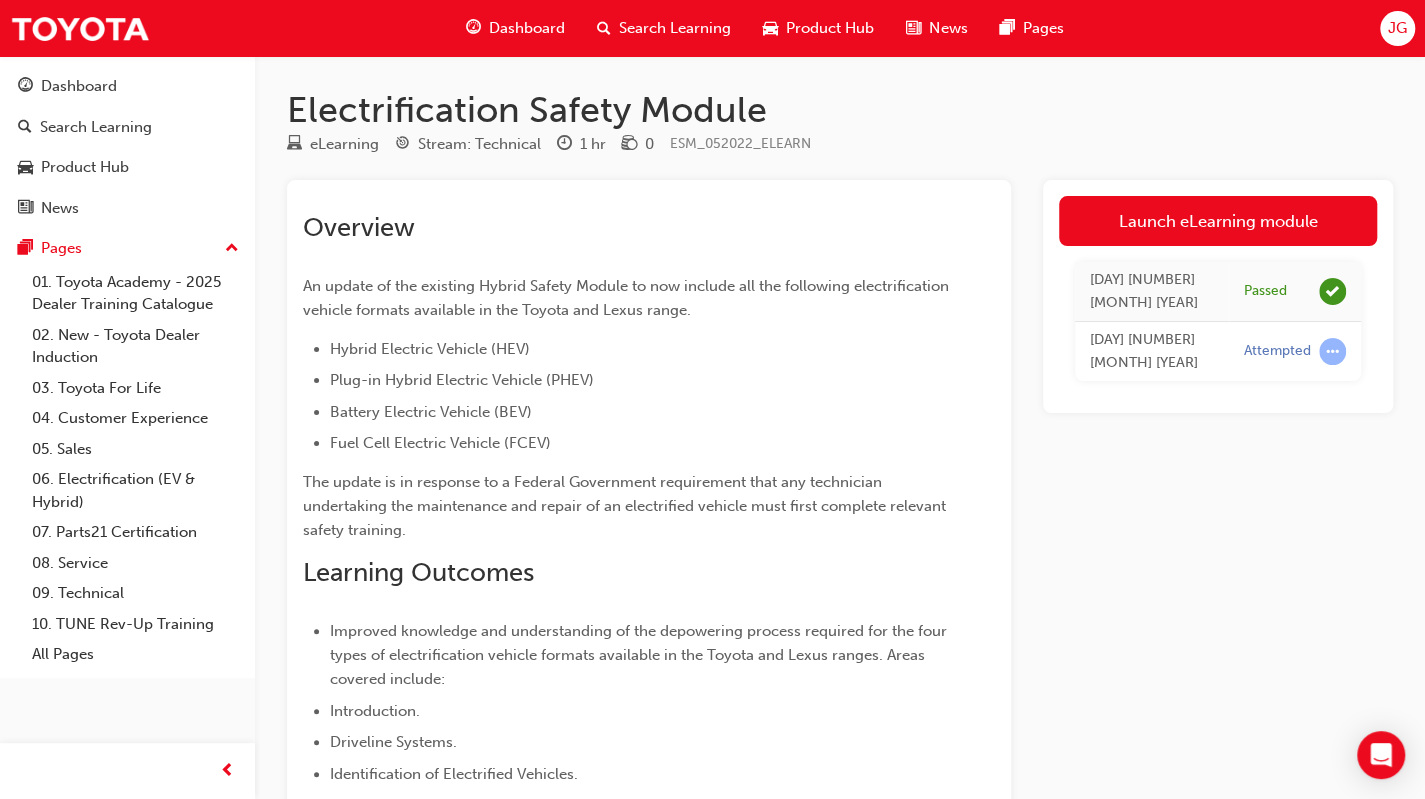 click on "Search Learning" at bounding box center [675, 28] 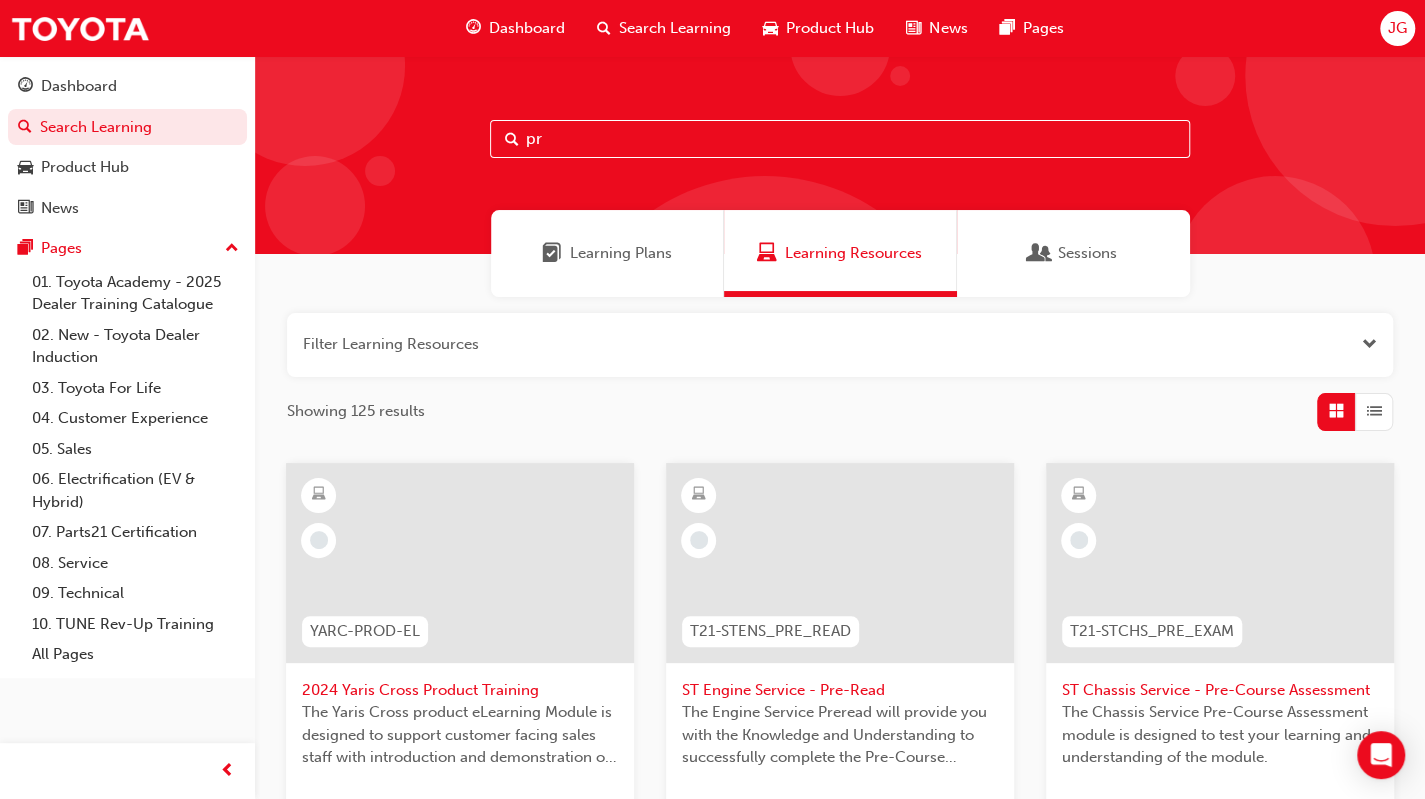 click at bounding box center [840, 345] 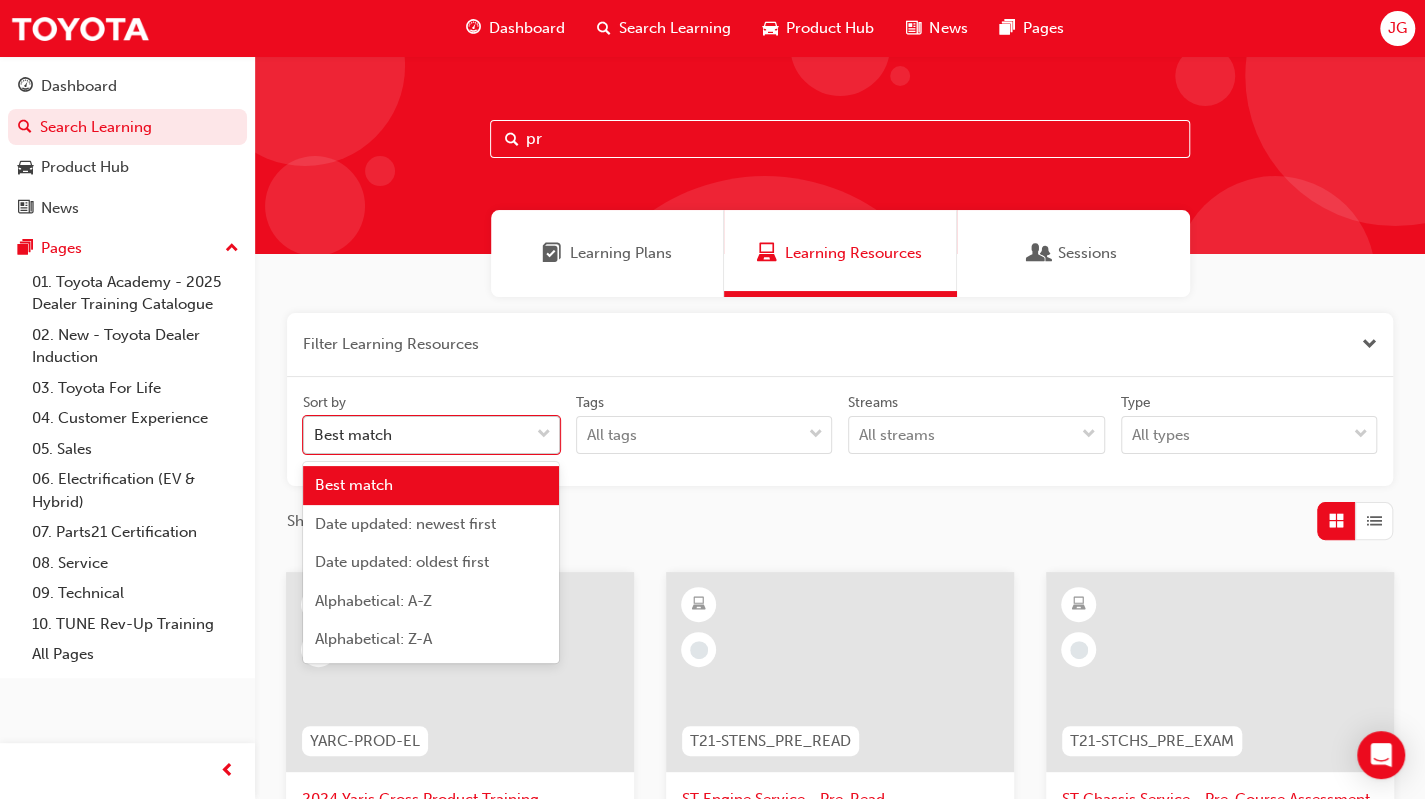 click at bounding box center [544, 435] 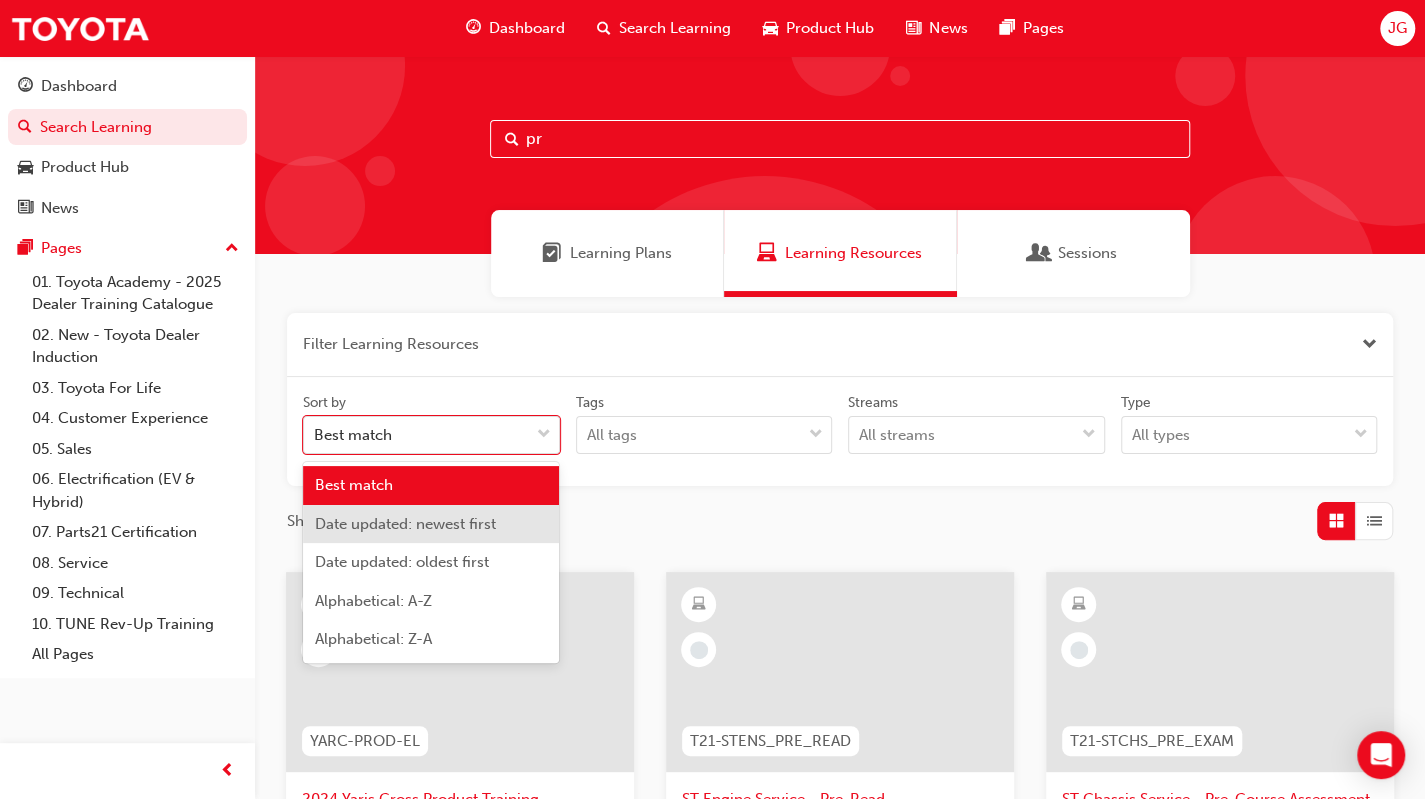 click on "Date updated: newest first" at bounding box center (405, 524) 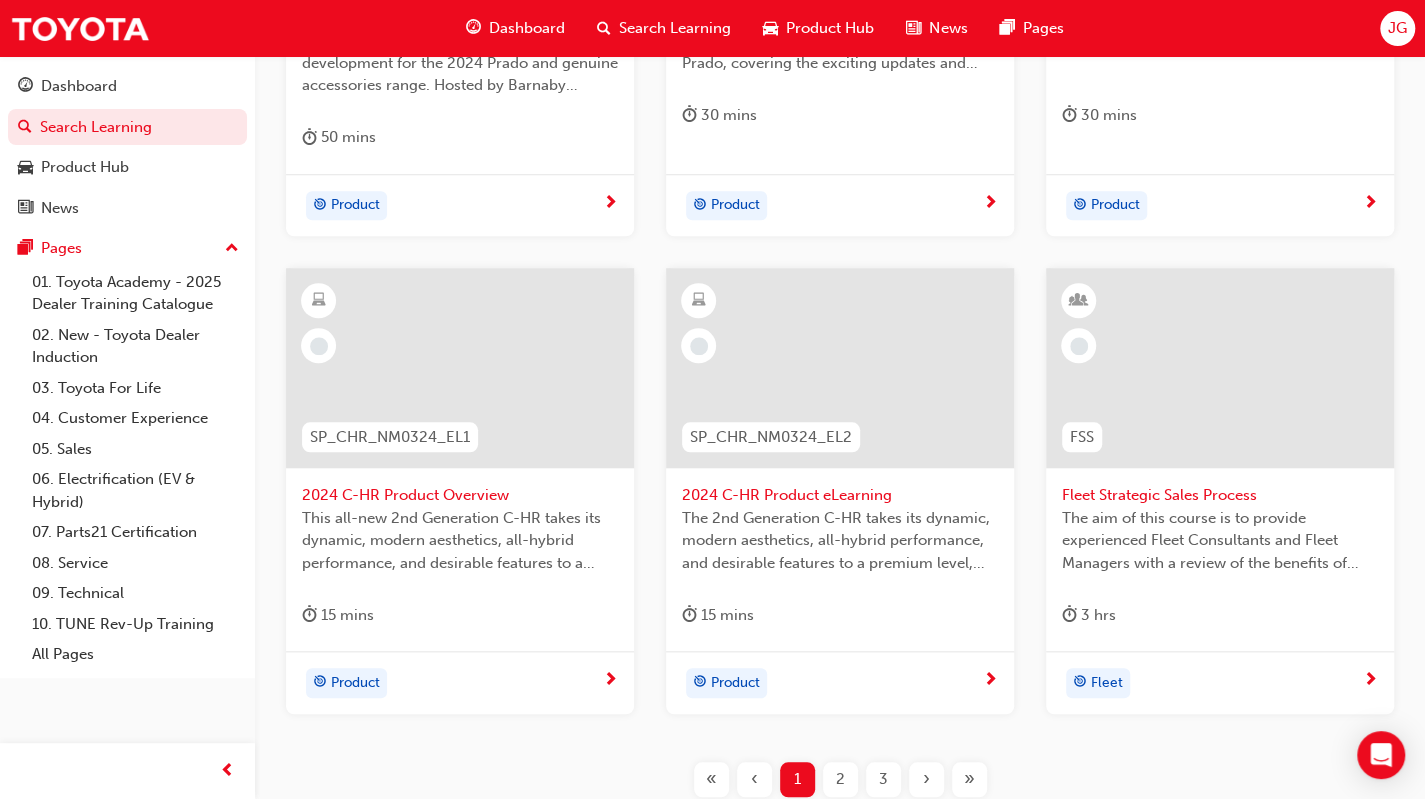 scroll, scrollTop: 900, scrollLeft: 0, axis: vertical 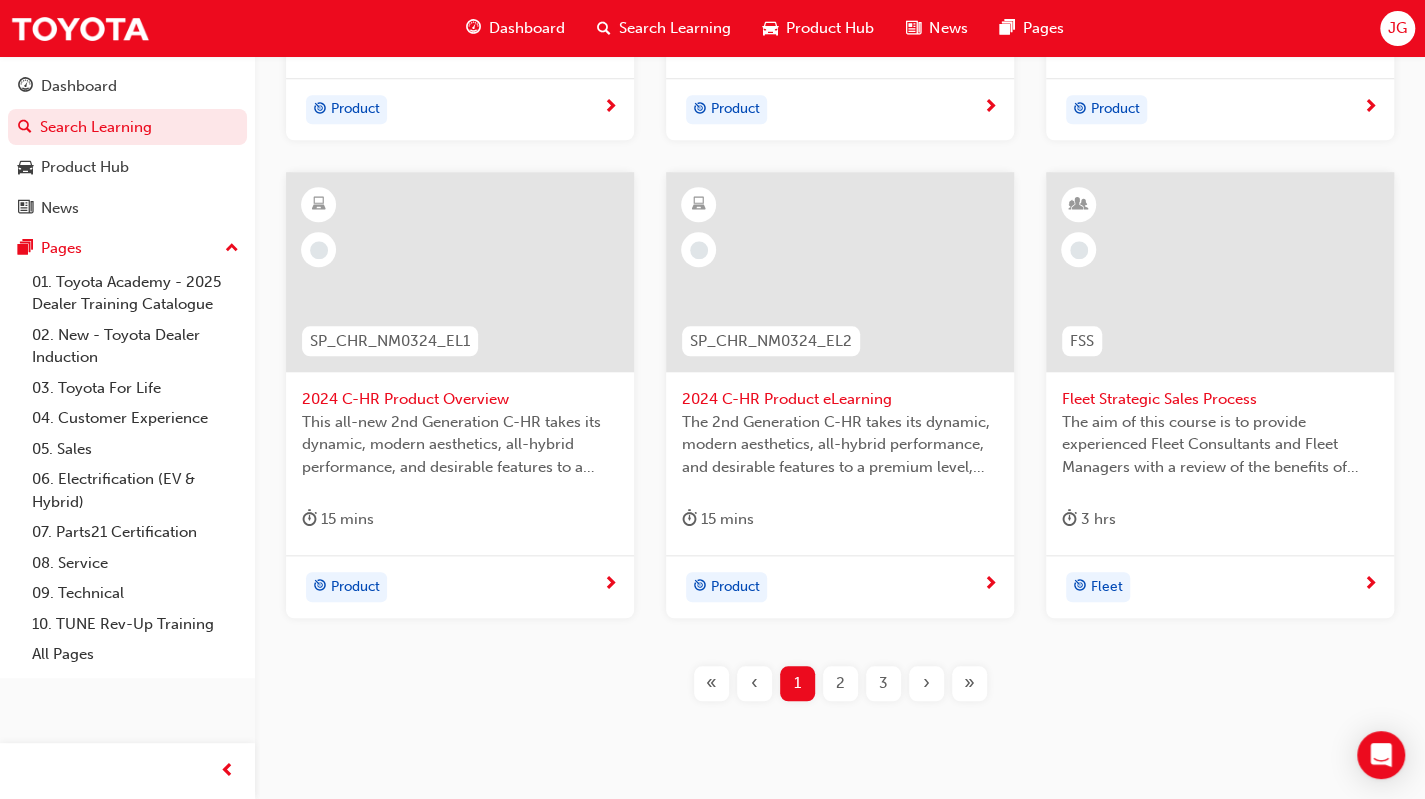 click on "2" at bounding box center (840, 683) 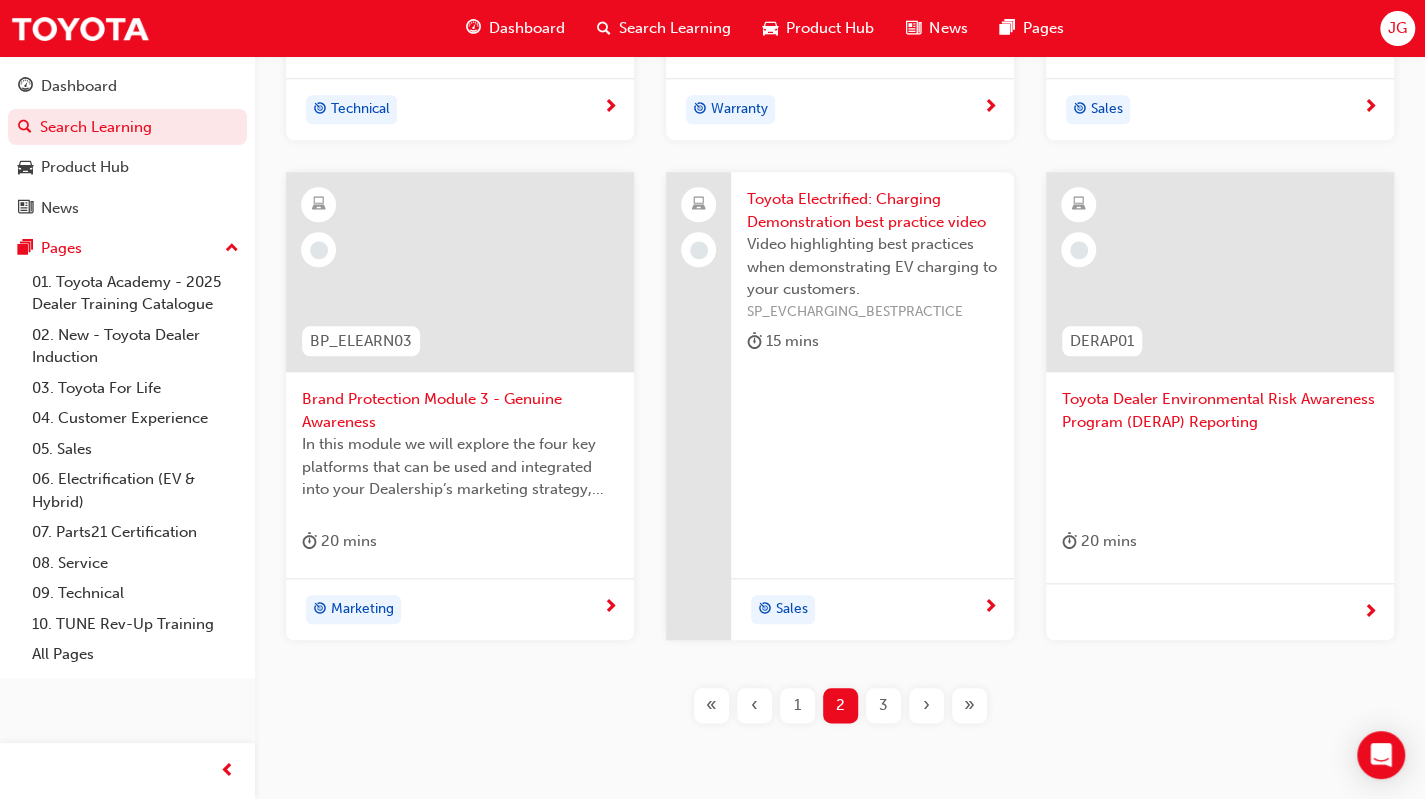 scroll, scrollTop: 983, scrollLeft: 0, axis: vertical 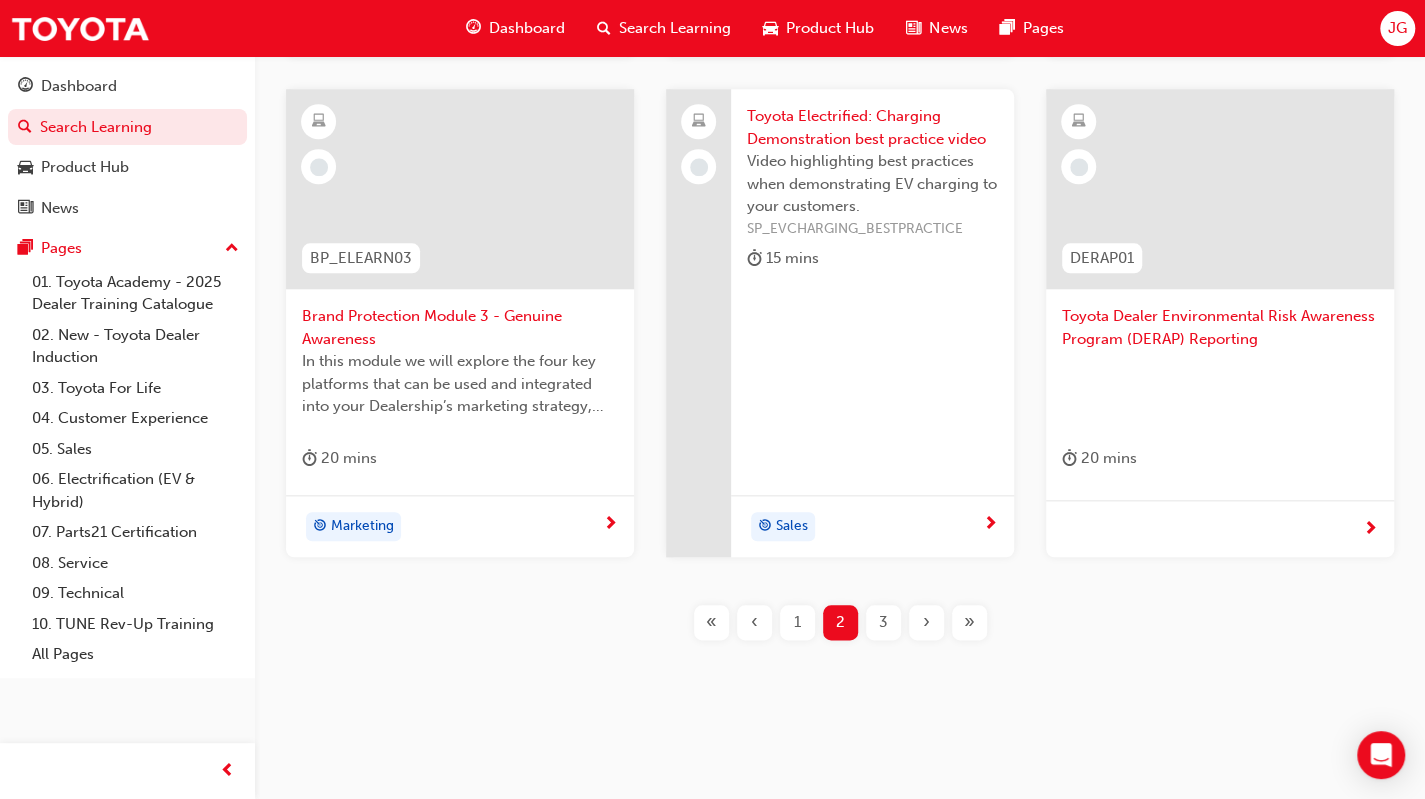 click on "3" at bounding box center (883, 622) 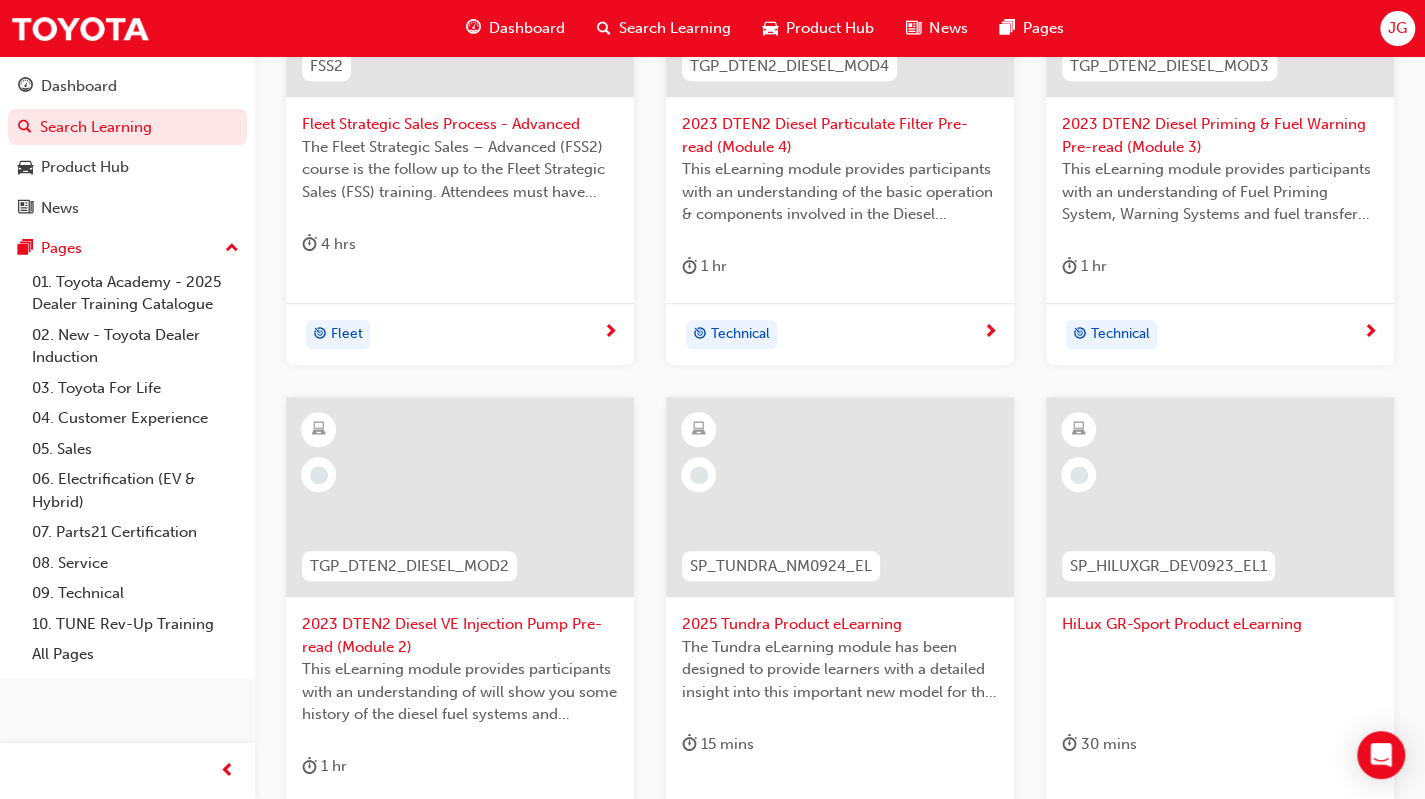 scroll, scrollTop: 783, scrollLeft: 0, axis: vertical 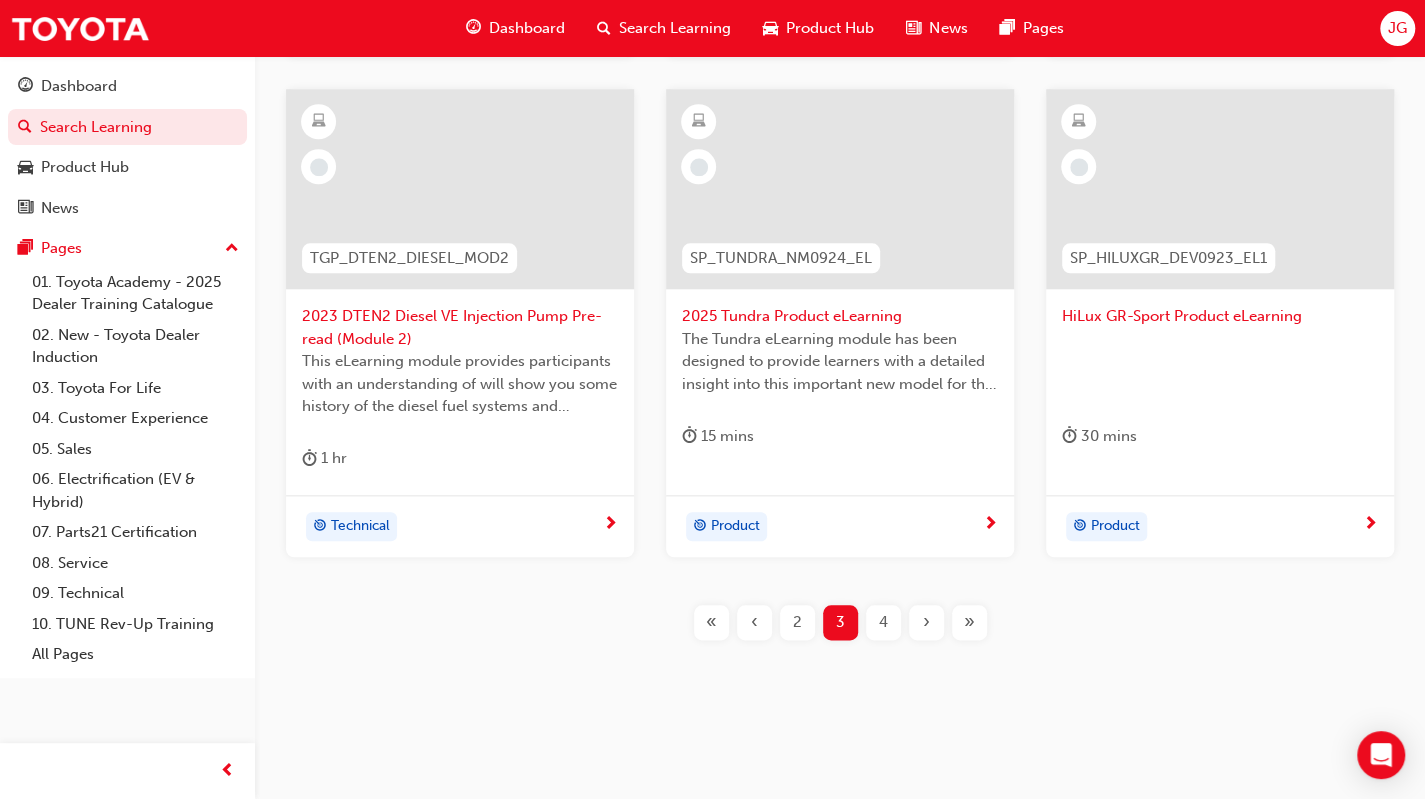 click on "4" at bounding box center [883, 622] 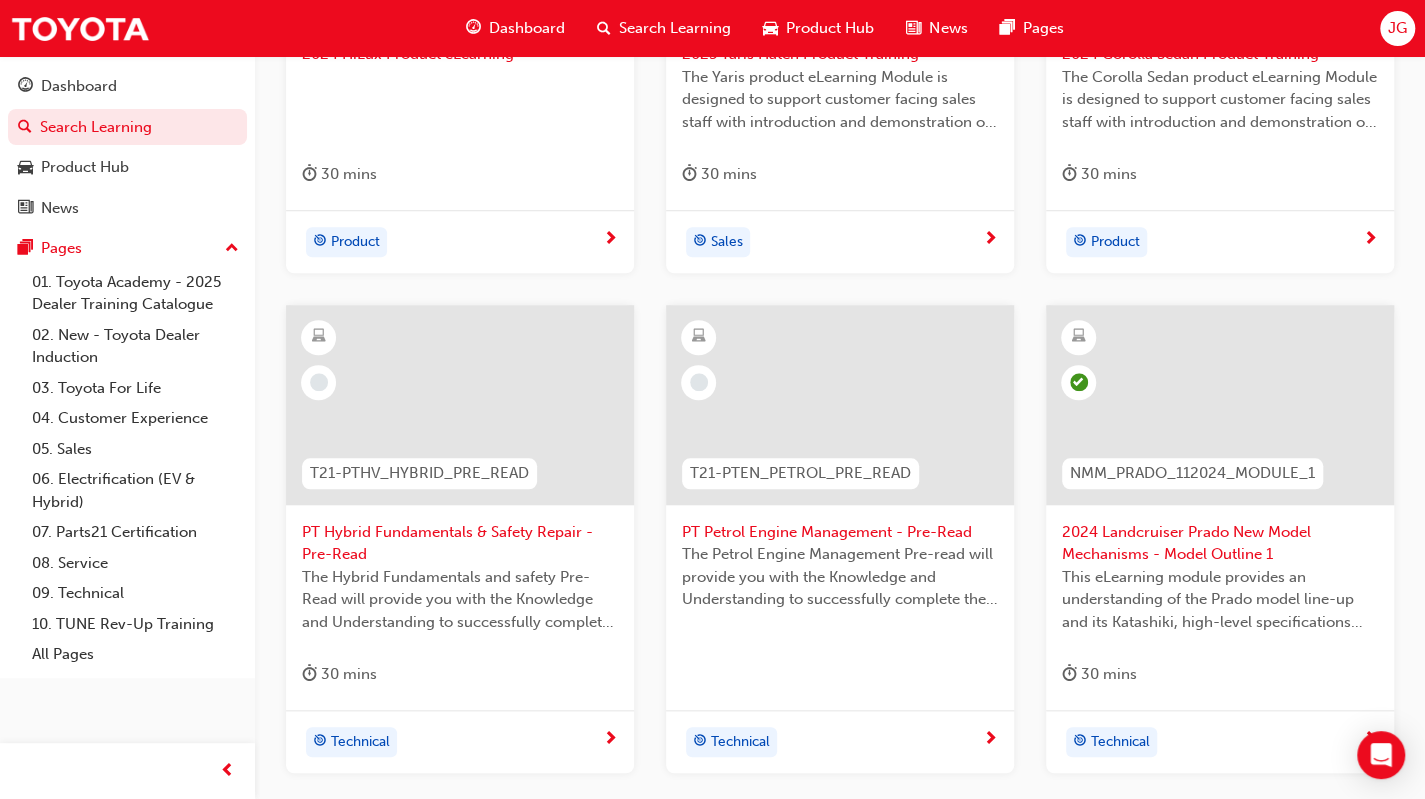 scroll, scrollTop: 860, scrollLeft: 0, axis: vertical 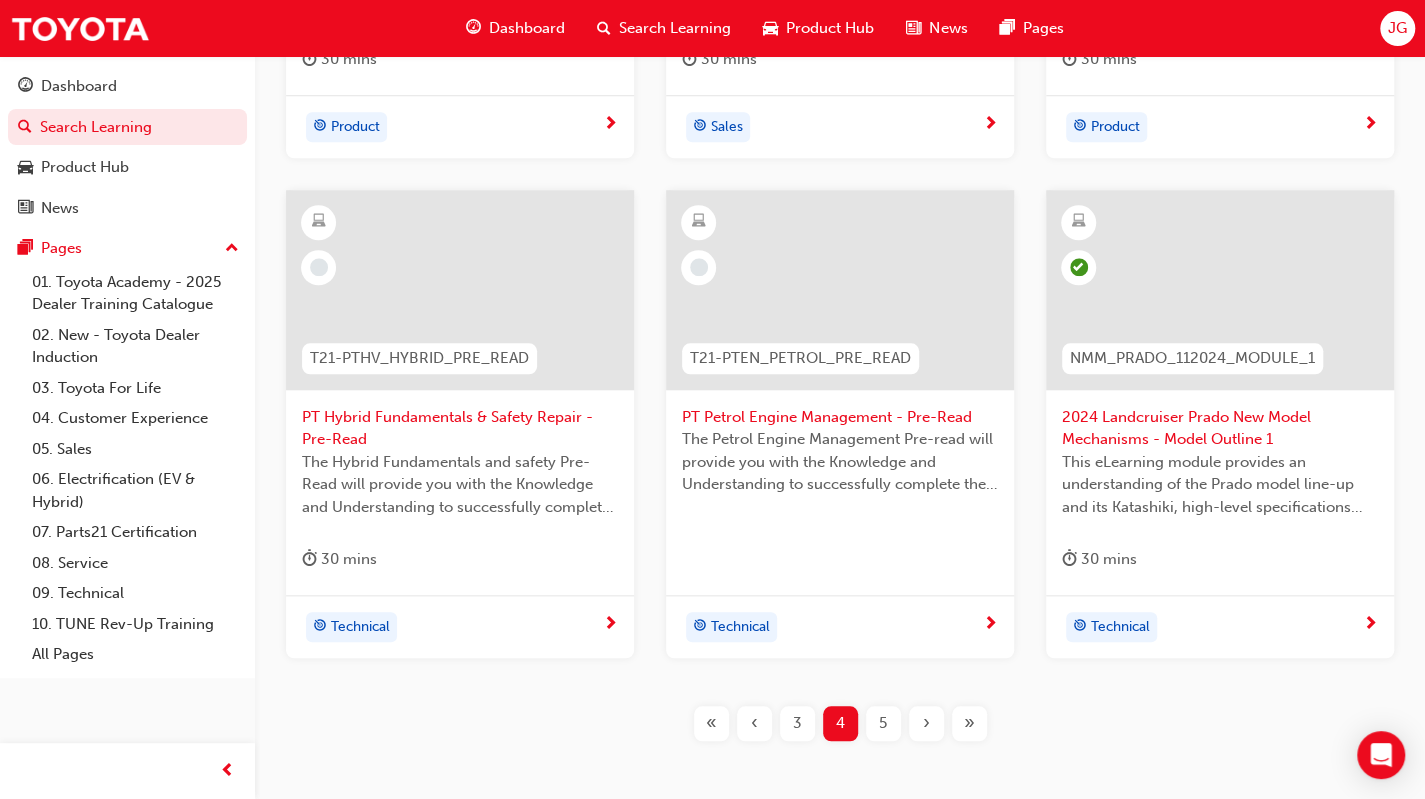 click on "5" at bounding box center (883, 723) 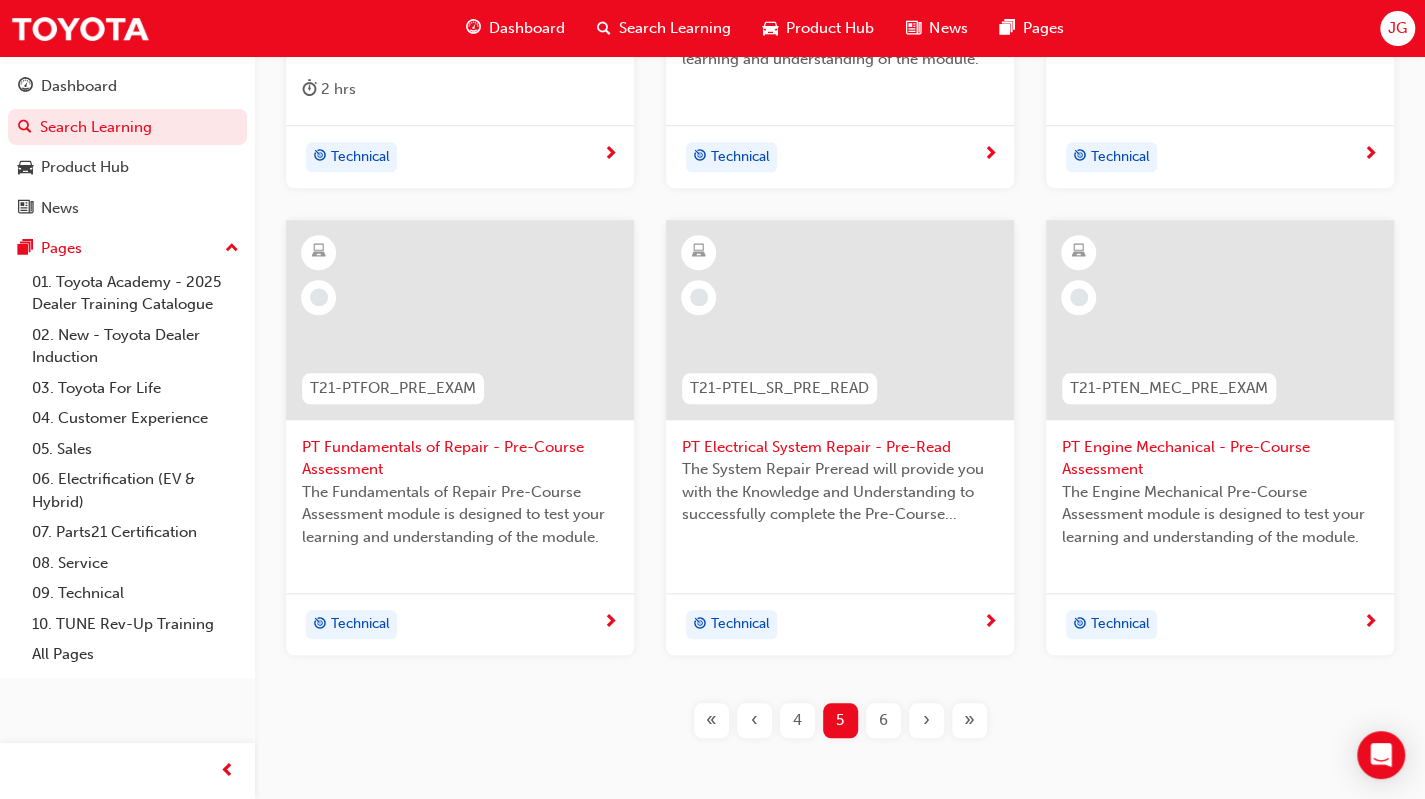 scroll, scrollTop: 860, scrollLeft: 0, axis: vertical 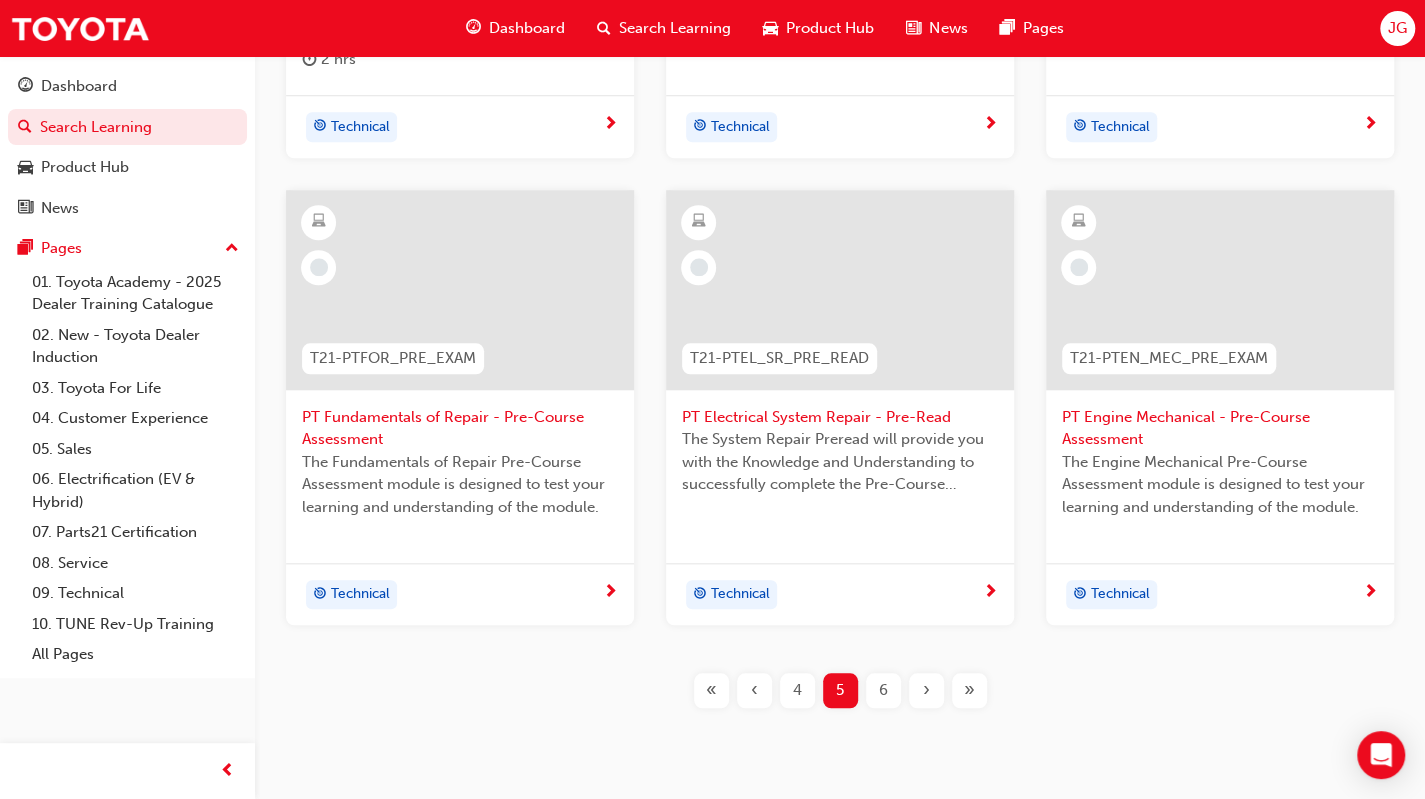 click on "6" at bounding box center (883, 690) 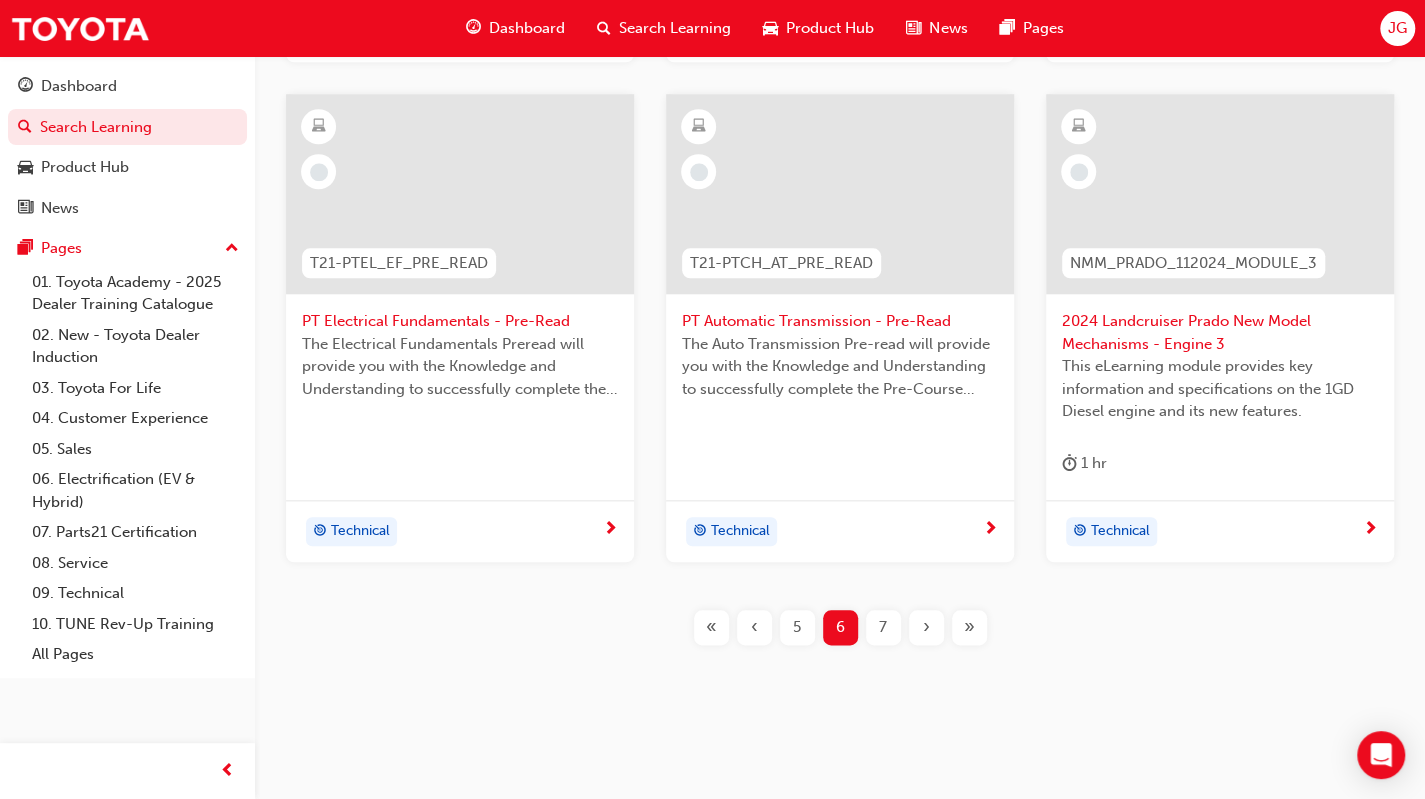 scroll, scrollTop: 983, scrollLeft: 0, axis: vertical 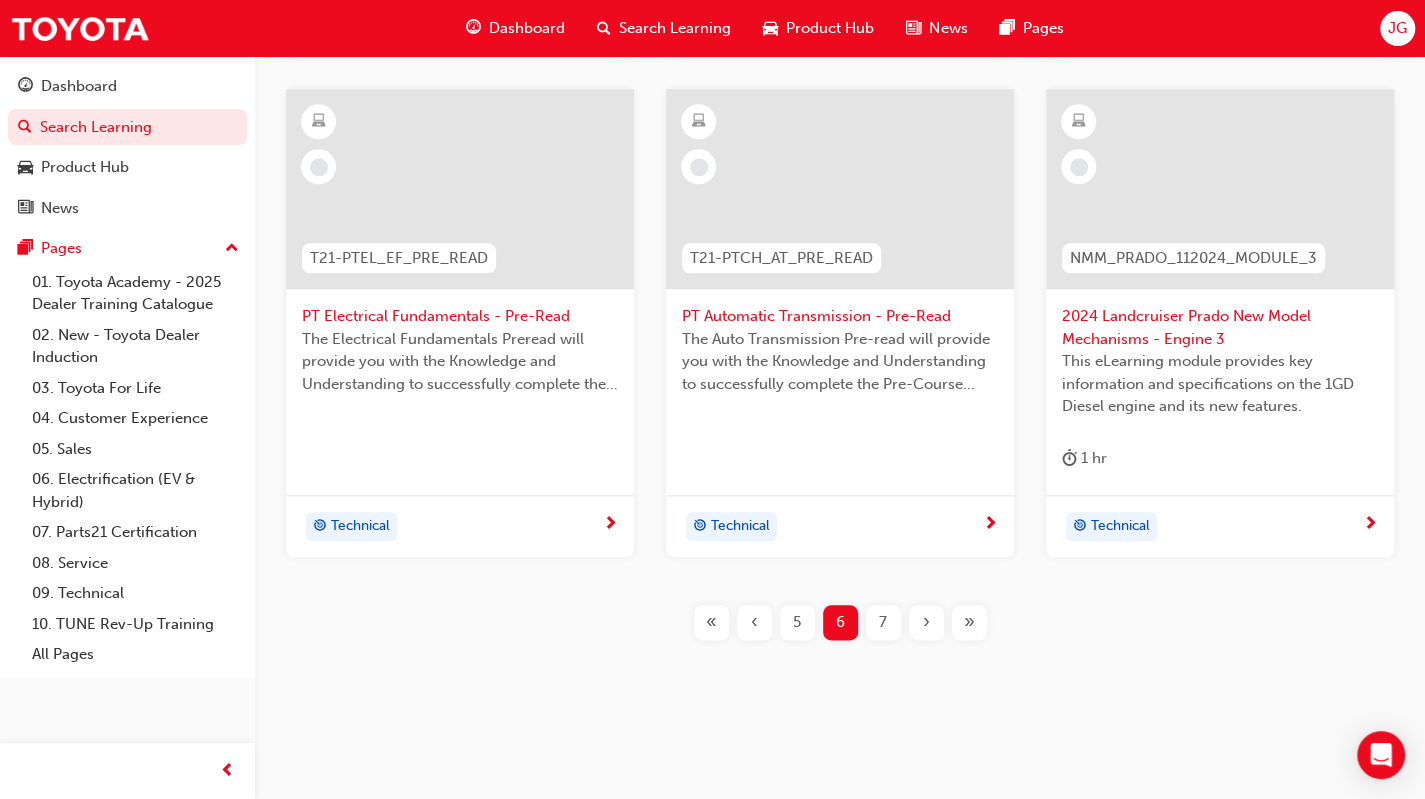 click on "7" at bounding box center [883, 622] 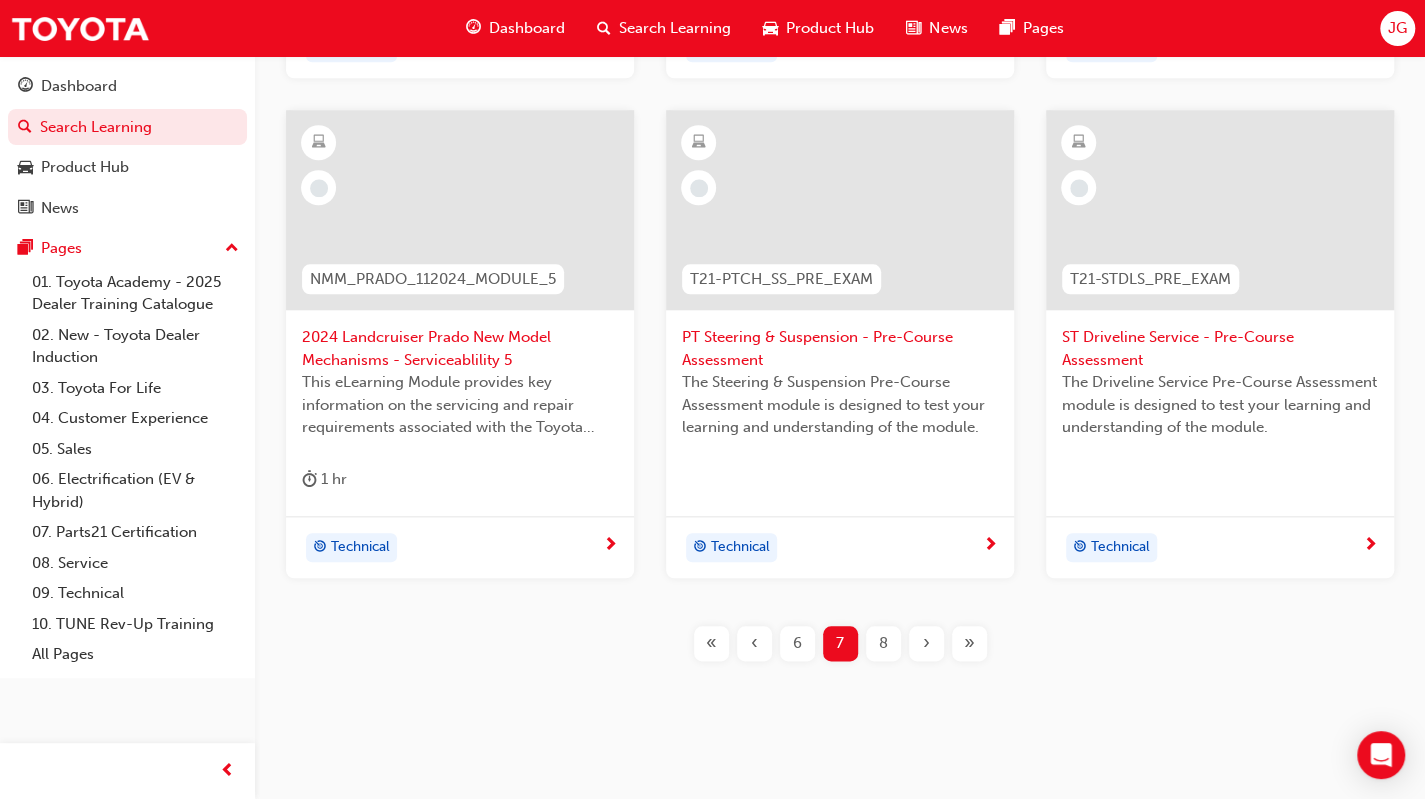 scroll, scrollTop: 983, scrollLeft: 0, axis: vertical 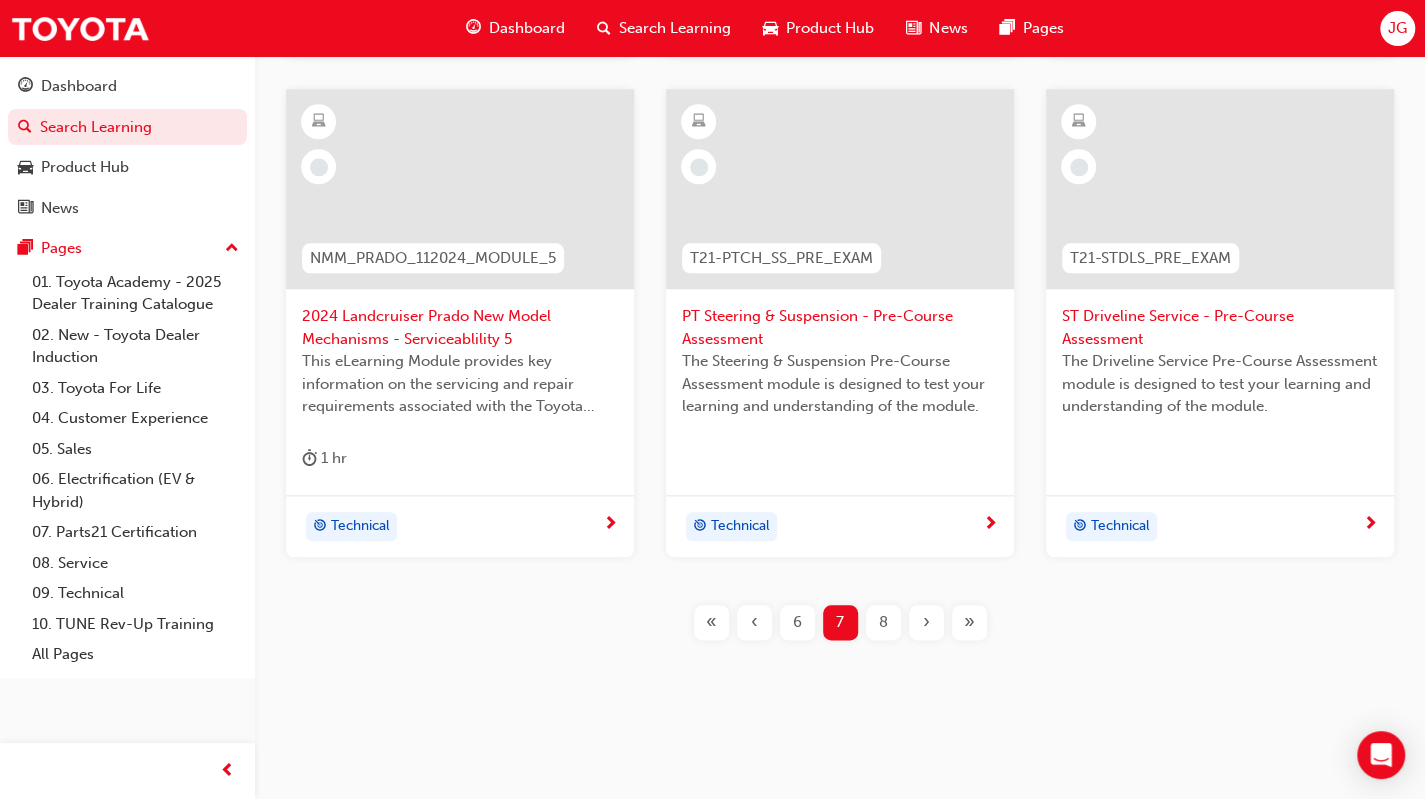 click on "8" at bounding box center [883, 622] 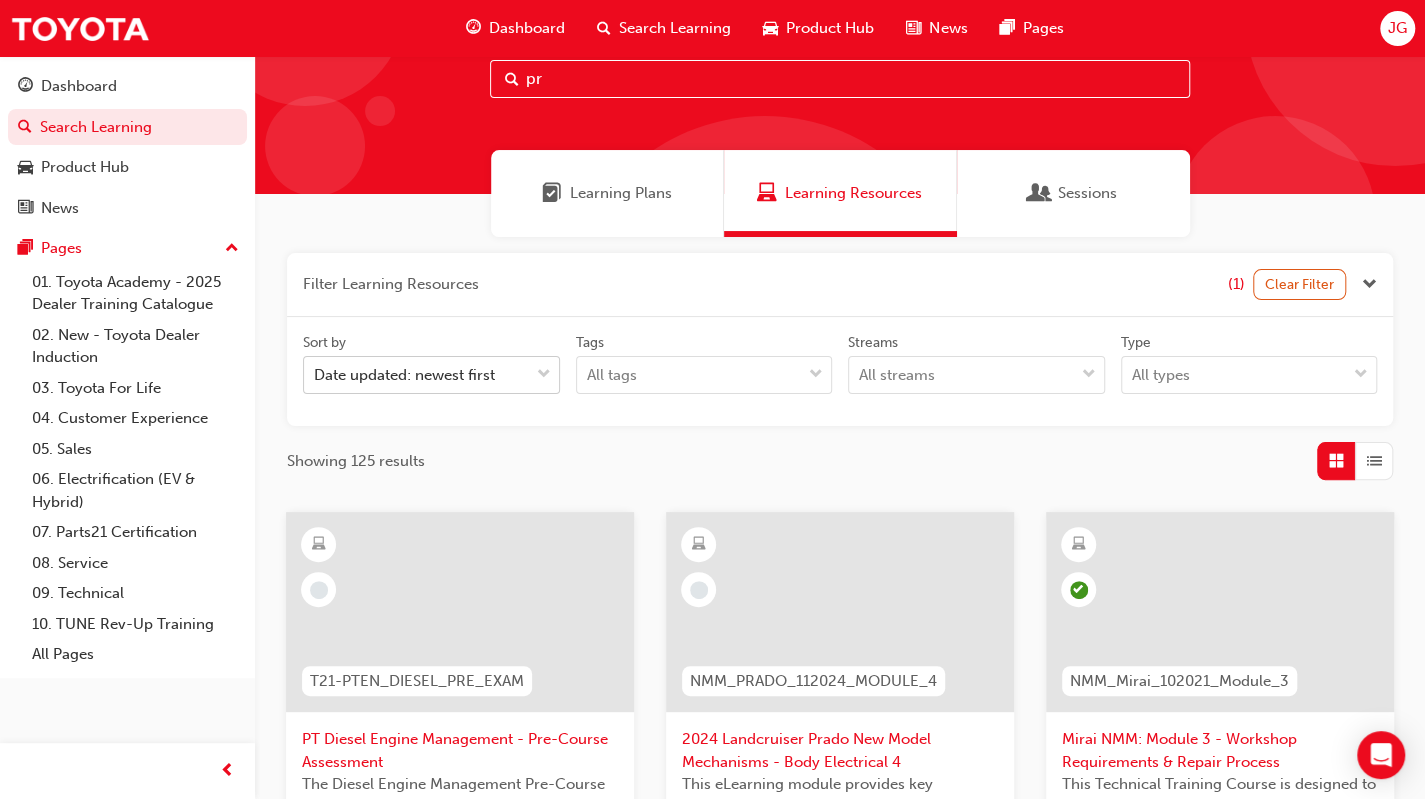 scroll, scrollTop: 0, scrollLeft: 0, axis: both 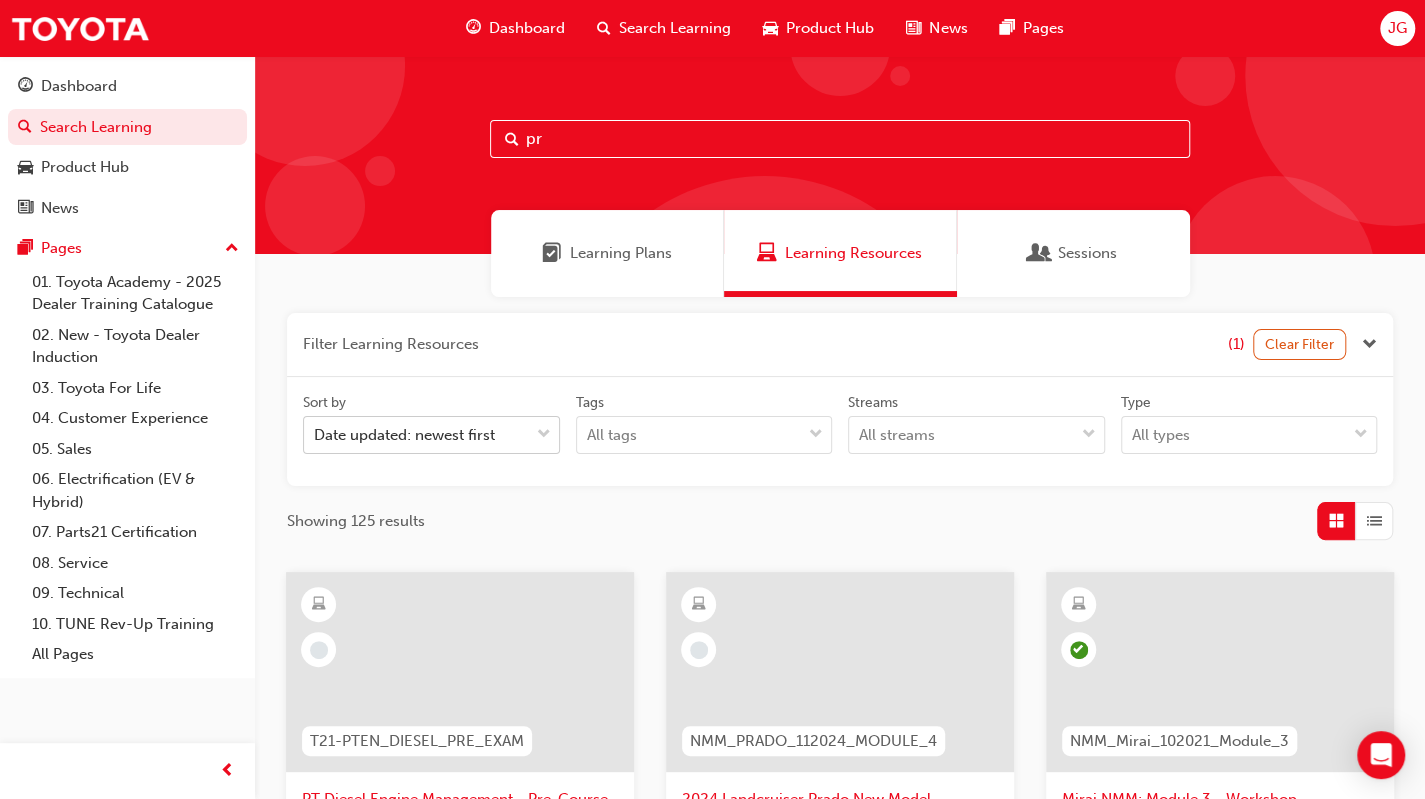 click at bounding box center [544, 435] 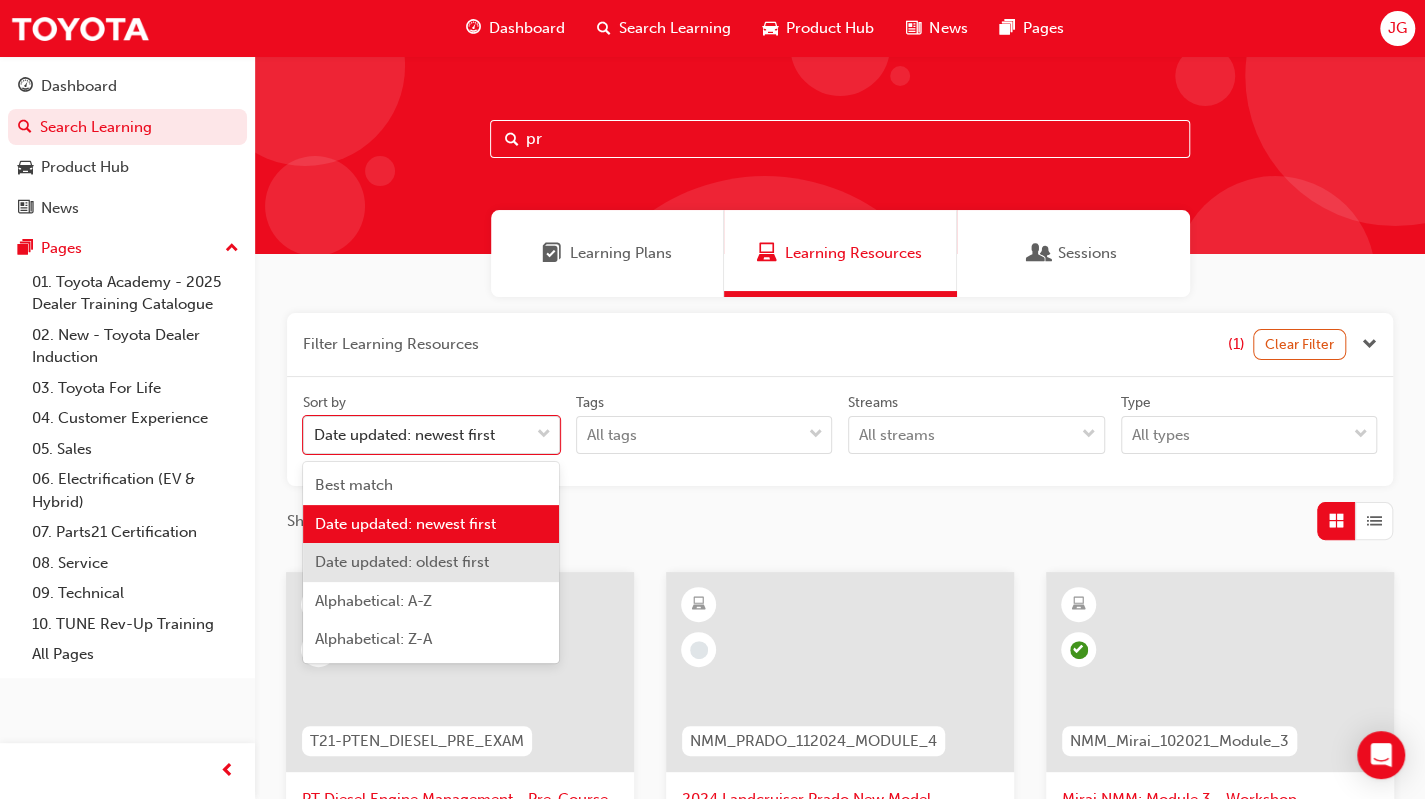 click on "Date updated: oldest first" at bounding box center (402, 562) 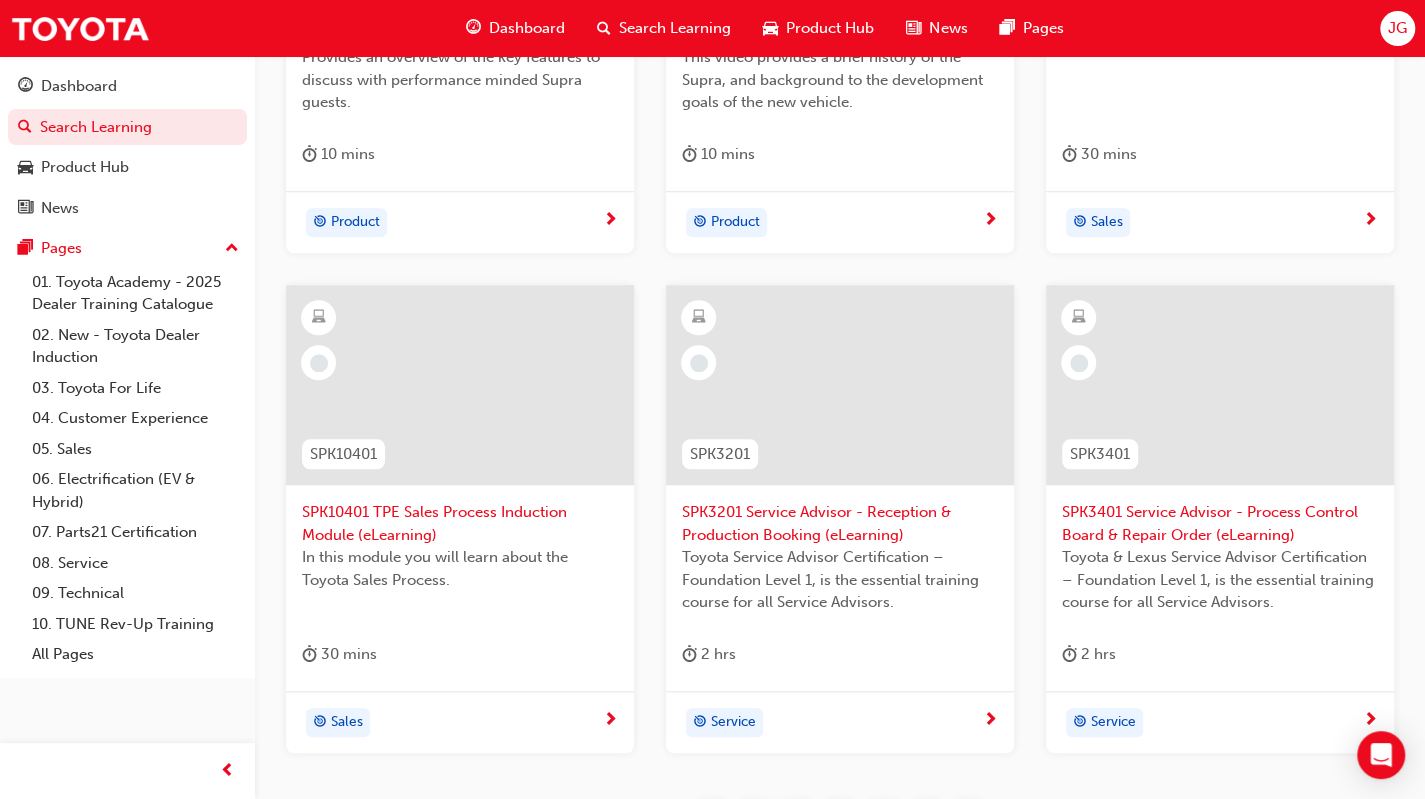 scroll, scrollTop: 900, scrollLeft: 0, axis: vertical 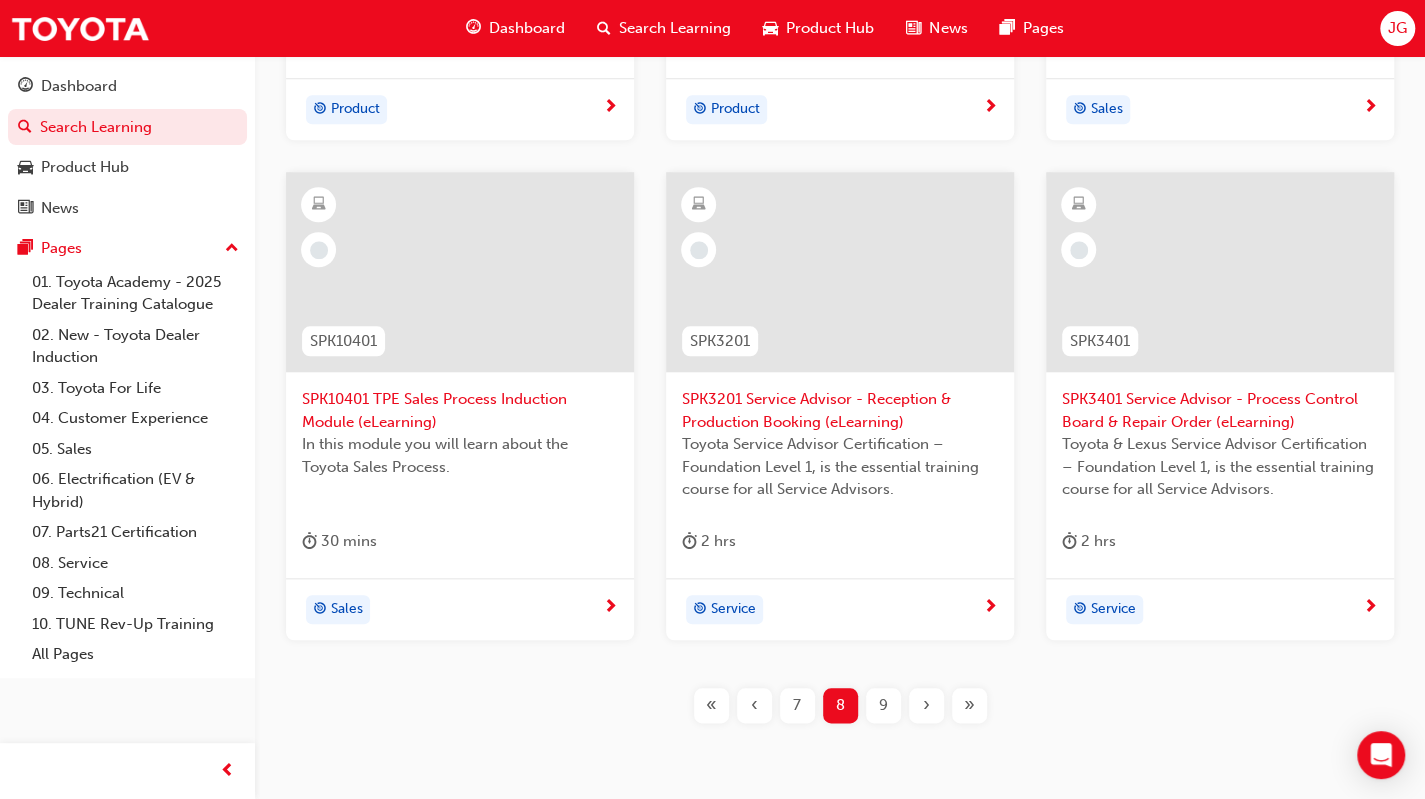 click on "9" at bounding box center (883, 705) 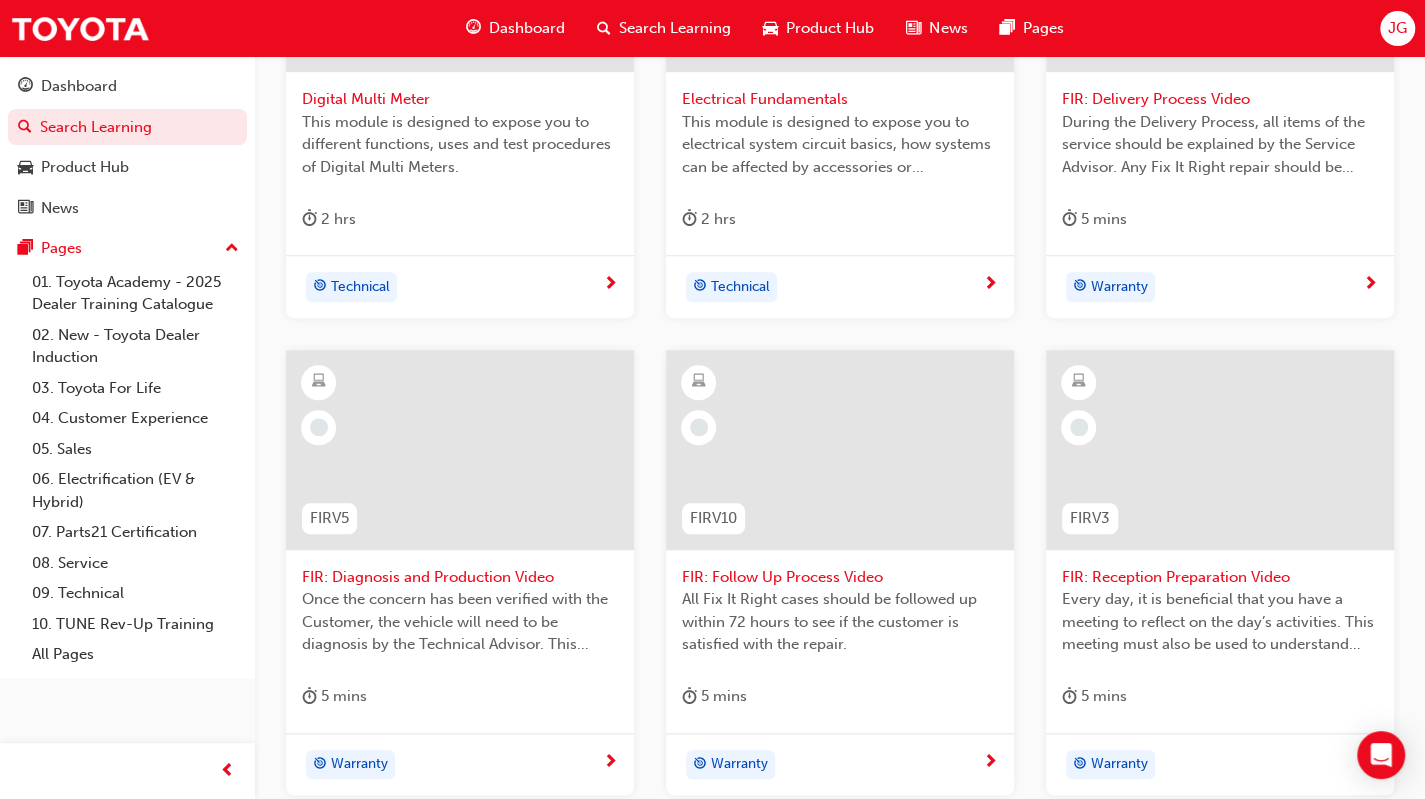 scroll, scrollTop: 800, scrollLeft: 0, axis: vertical 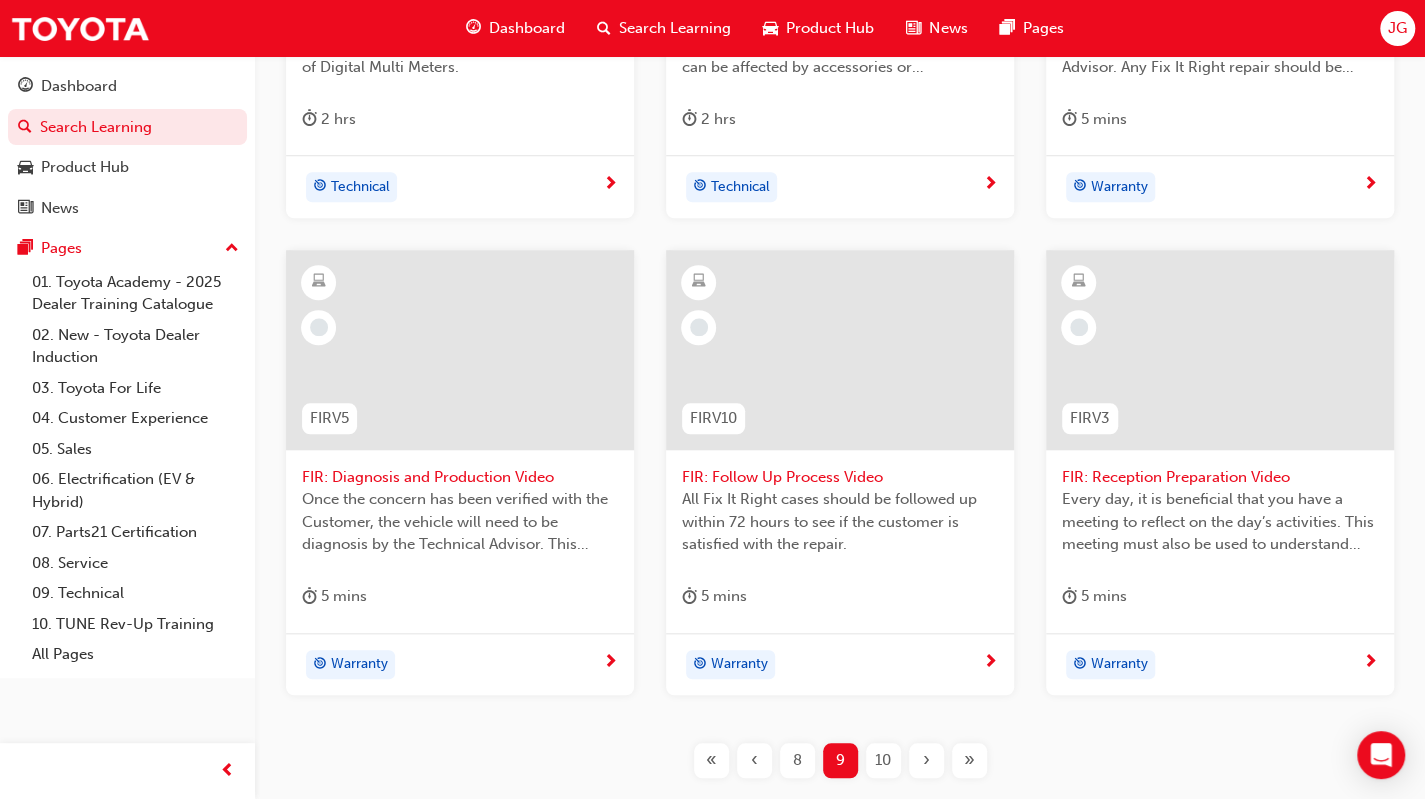click on "10" at bounding box center (883, 760) 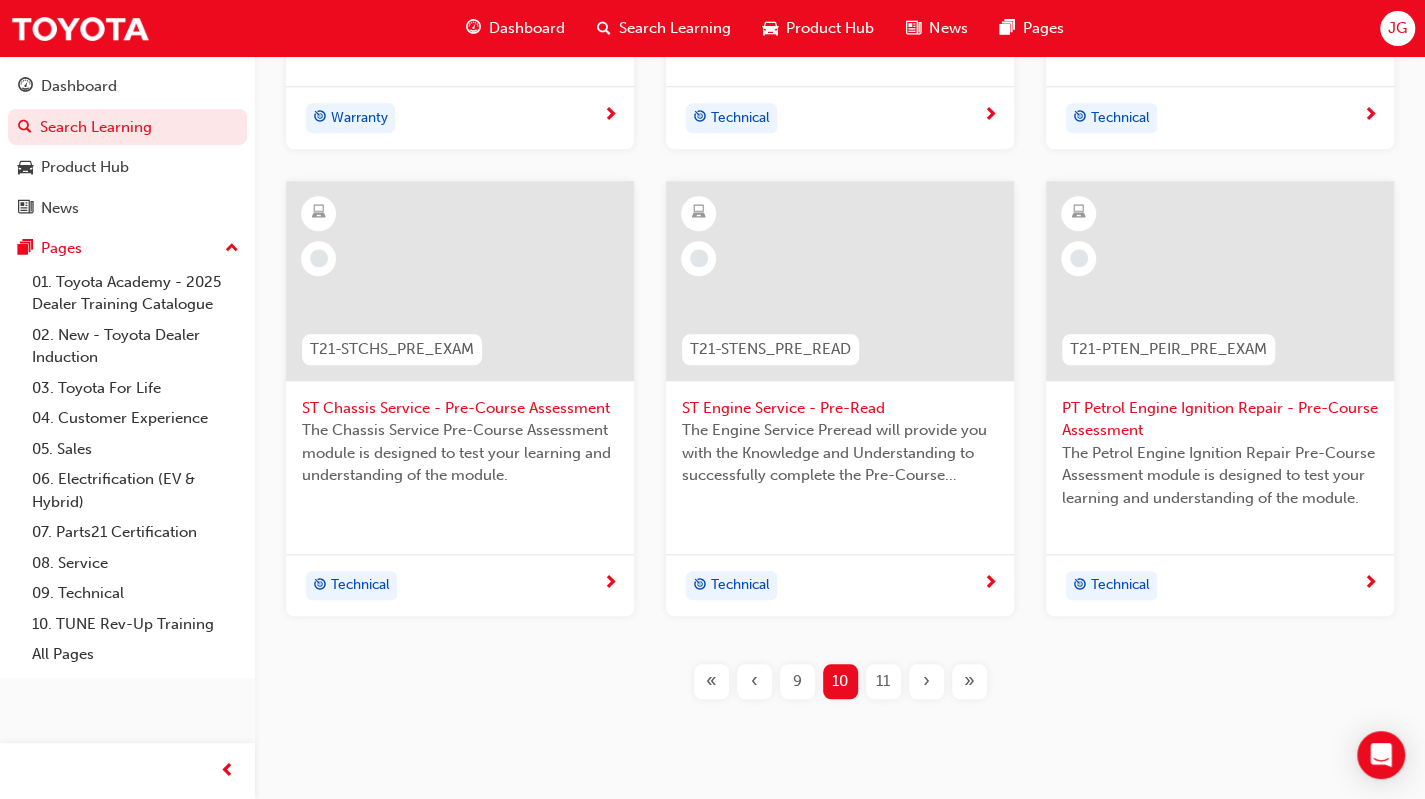 scroll, scrollTop: 900, scrollLeft: 0, axis: vertical 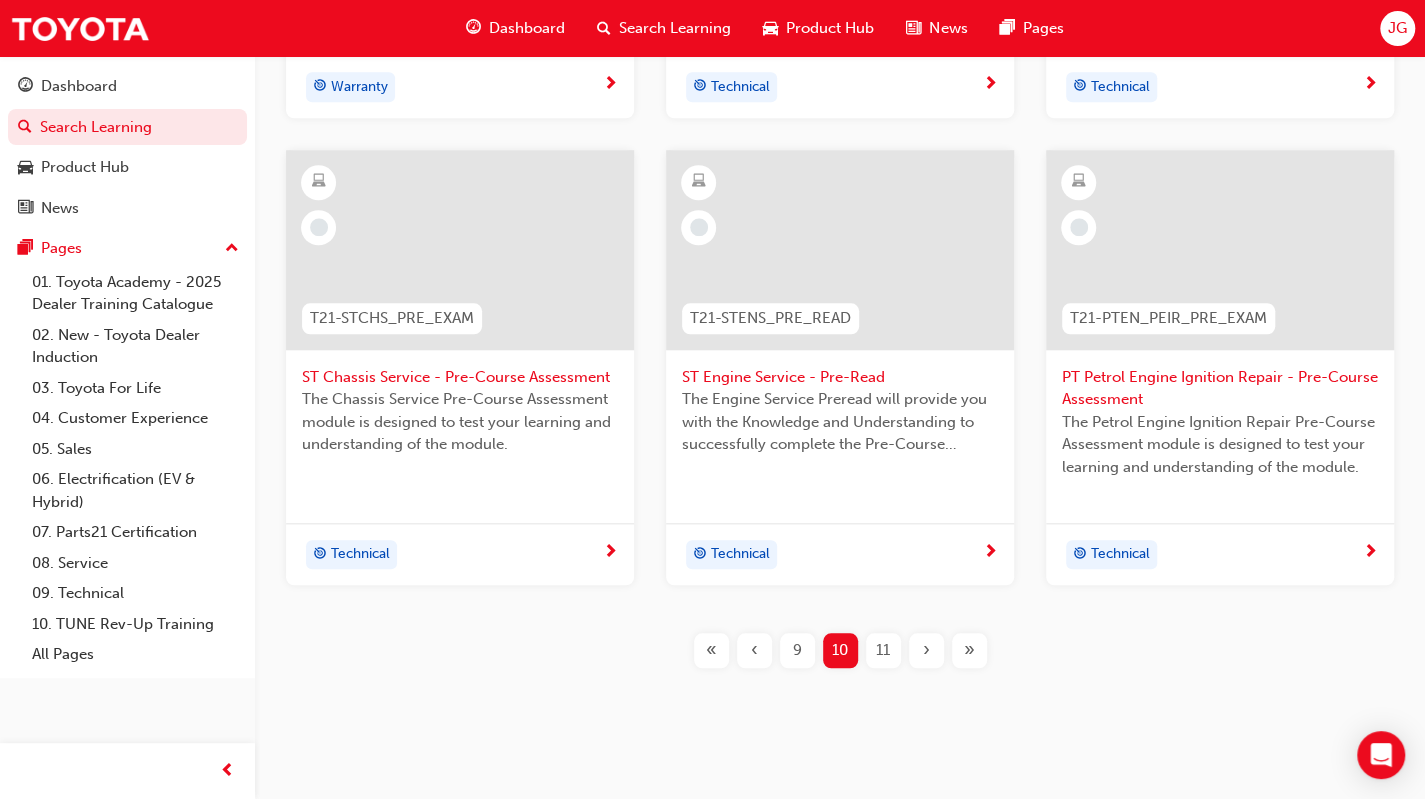 click on "9" at bounding box center (797, 650) 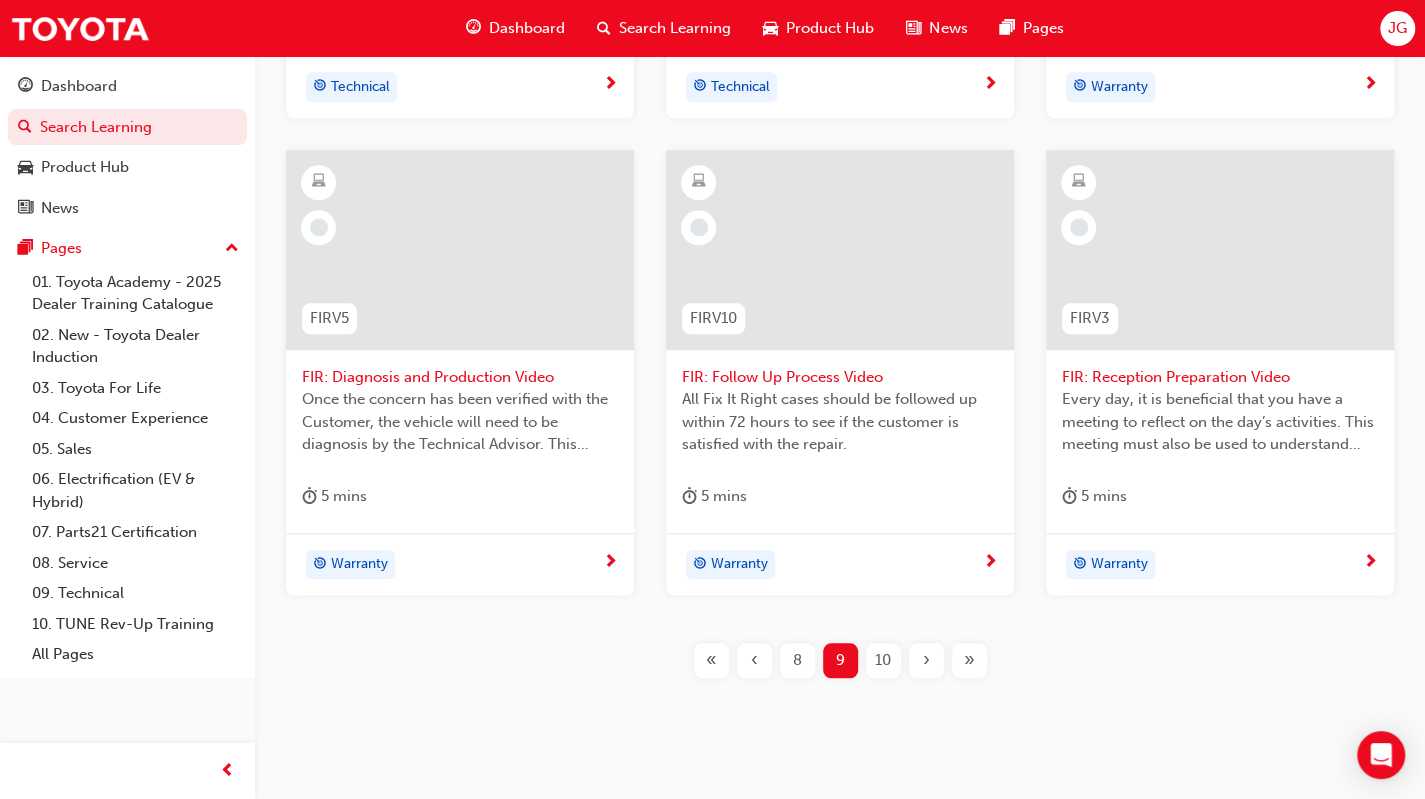 click on "8" at bounding box center [797, 660] 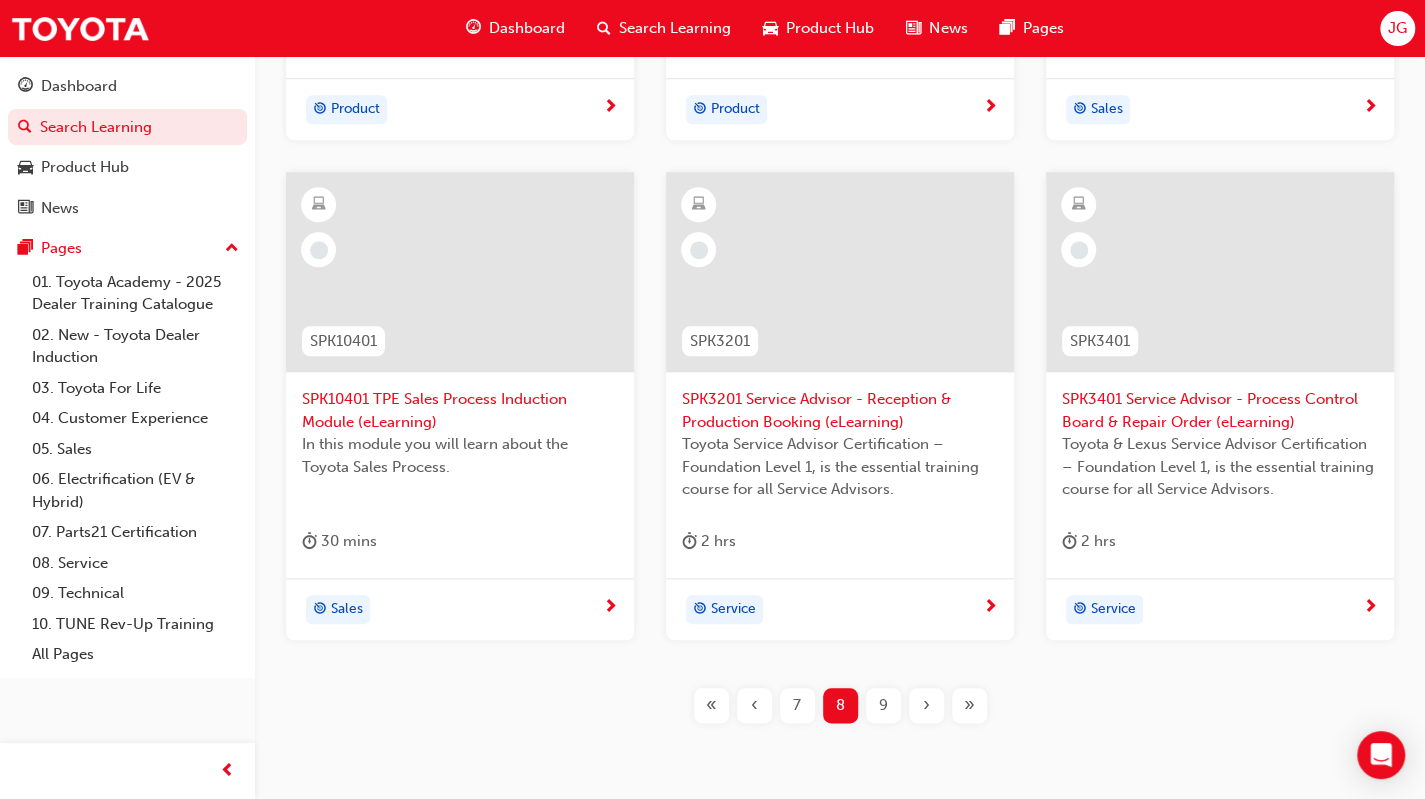 click on "7" at bounding box center [797, 705] 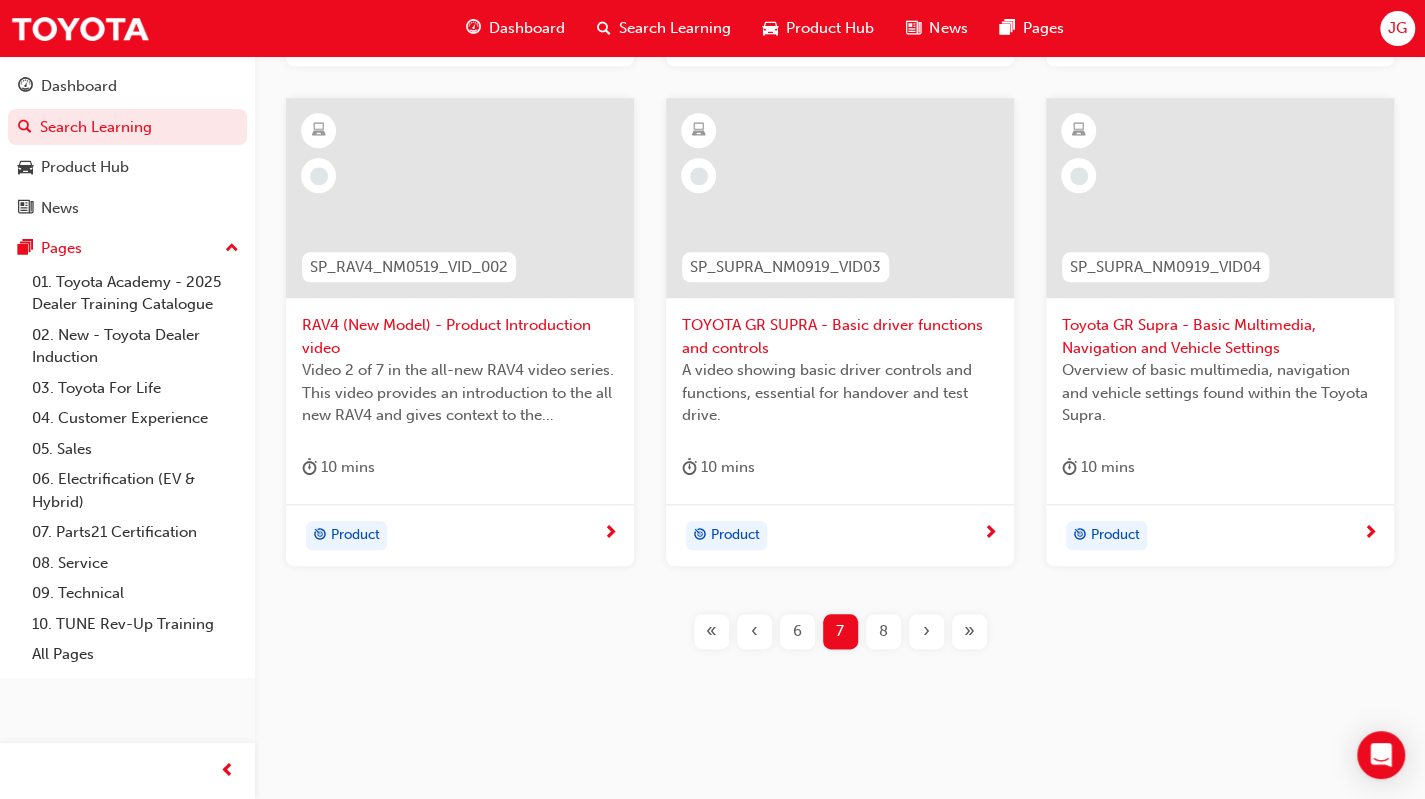 scroll, scrollTop: 983, scrollLeft: 0, axis: vertical 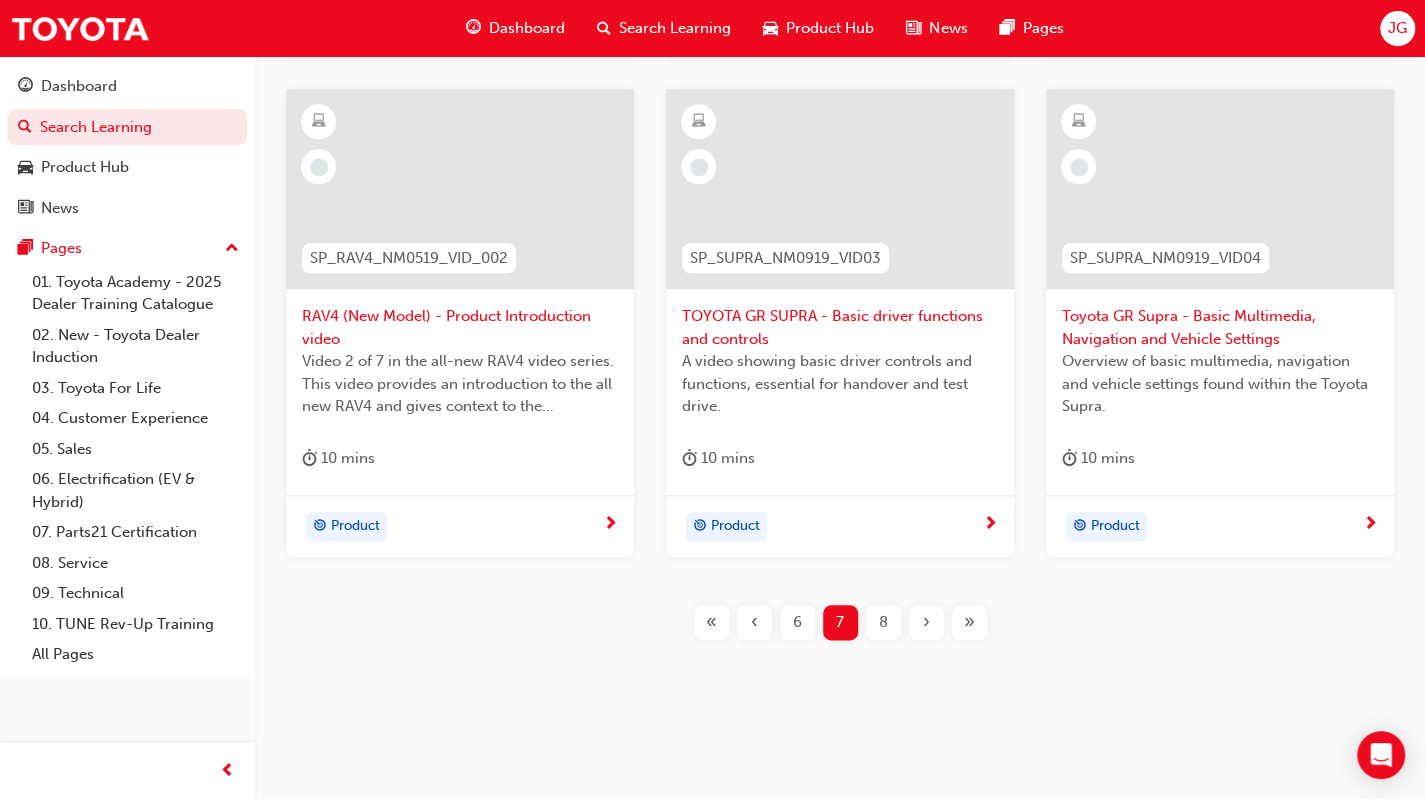 click on "6" at bounding box center [797, 622] 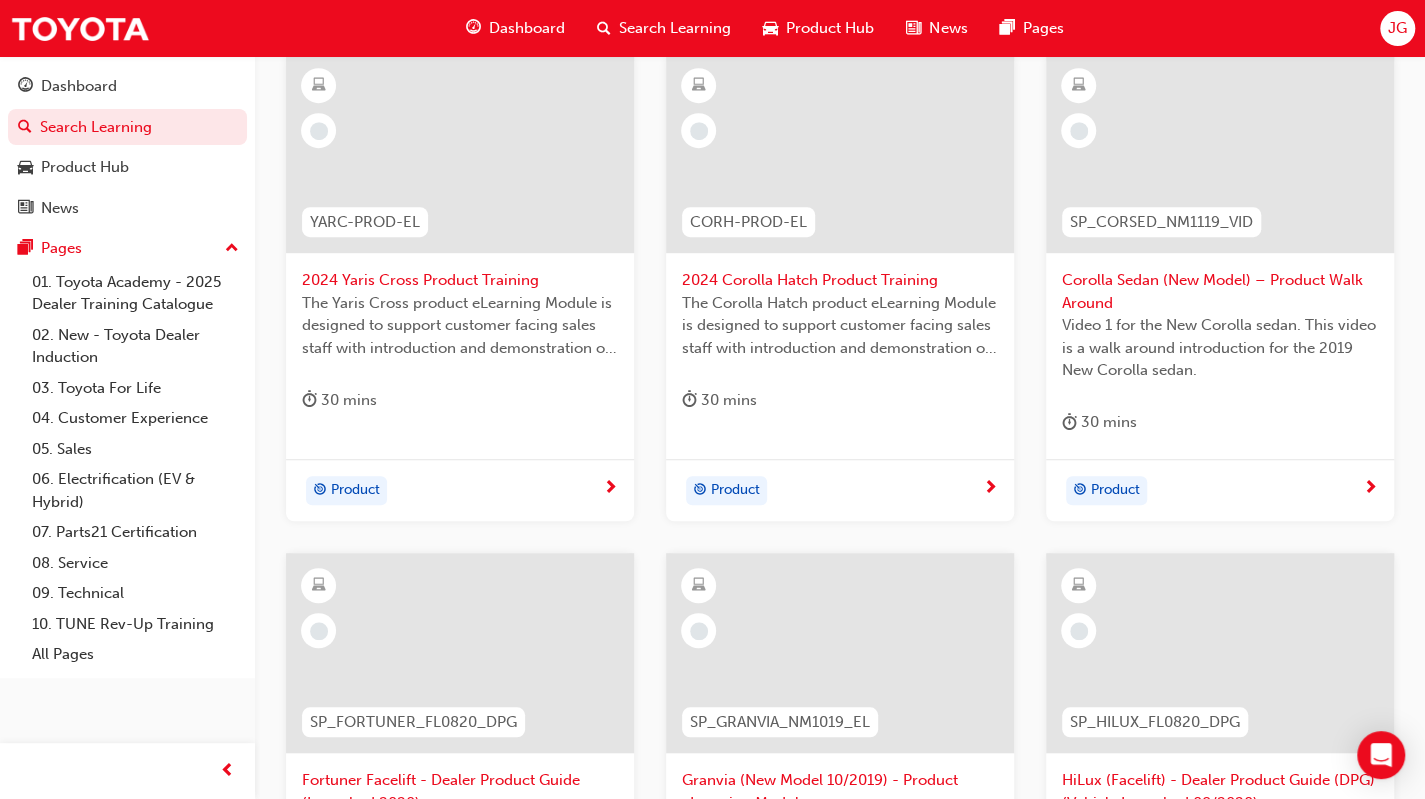 scroll, scrollTop: 883, scrollLeft: 0, axis: vertical 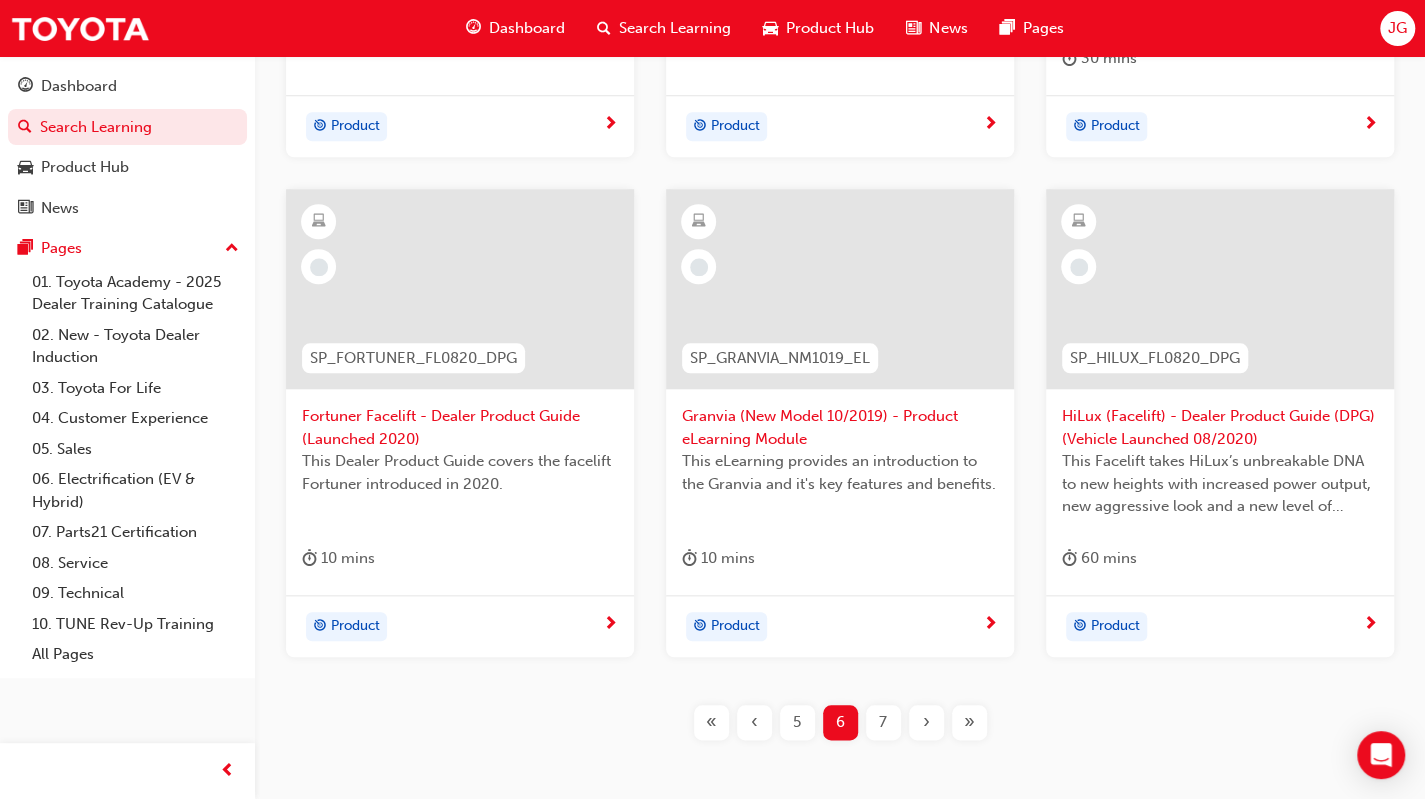 click on "5" at bounding box center (797, 722) 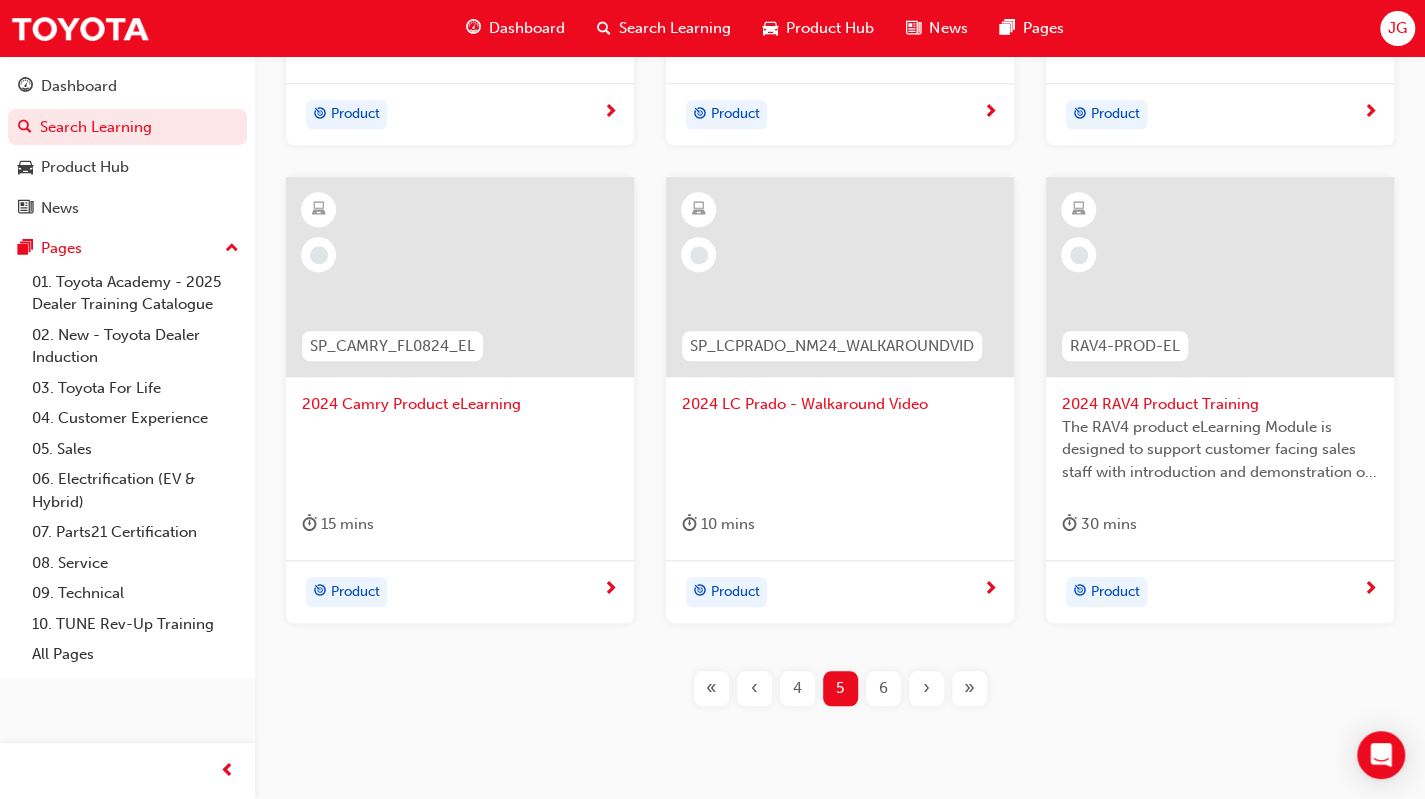 scroll, scrollTop: 960, scrollLeft: 0, axis: vertical 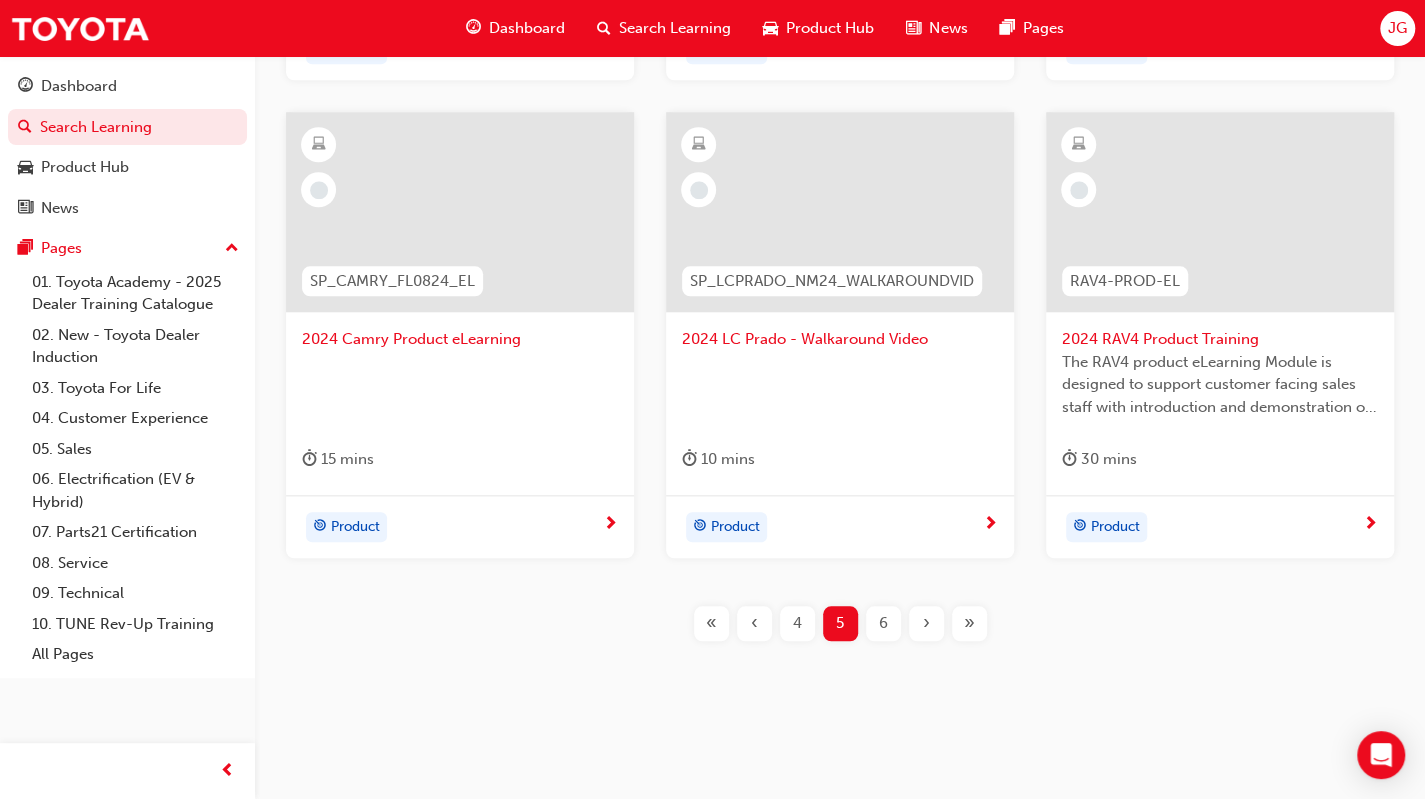 click on "4" at bounding box center [797, 623] 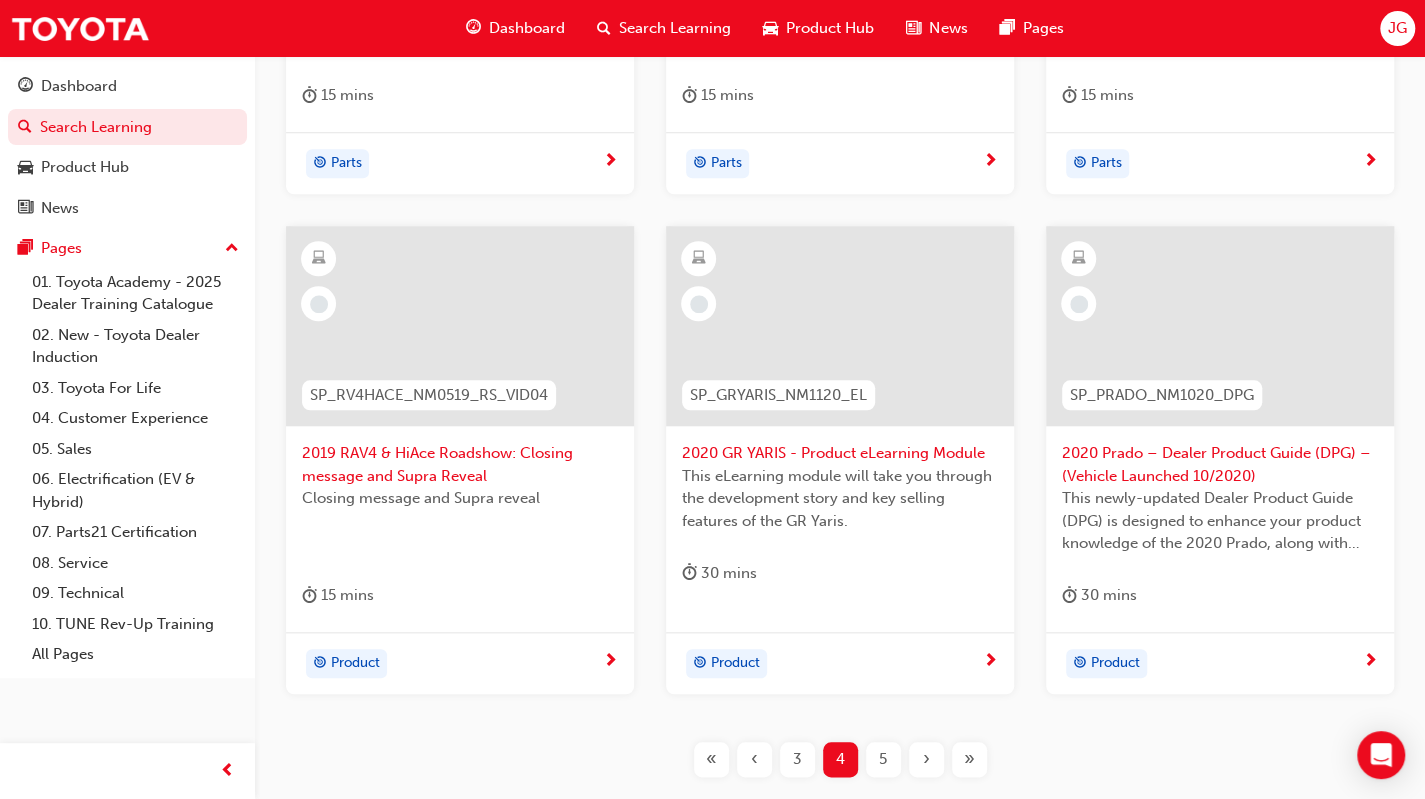 scroll, scrollTop: 860, scrollLeft: 0, axis: vertical 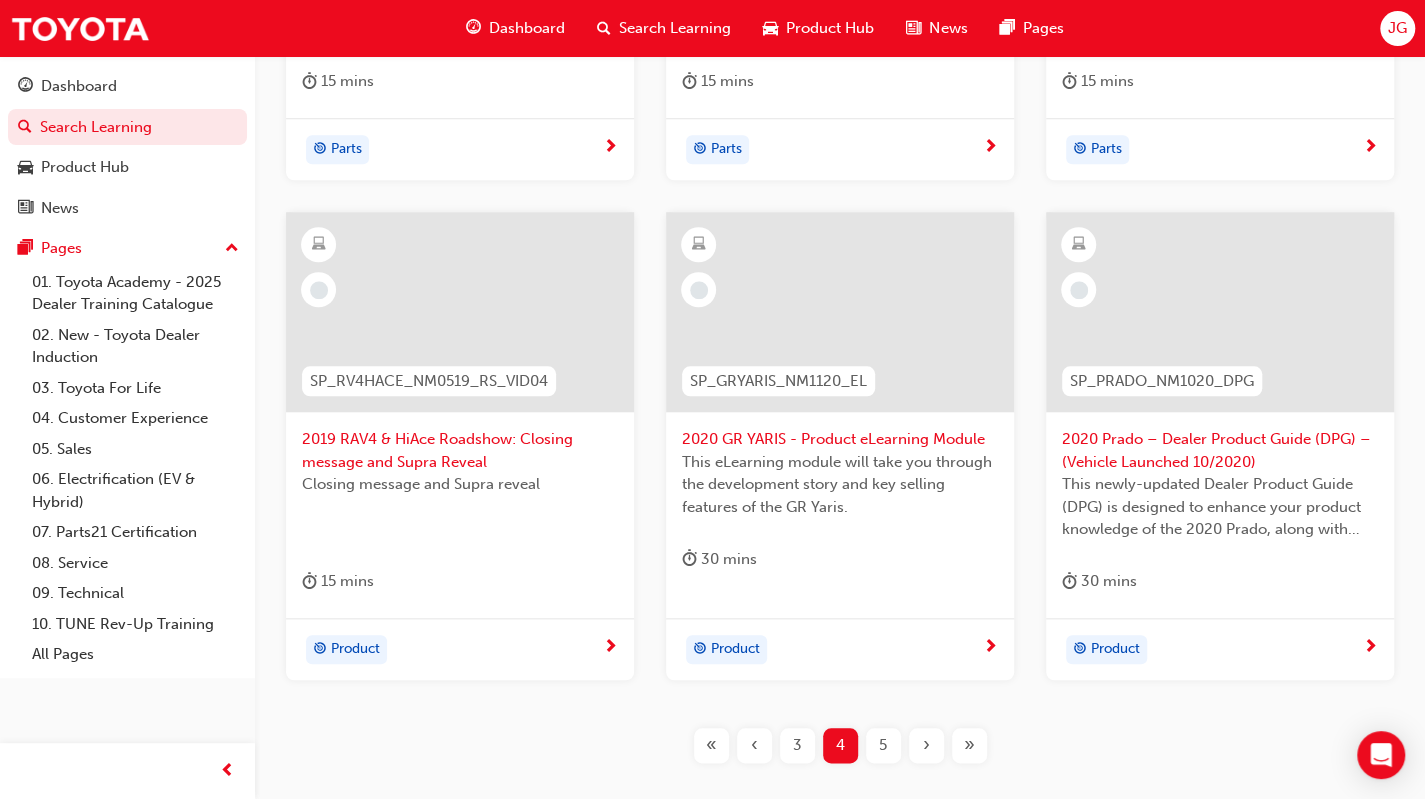 click on "3" at bounding box center (797, 745) 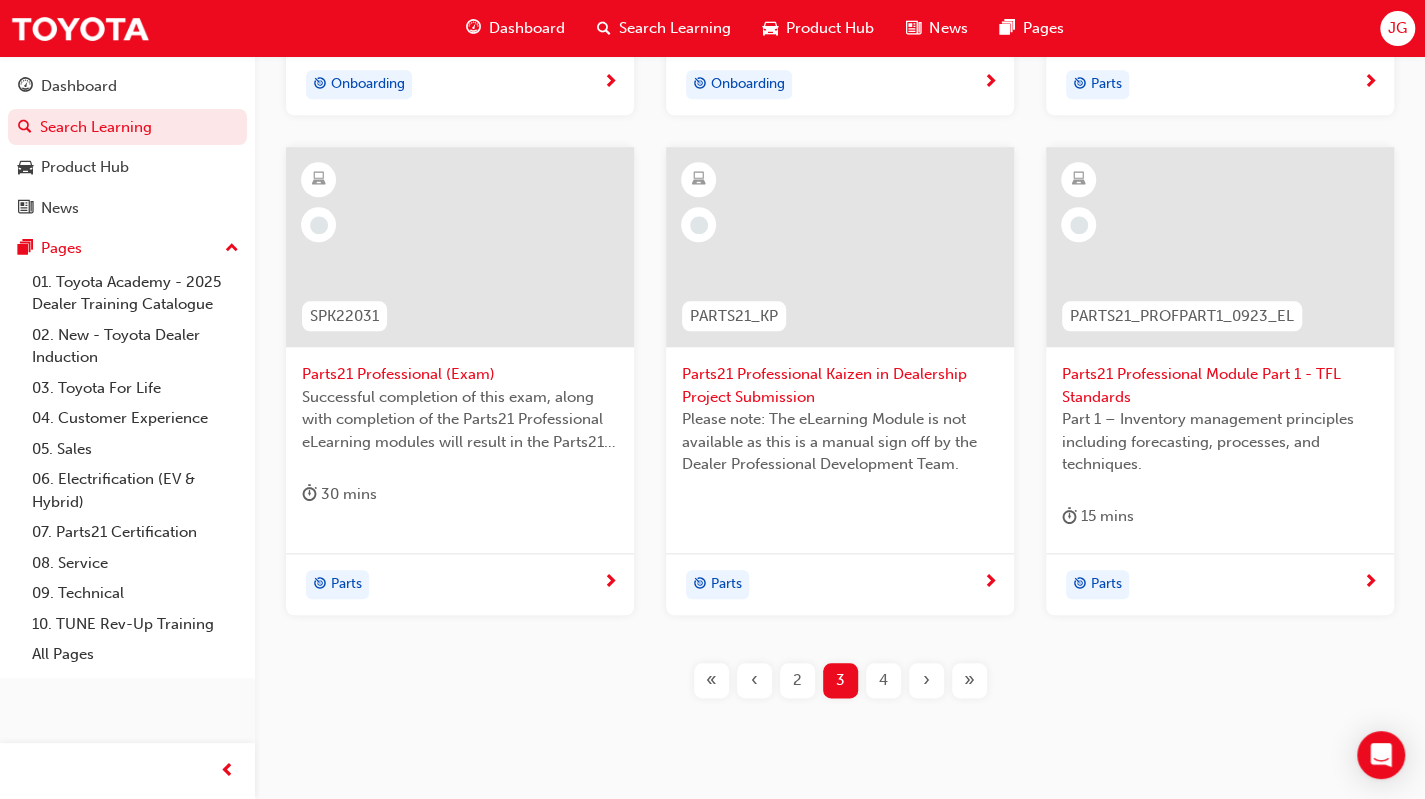 scroll, scrollTop: 983, scrollLeft: 0, axis: vertical 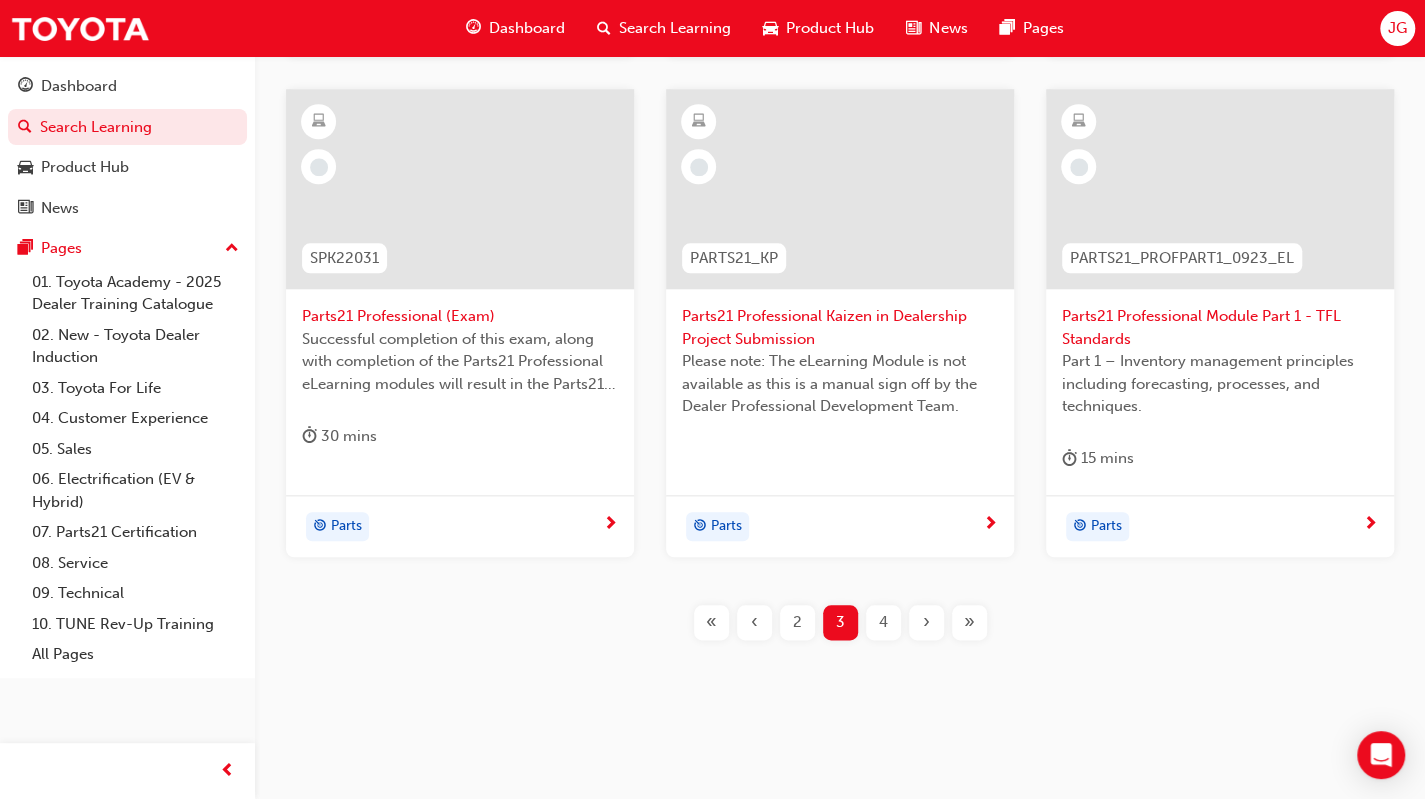 click on "2" at bounding box center (797, 622) 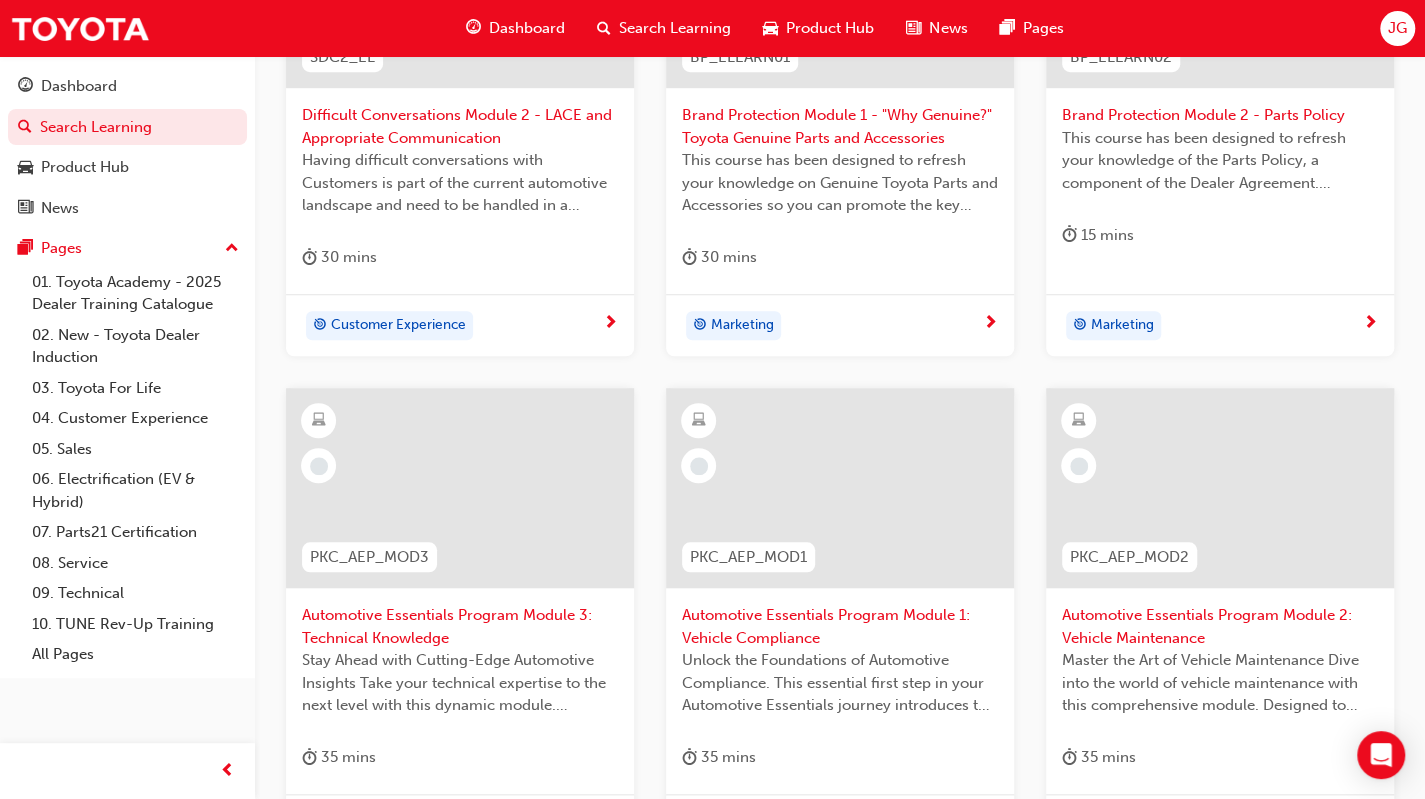 scroll, scrollTop: 883, scrollLeft: 0, axis: vertical 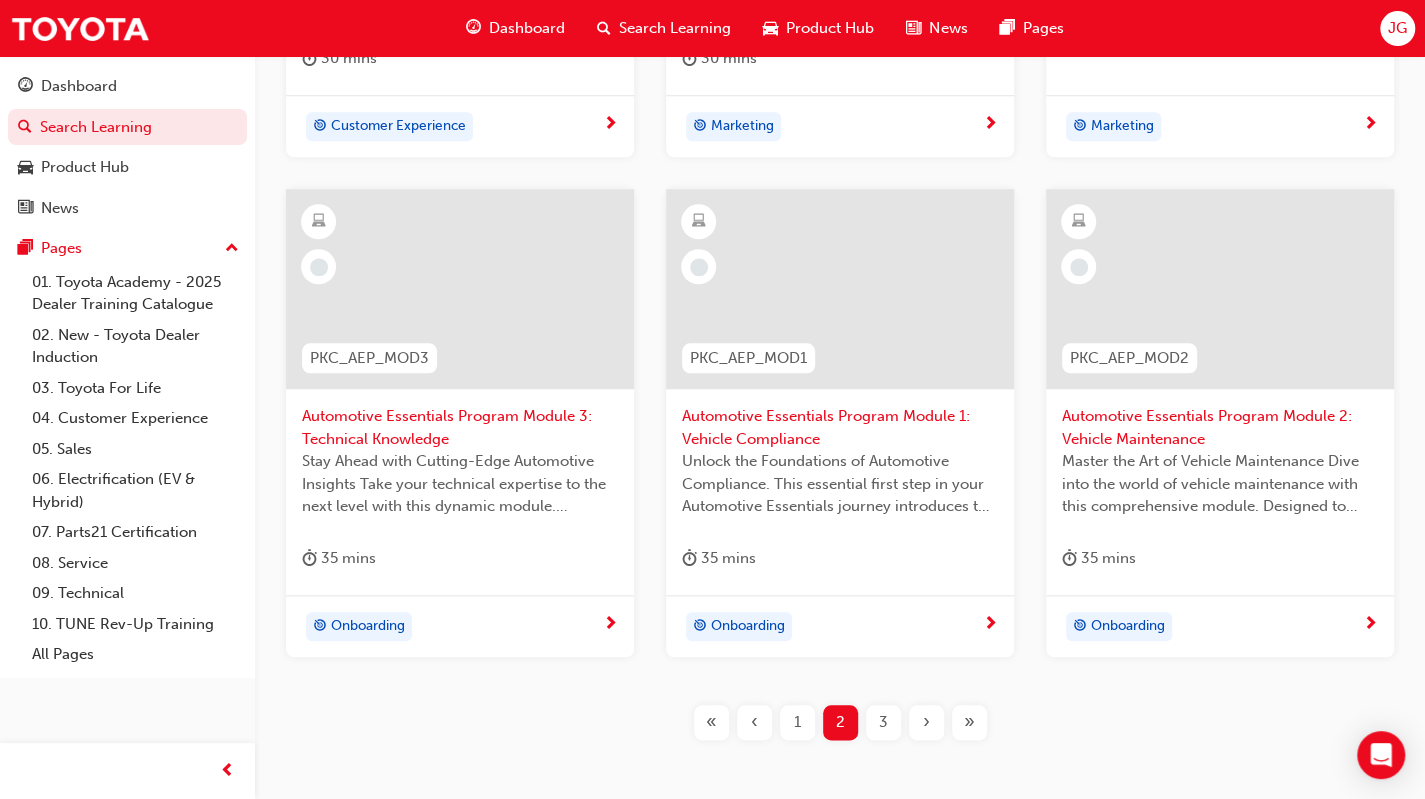 click on "1" at bounding box center (797, 722) 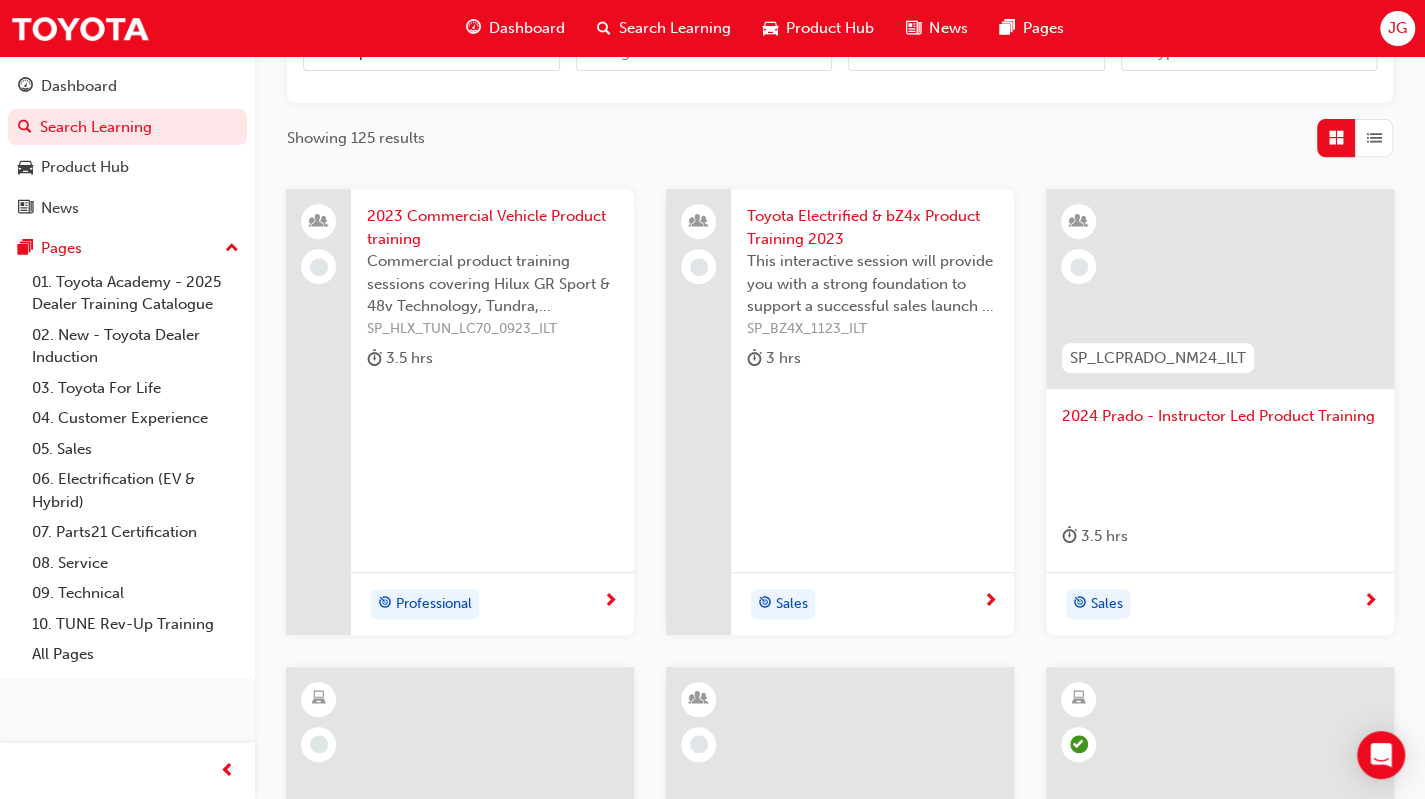 scroll, scrollTop: 0, scrollLeft: 0, axis: both 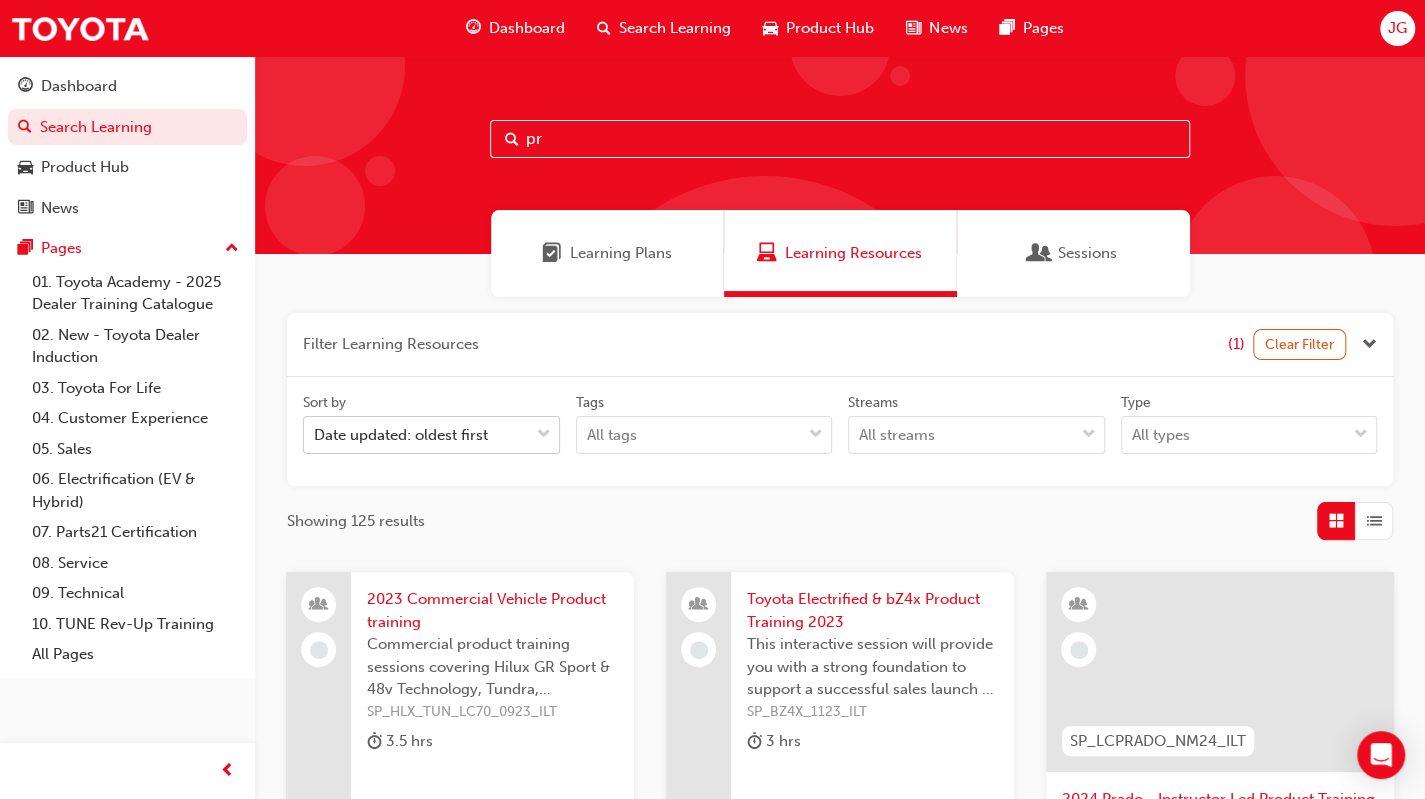 click at bounding box center (544, 435) 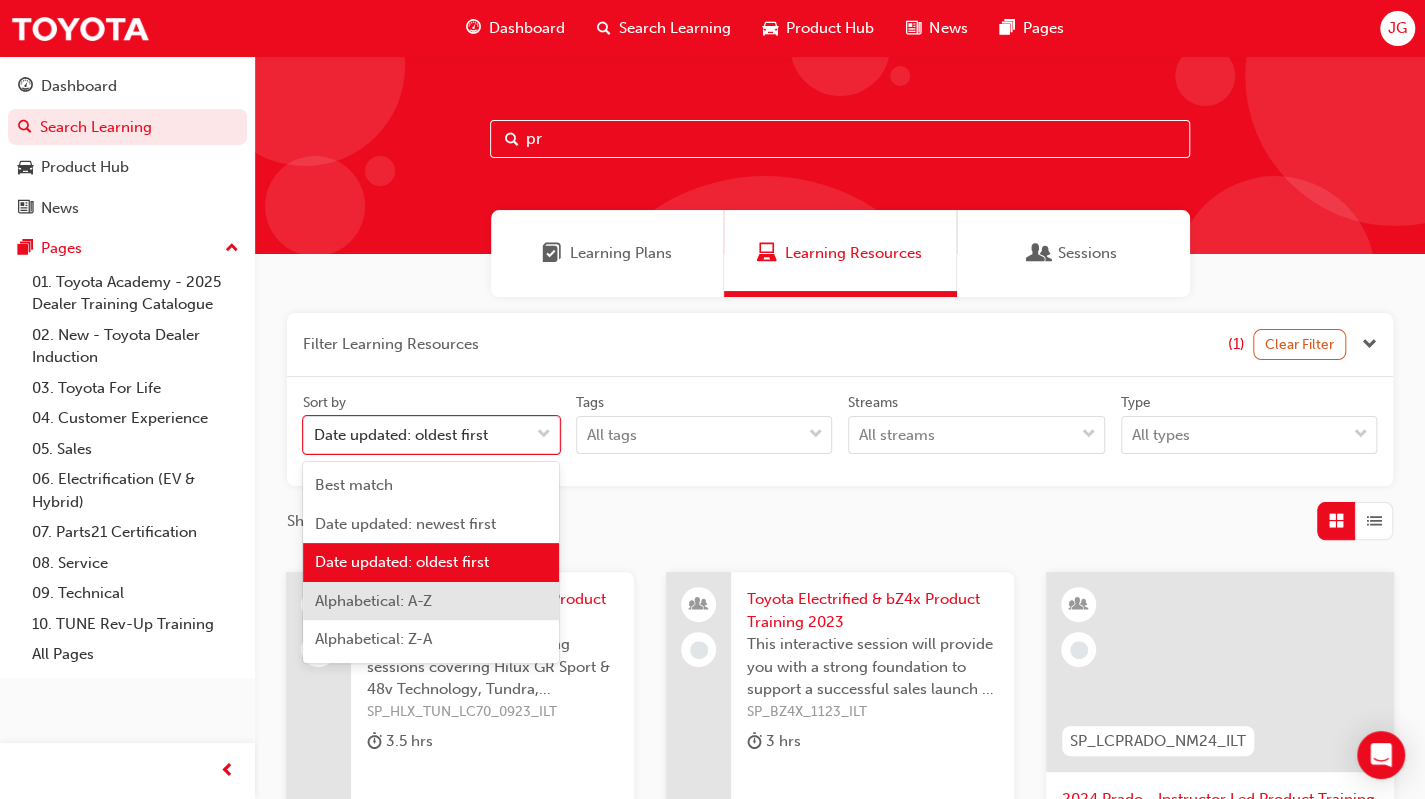 click on "Alphabetical: A-Z" at bounding box center [373, 601] 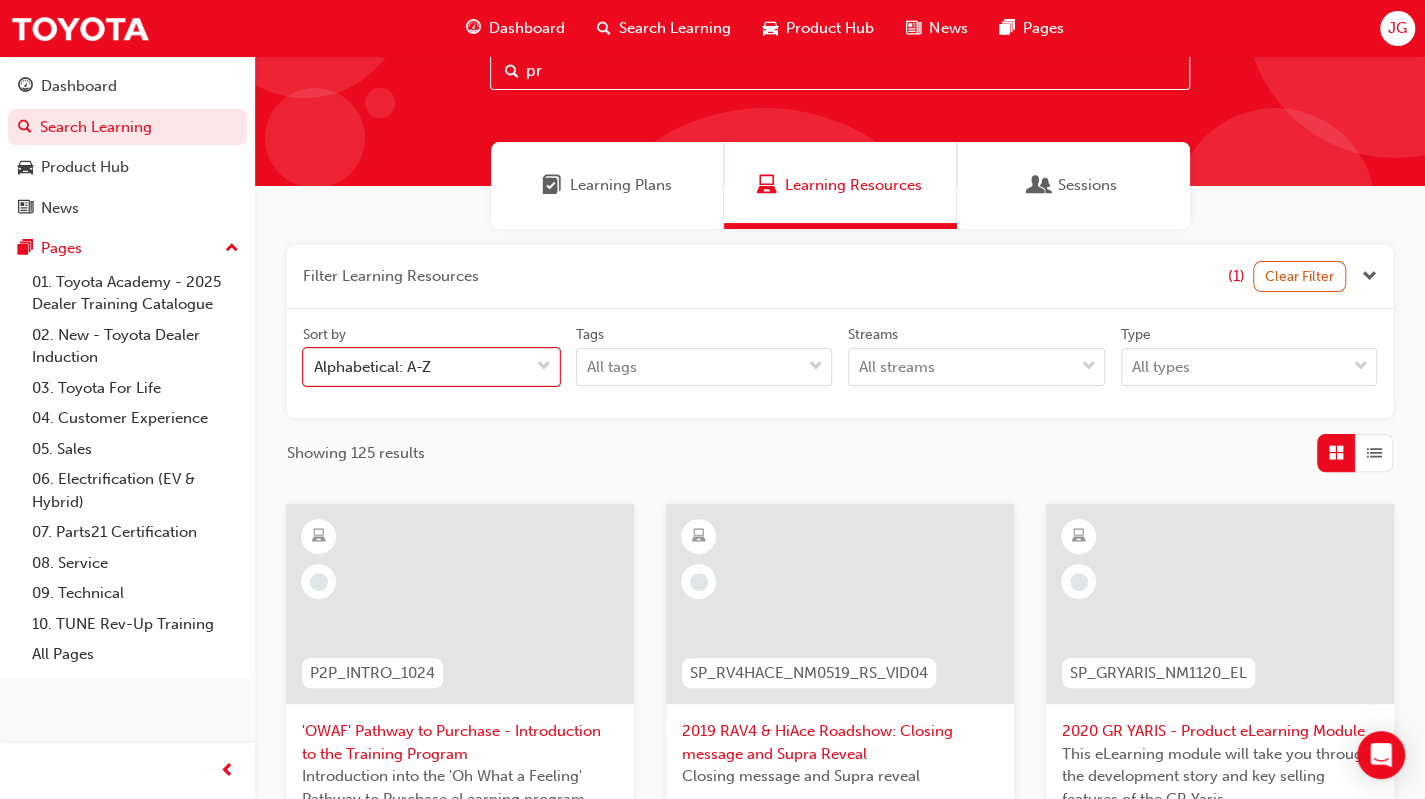 scroll, scrollTop: 0, scrollLeft: 0, axis: both 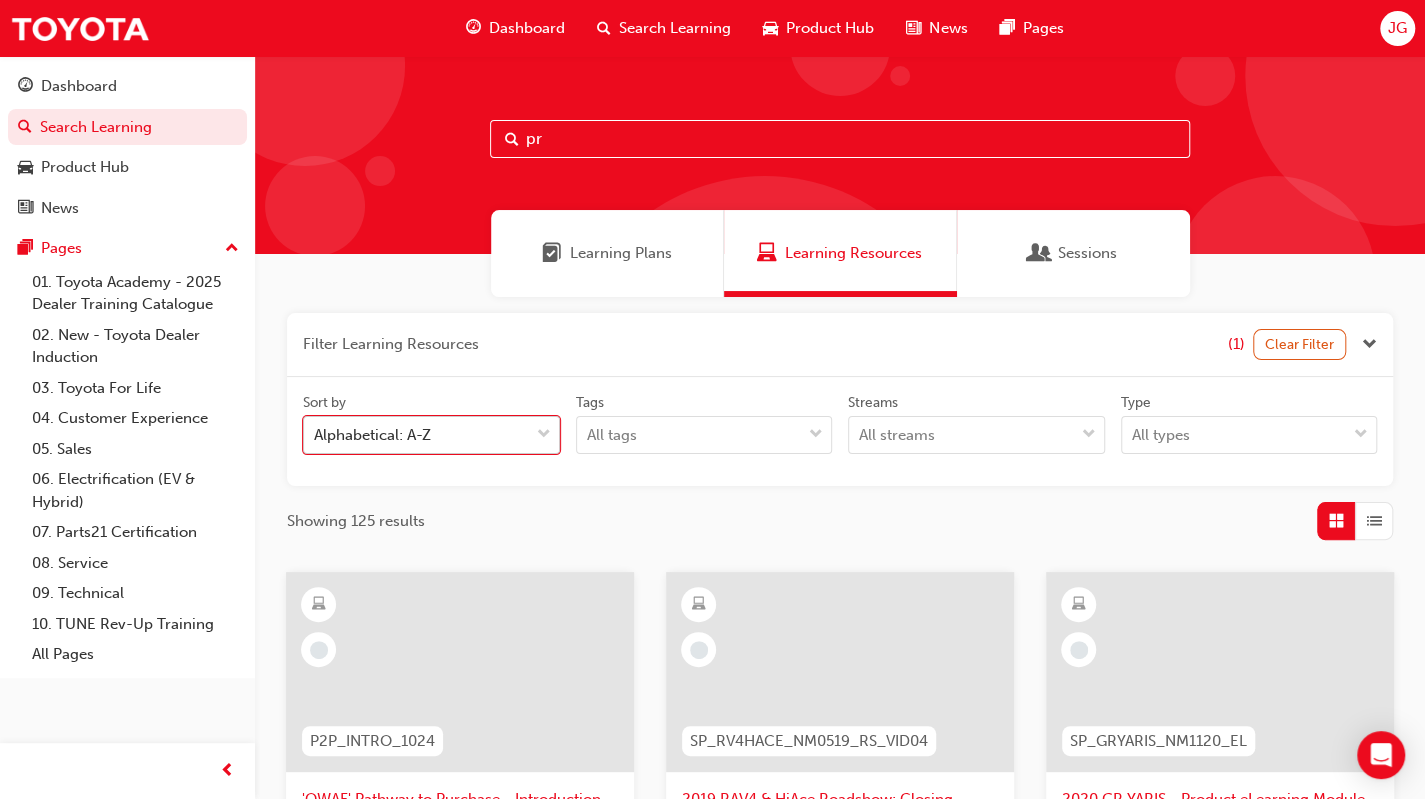 click at bounding box center (544, 435) 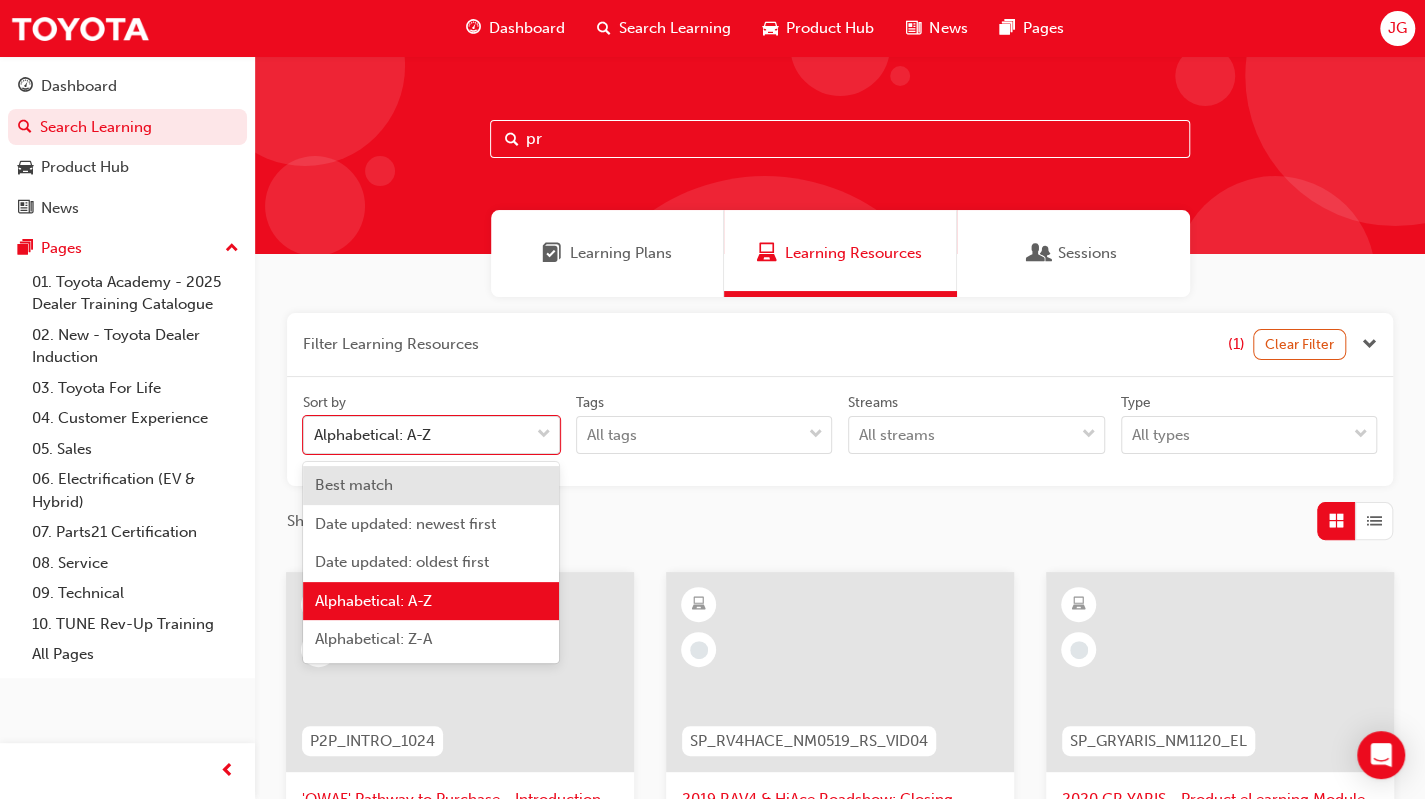 drag, startPoint x: 432, startPoint y: 495, endPoint x: 608, endPoint y: 467, distance: 178.21335 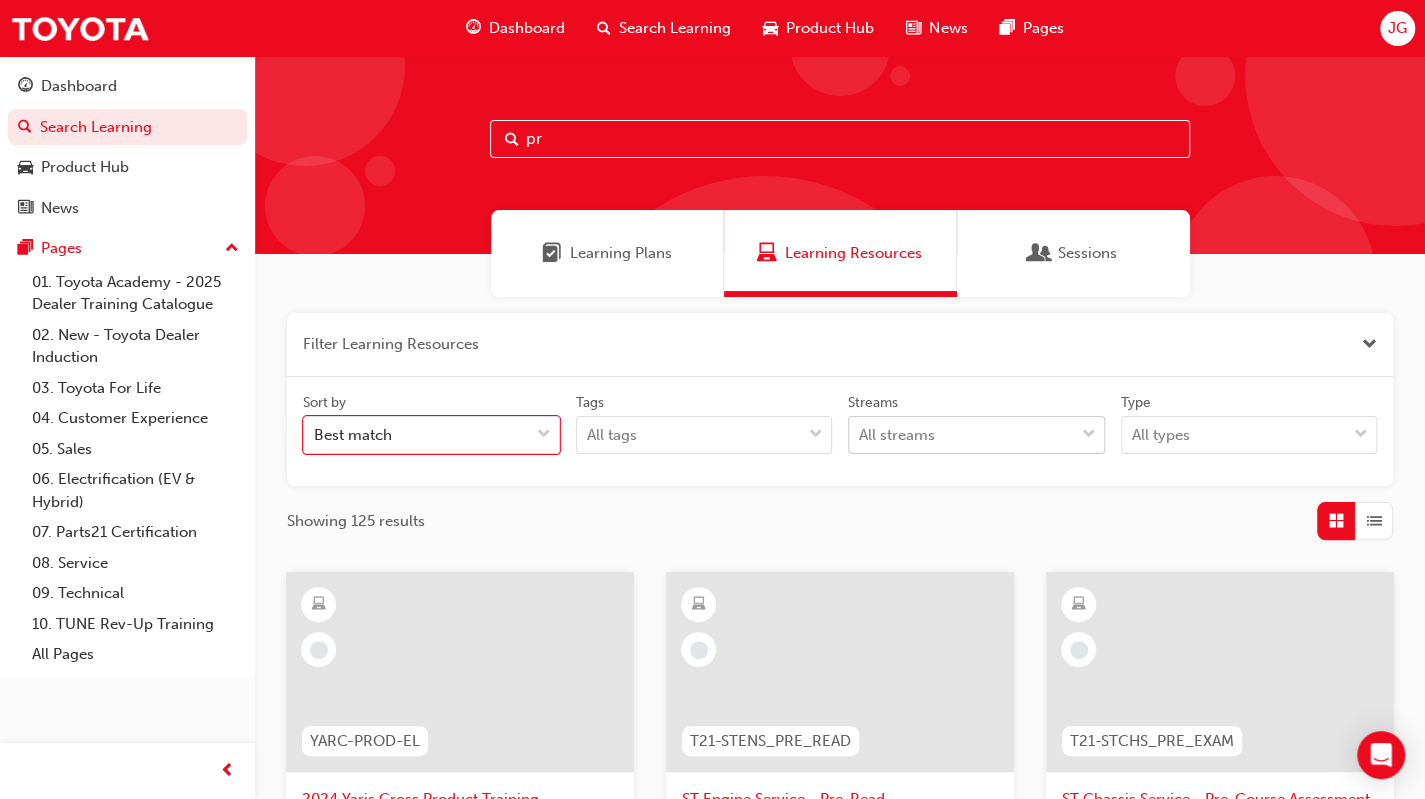 click on "All streams" at bounding box center [961, 435] 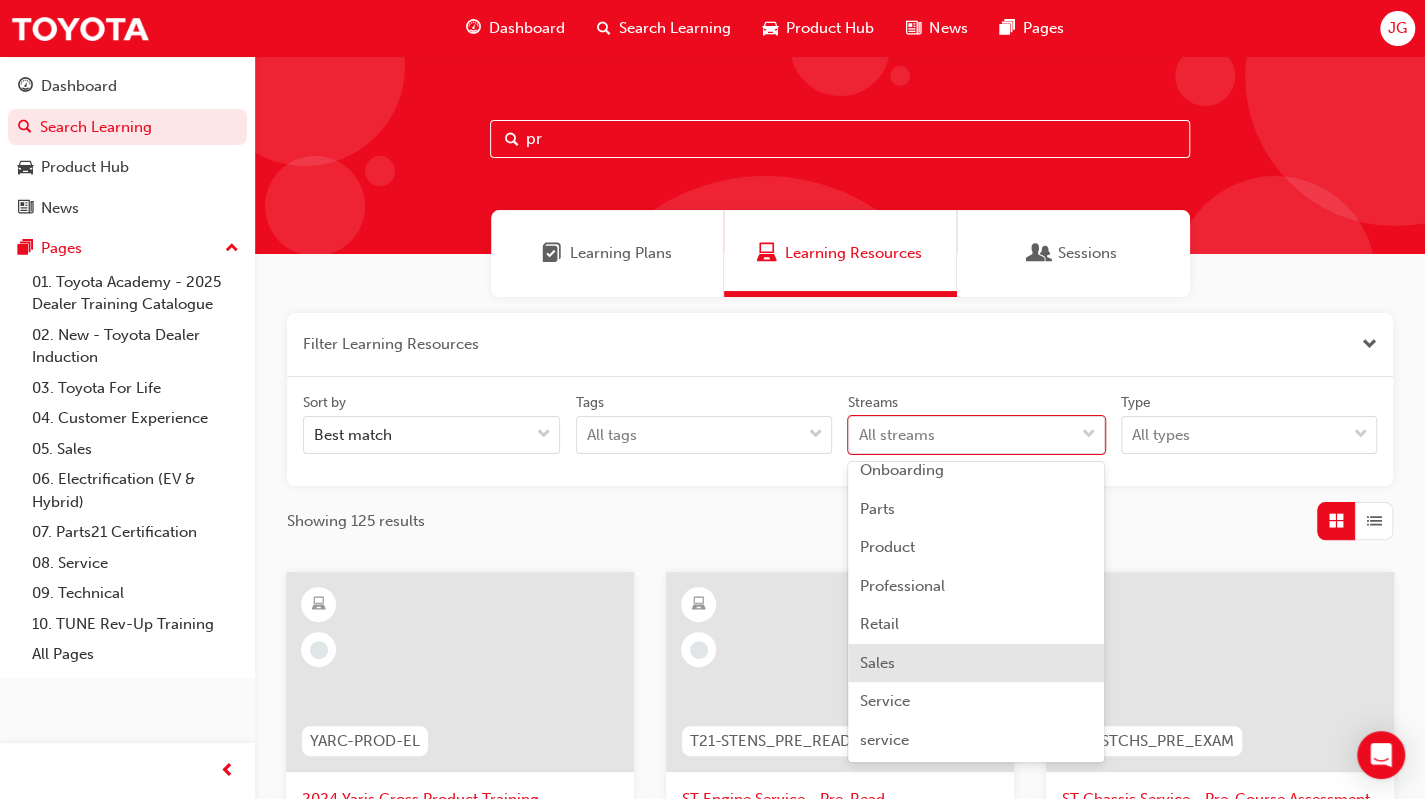 scroll, scrollTop: 593, scrollLeft: 0, axis: vertical 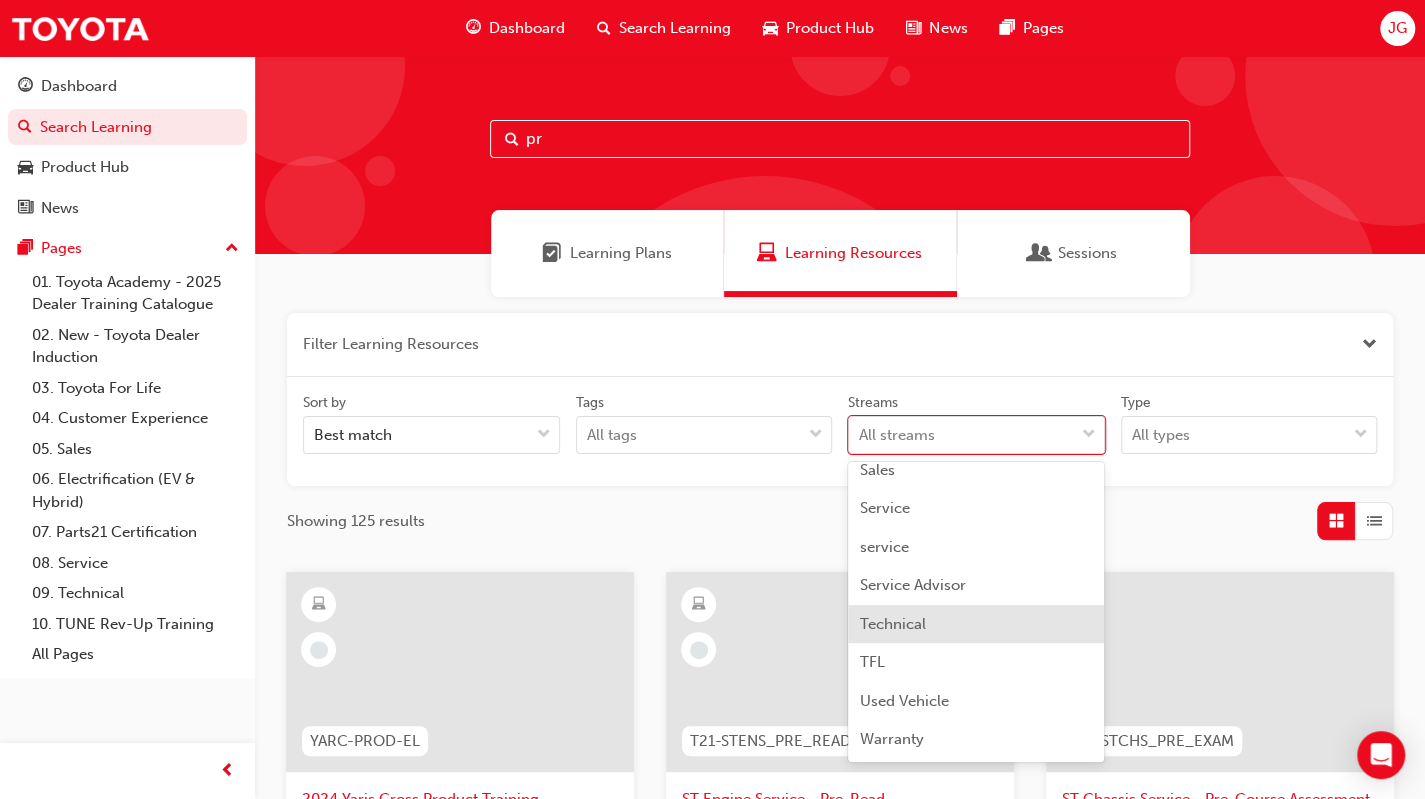 click on "Technical" at bounding box center (976, 624) 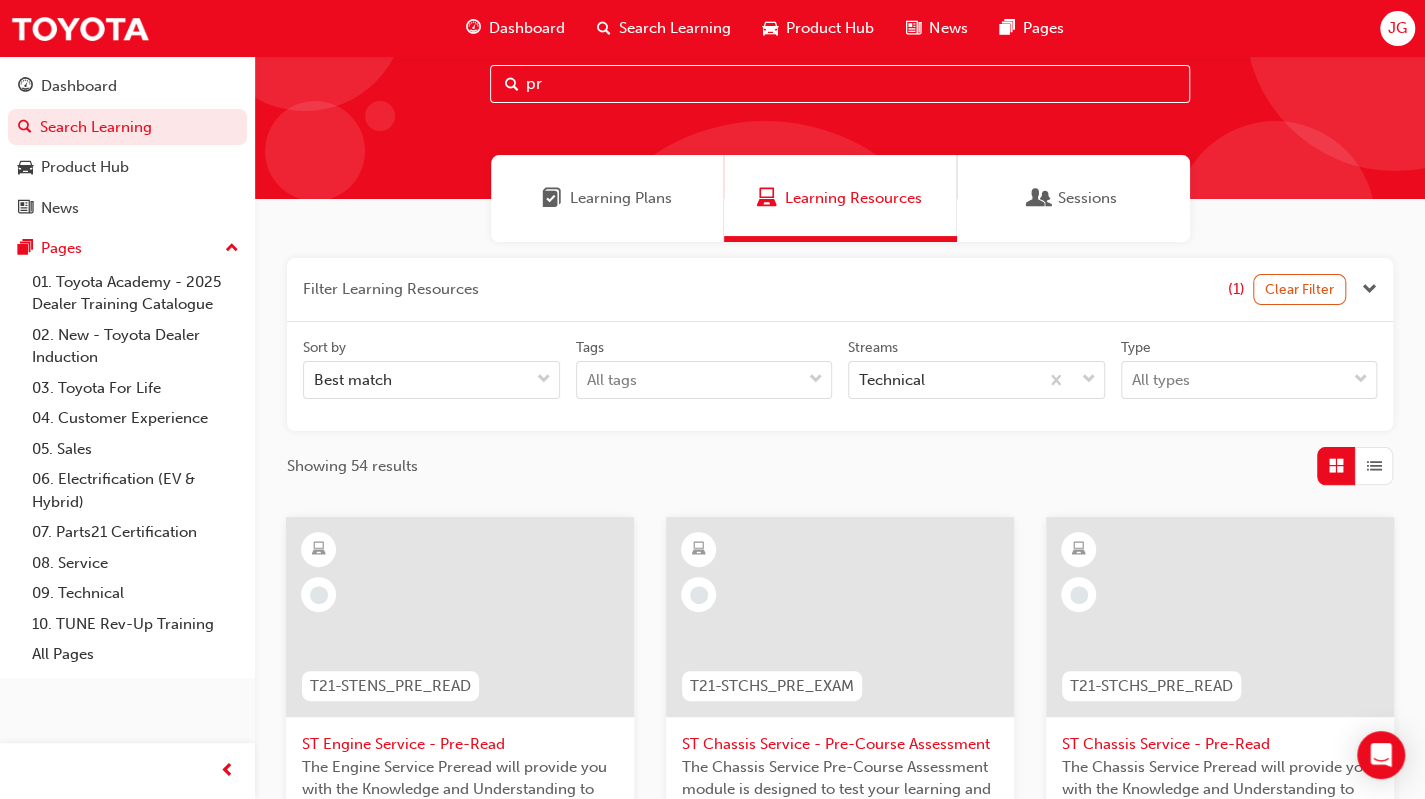 scroll, scrollTop: 0, scrollLeft: 0, axis: both 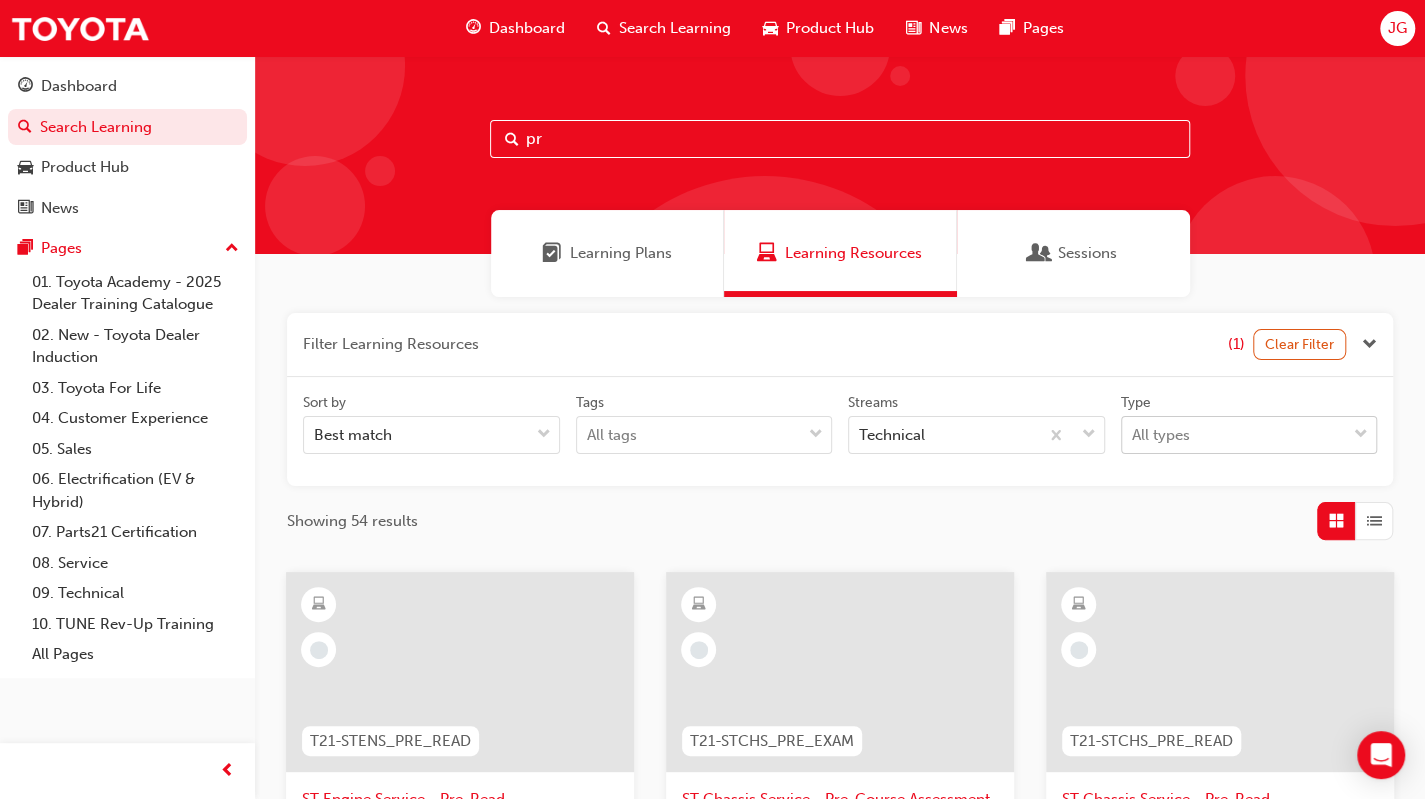 click on "All types" at bounding box center (1234, 435) 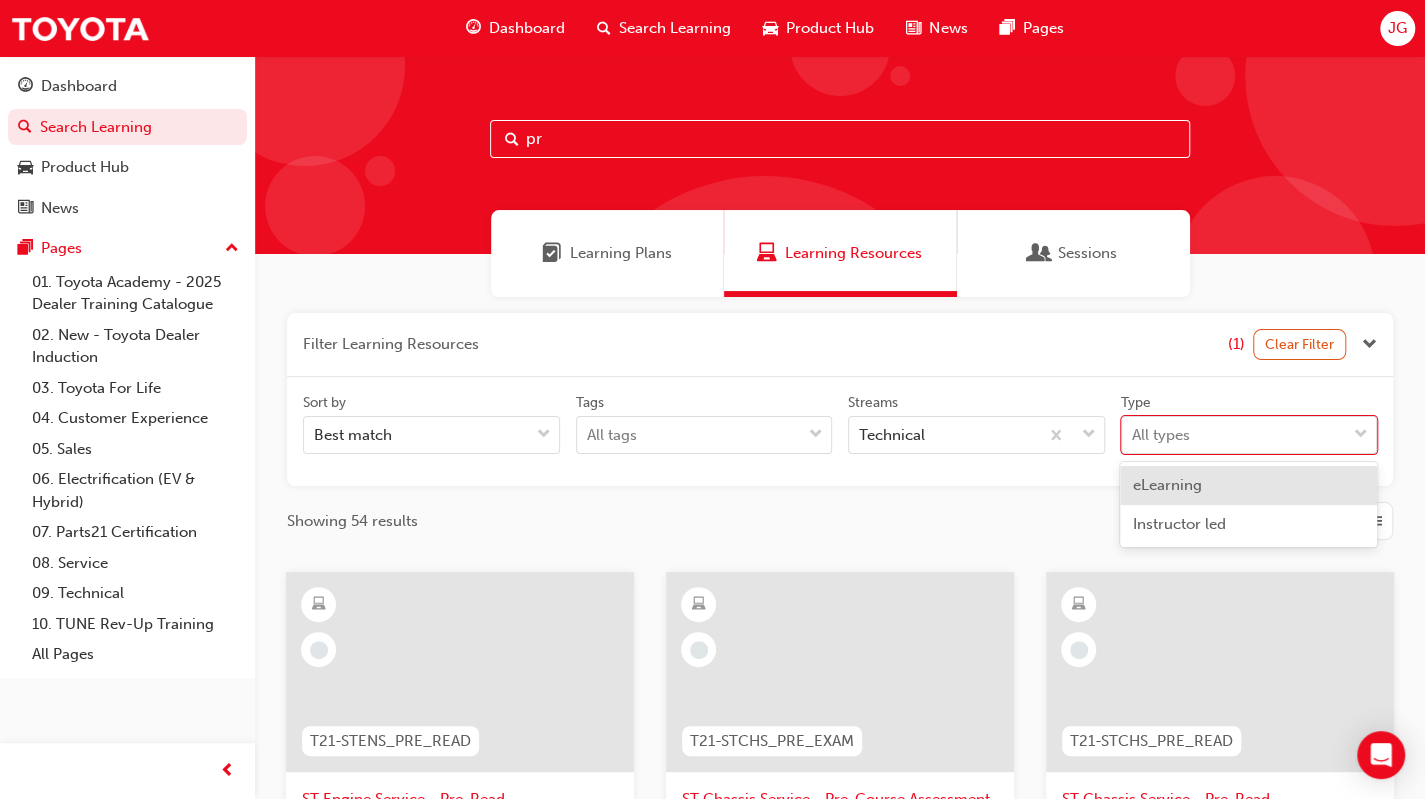 click on "eLearning" at bounding box center (1166, 485) 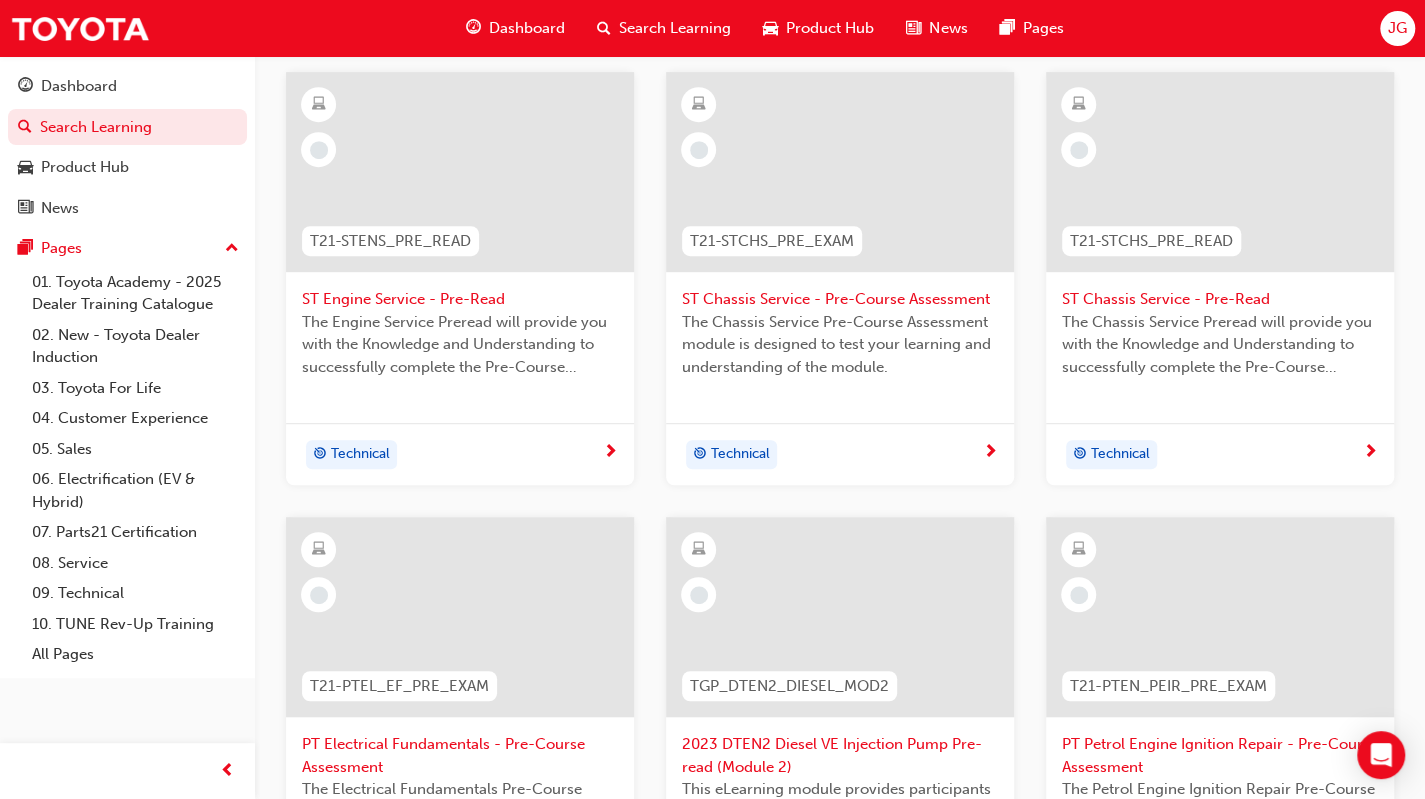scroll, scrollTop: 928, scrollLeft: 0, axis: vertical 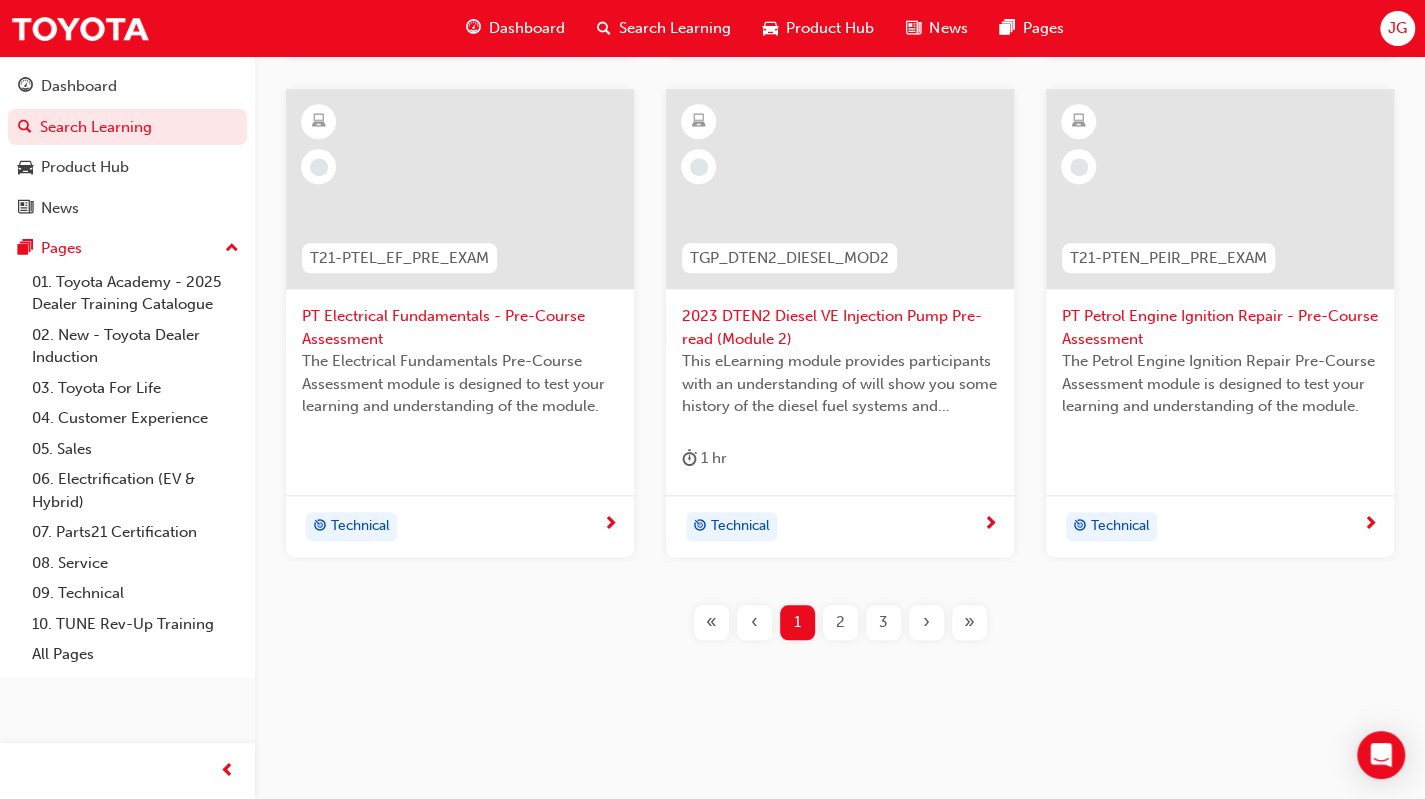 click on "2" at bounding box center (840, 622) 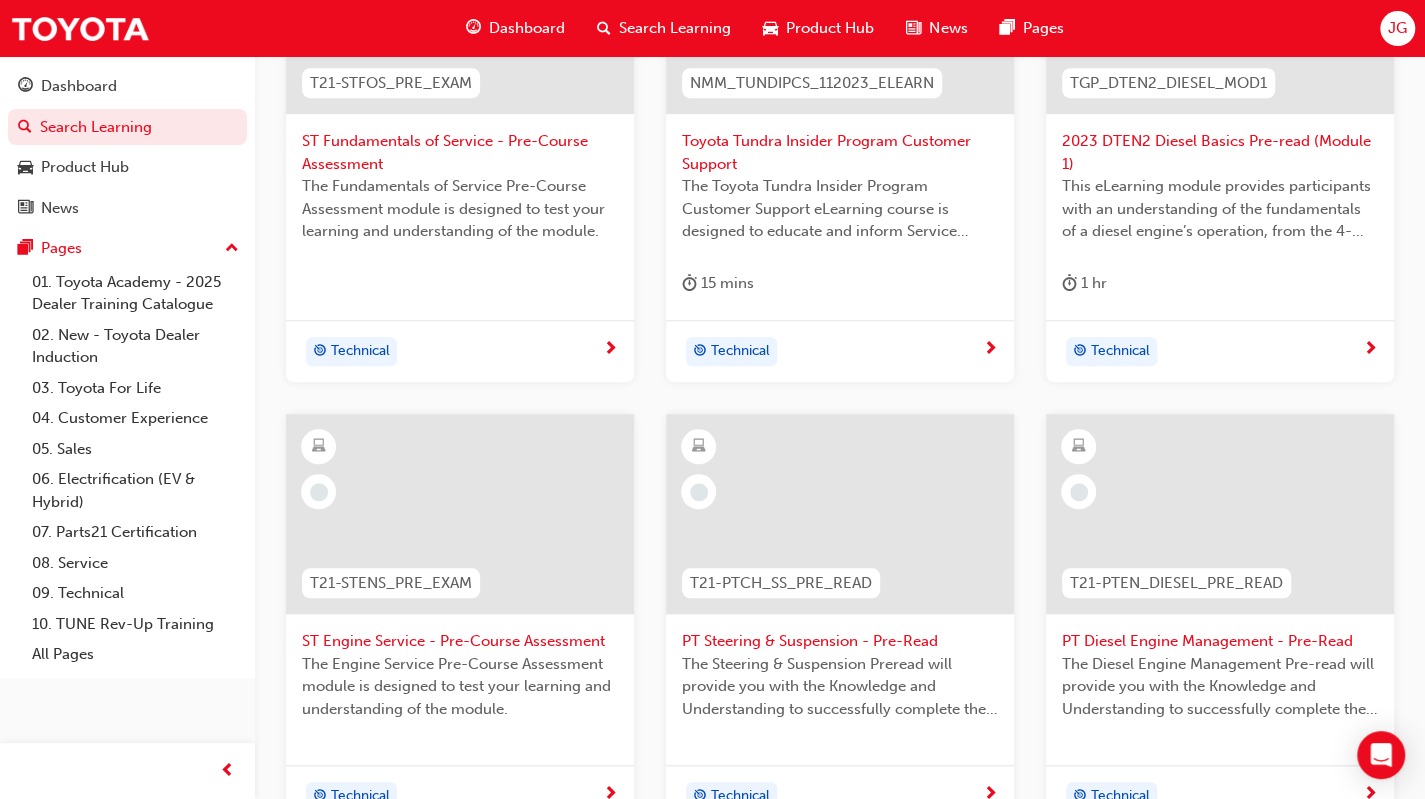 scroll, scrollTop: 828, scrollLeft: 0, axis: vertical 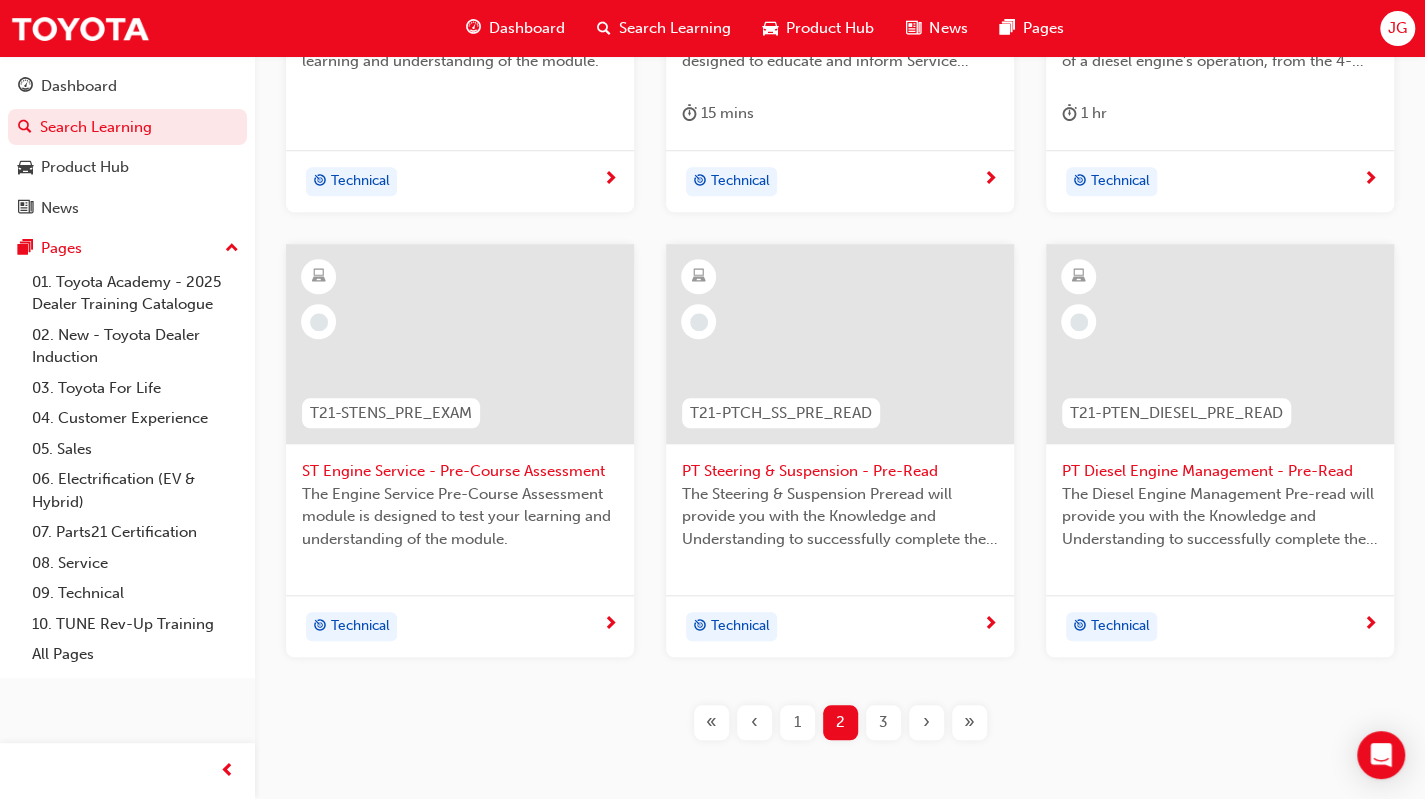 click on "3" at bounding box center [883, 722] 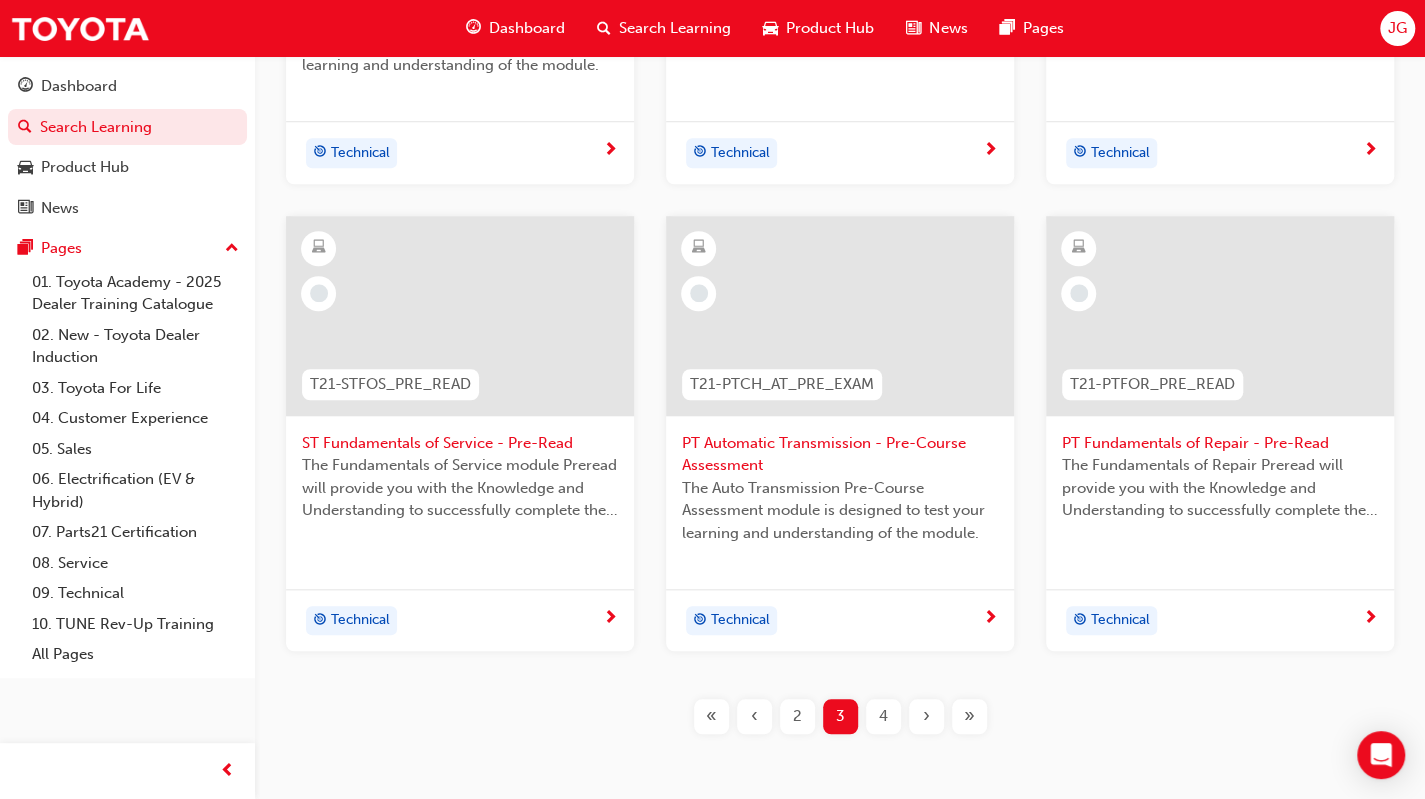 scroll, scrollTop: 828, scrollLeft: 0, axis: vertical 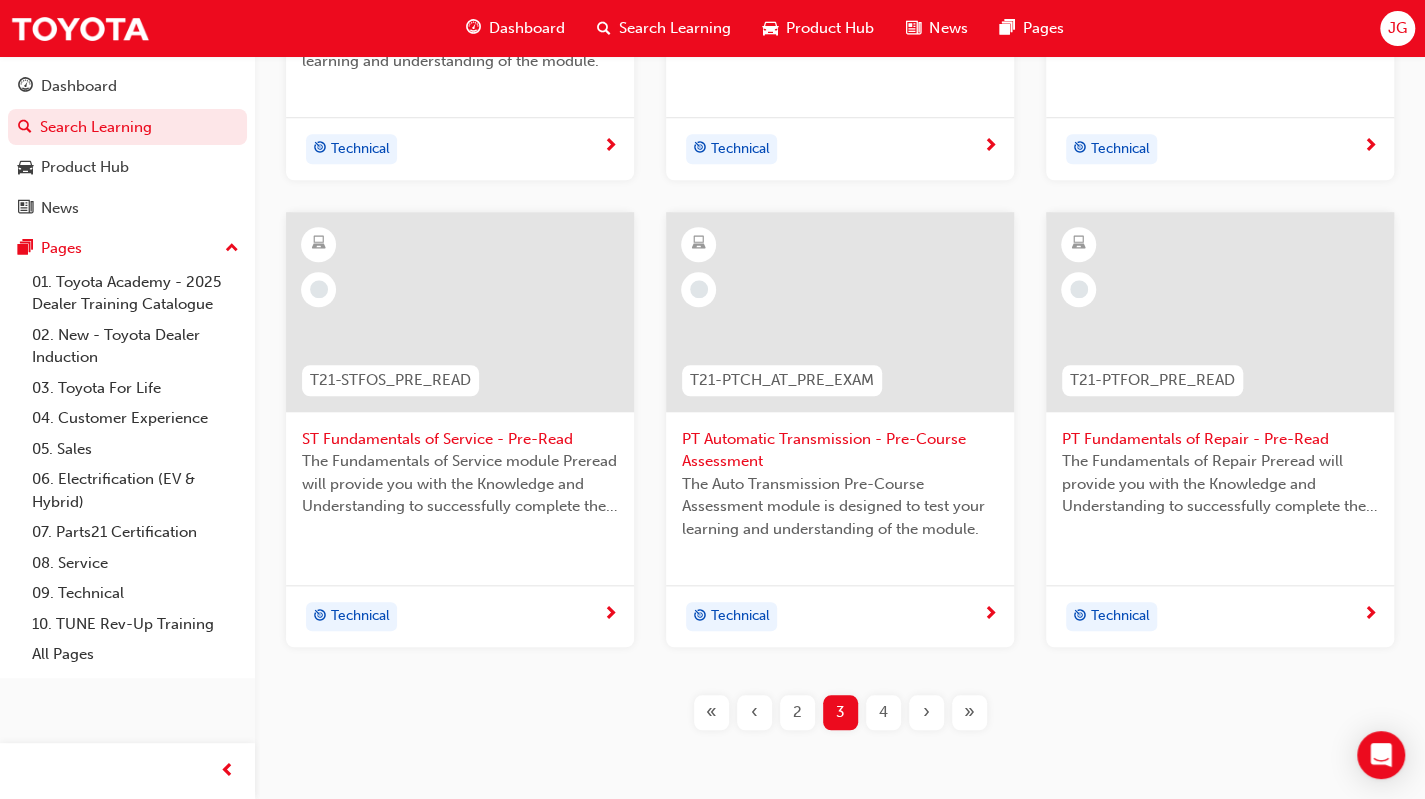 click on "4" at bounding box center (883, 712) 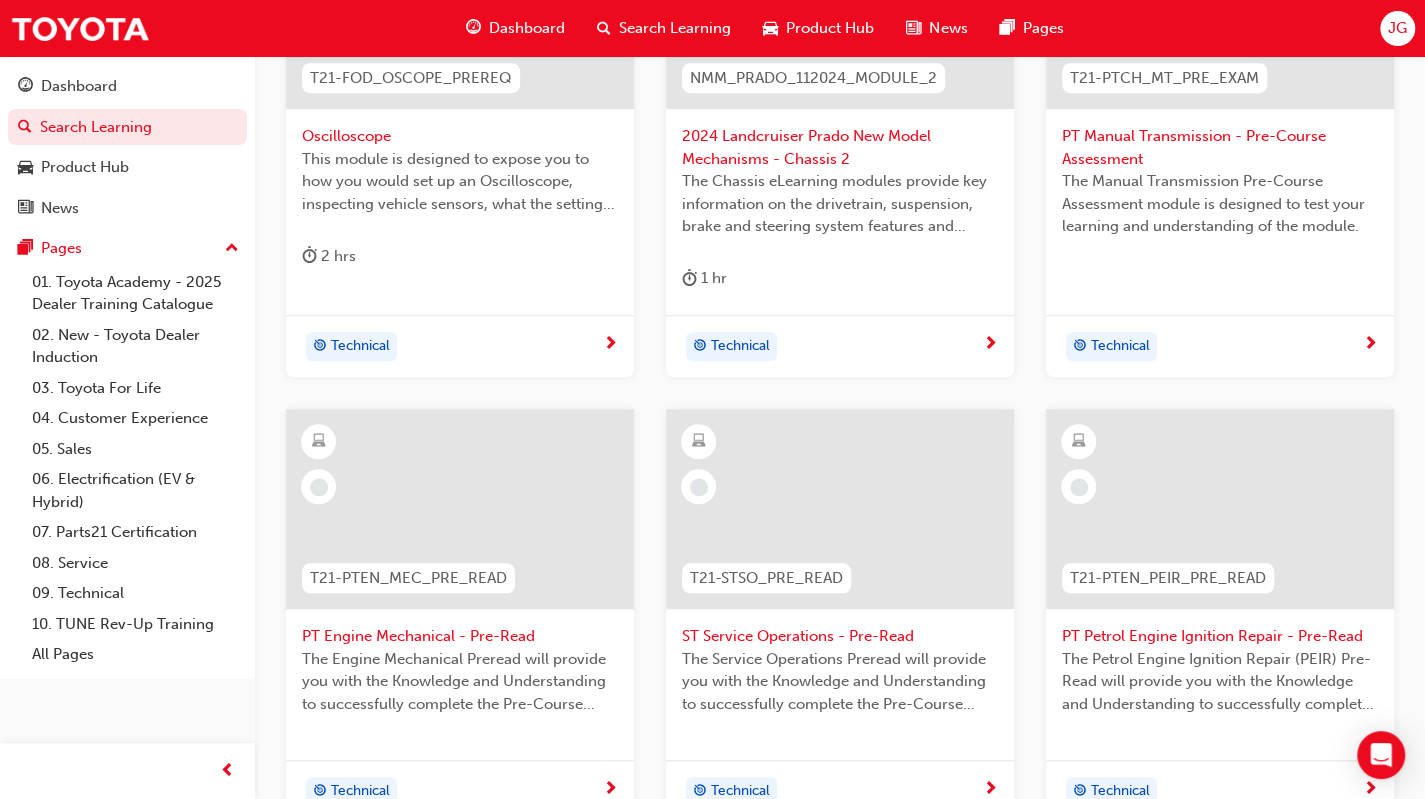 scroll, scrollTop: 928, scrollLeft: 0, axis: vertical 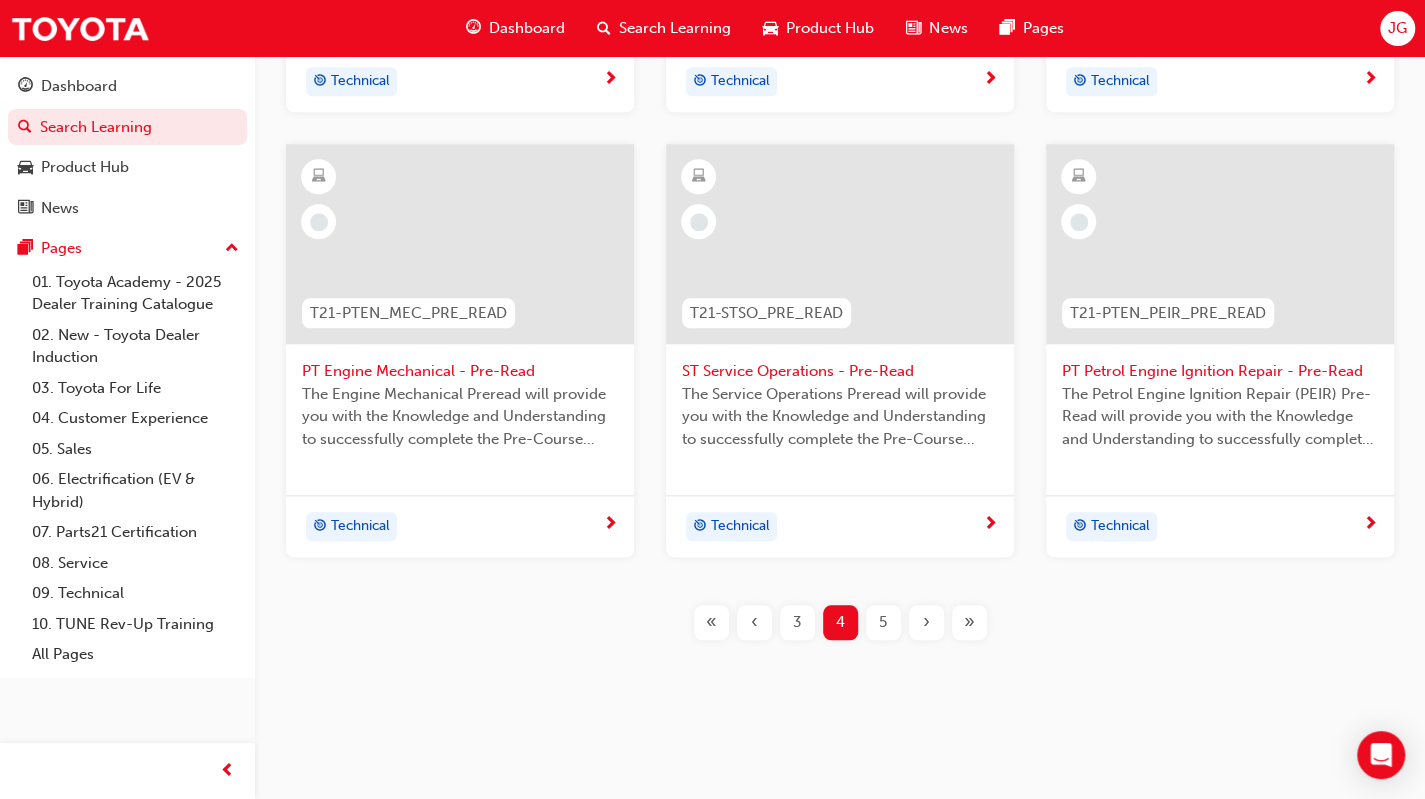 click on "5" at bounding box center (883, 622) 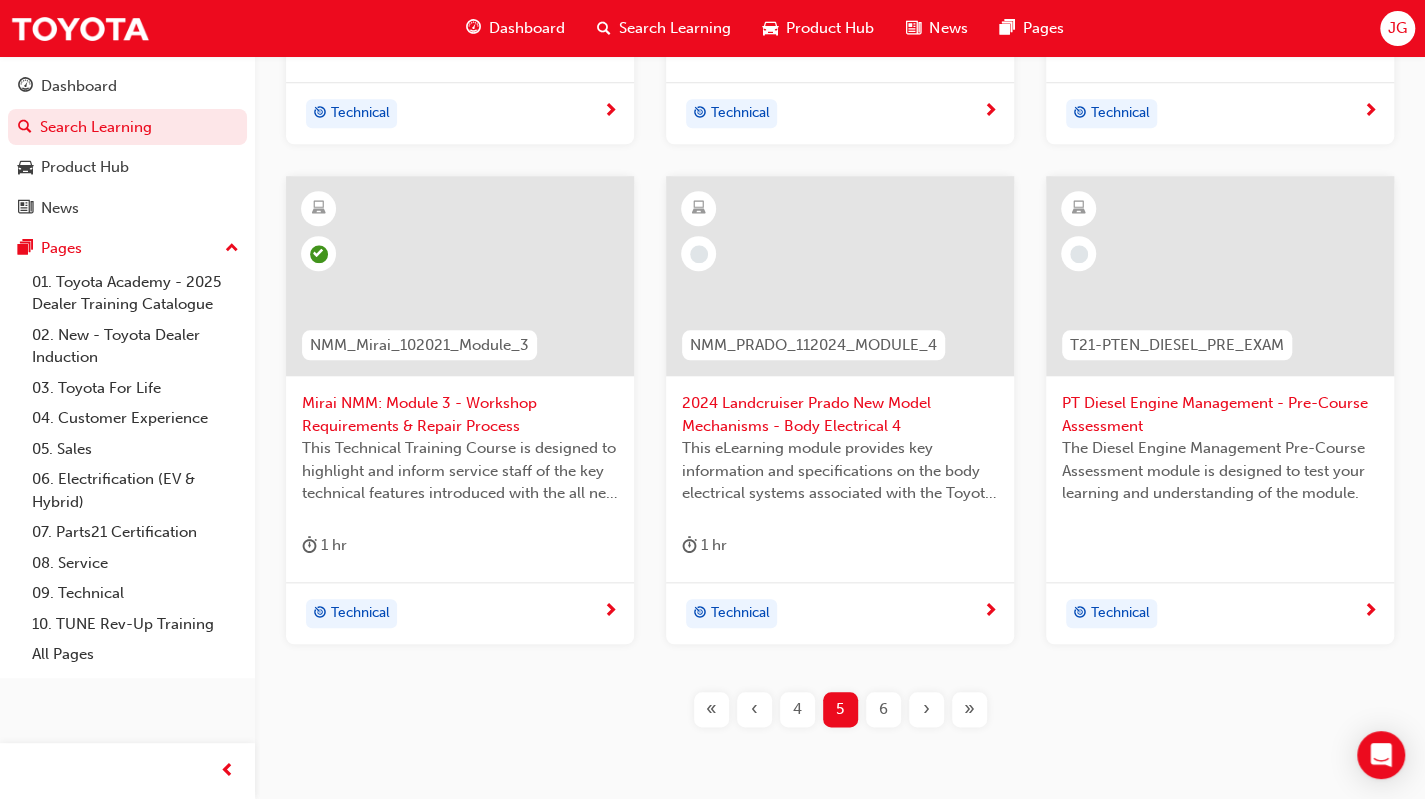 scroll, scrollTop: 928, scrollLeft: 0, axis: vertical 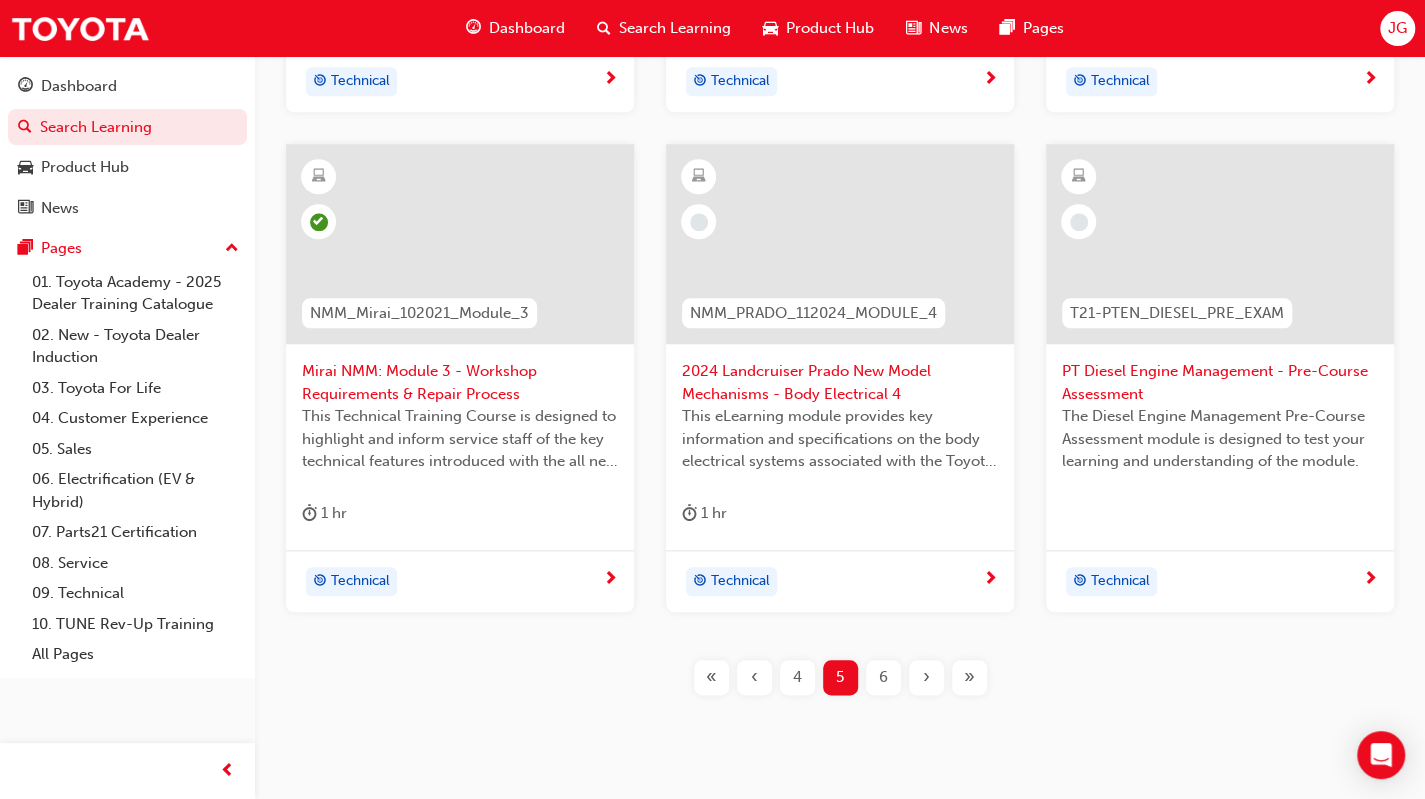 click on "6" at bounding box center [883, 677] 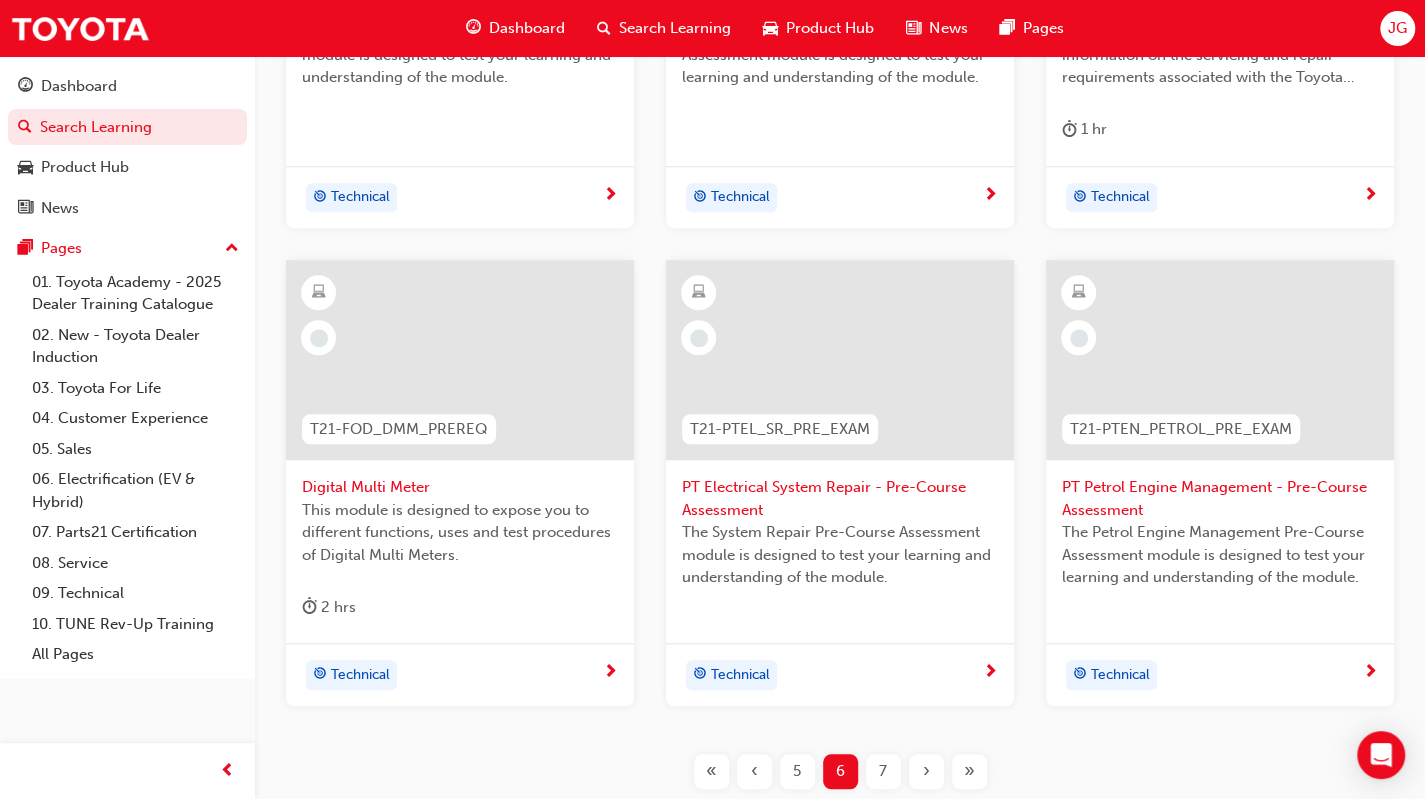 scroll, scrollTop: 928, scrollLeft: 0, axis: vertical 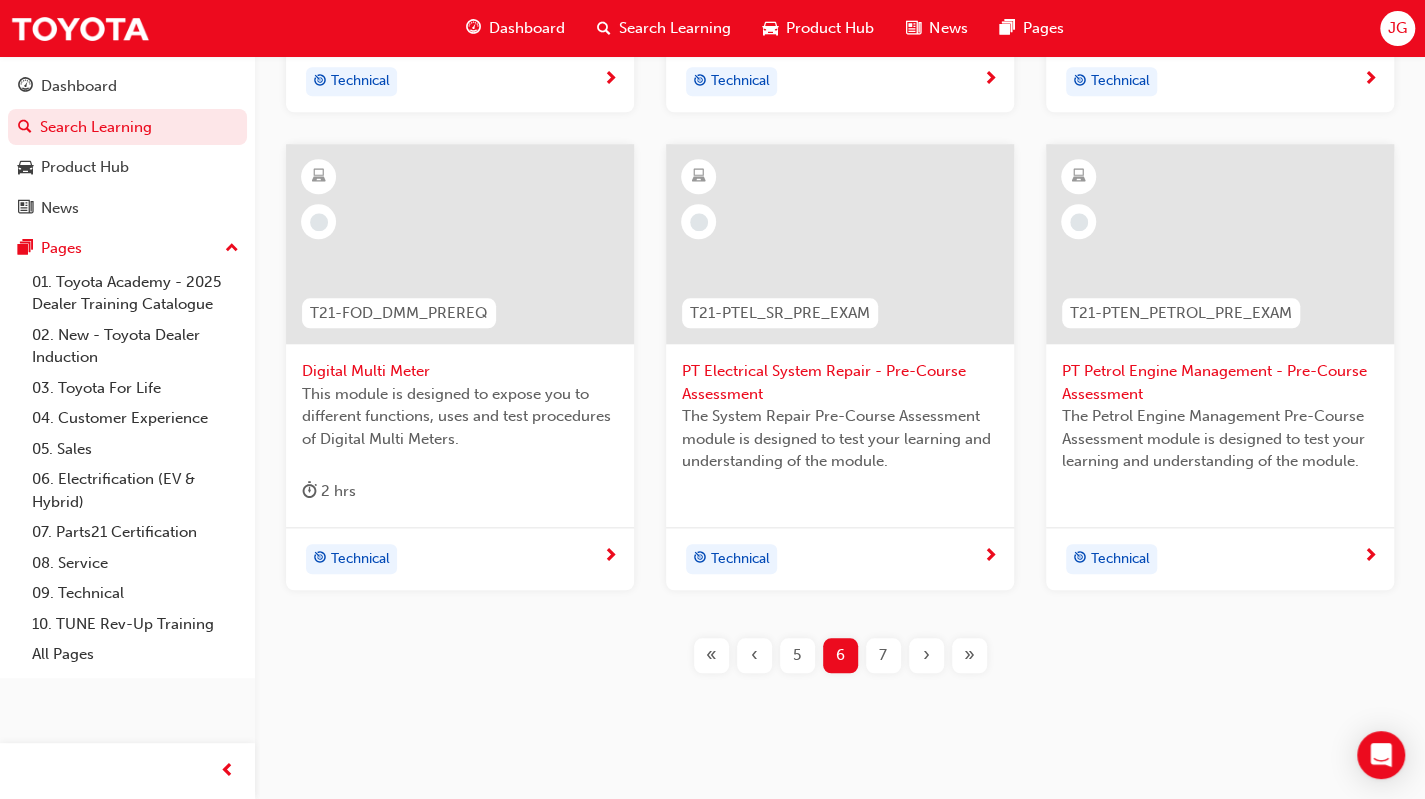 click on "7" at bounding box center [883, 655] 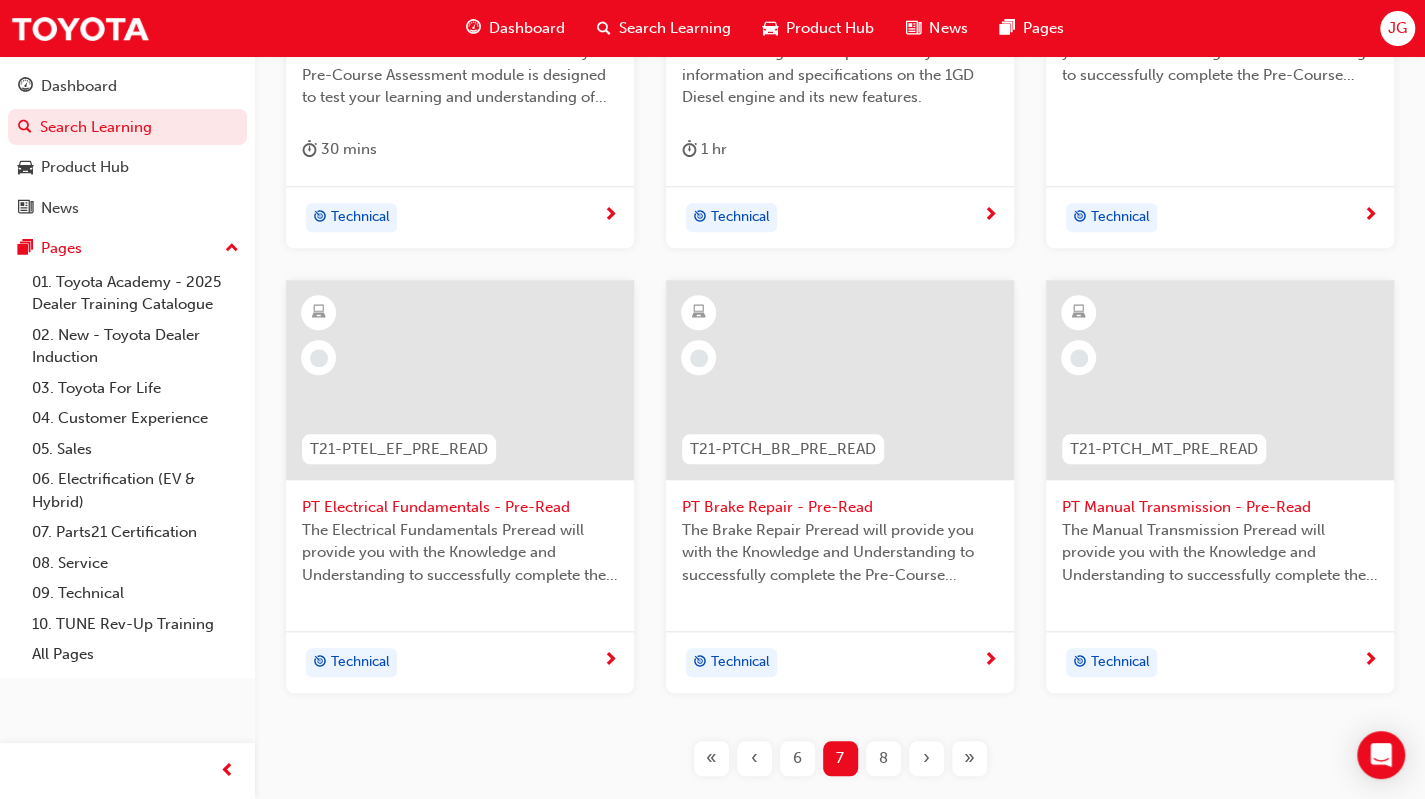 scroll, scrollTop: 928, scrollLeft: 0, axis: vertical 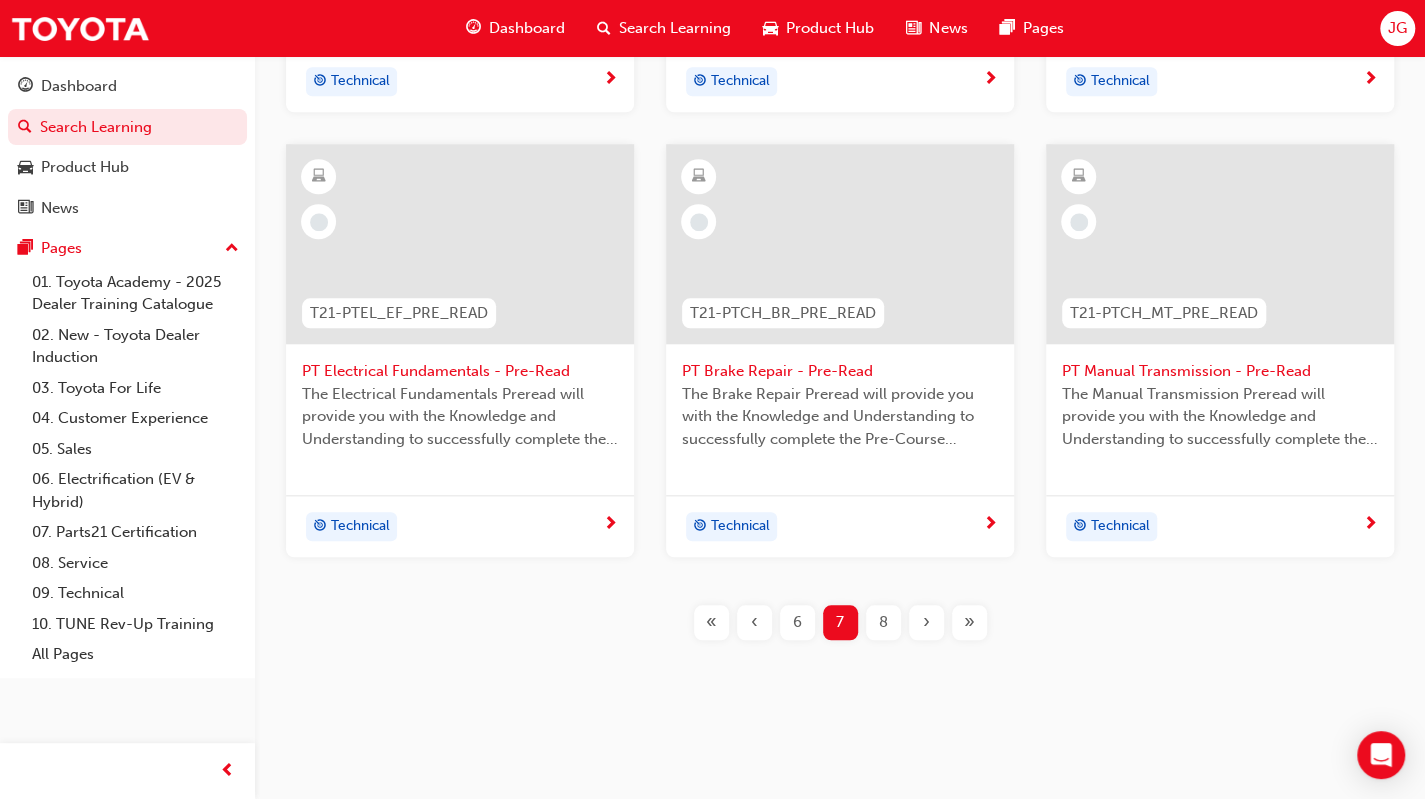 click on "8" at bounding box center (883, 622) 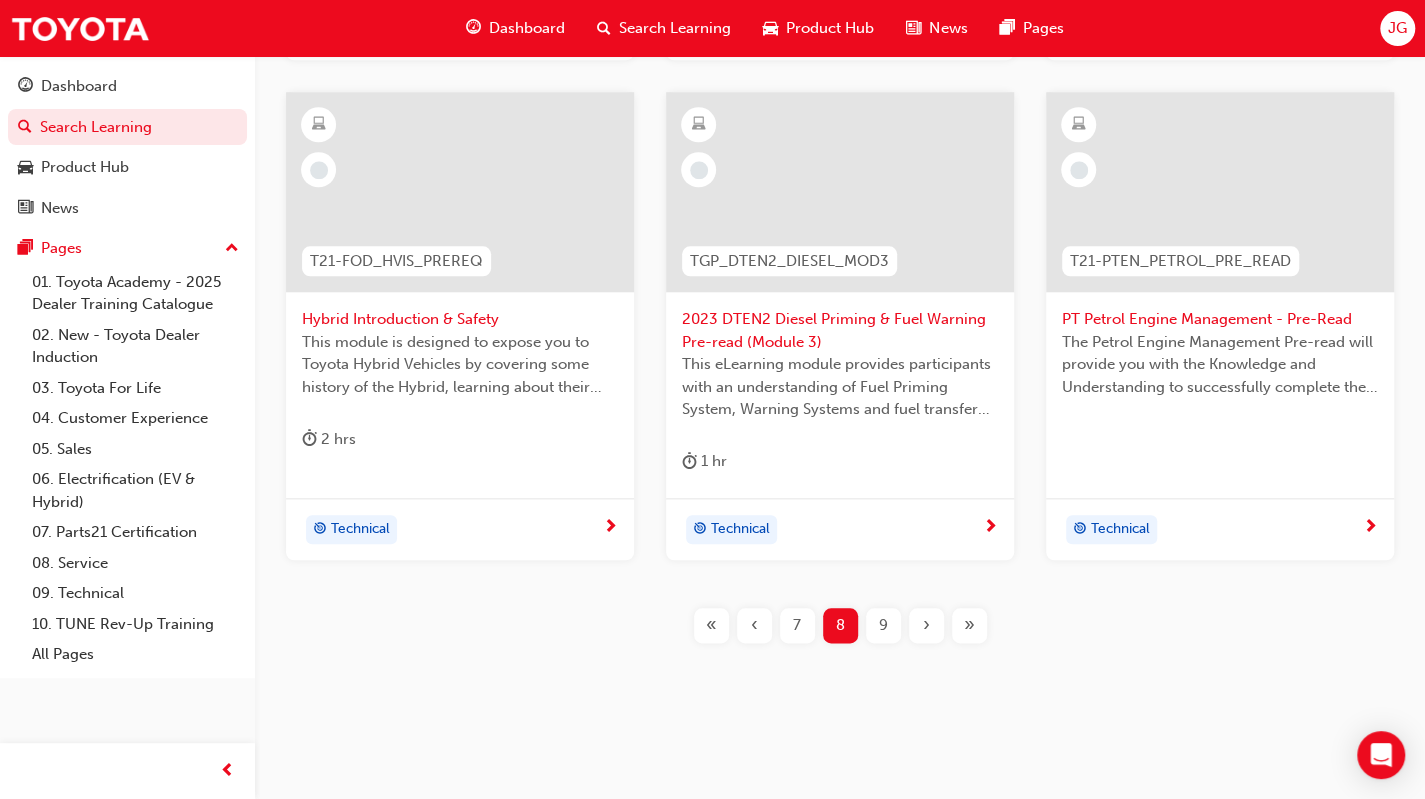 scroll, scrollTop: 983, scrollLeft: 0, axis: vertical 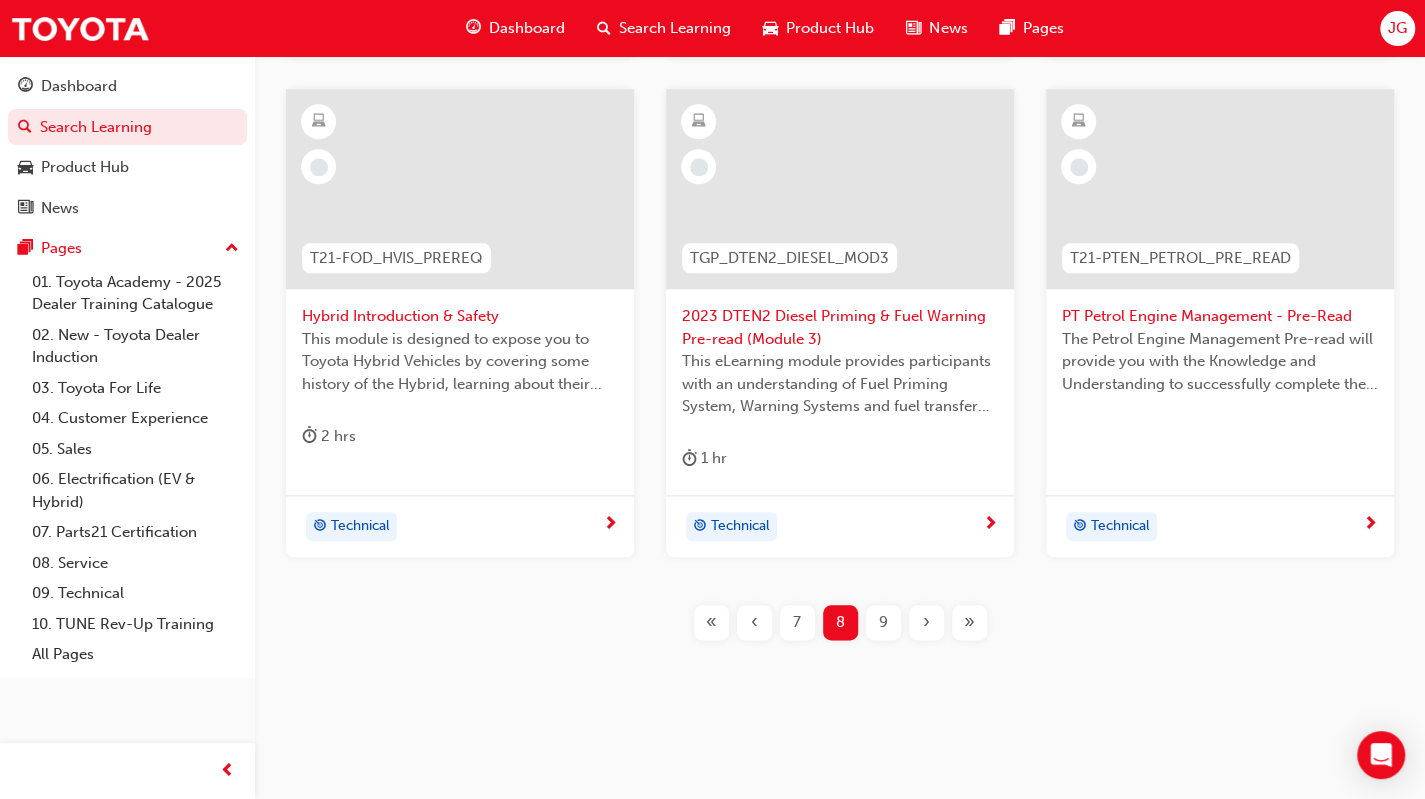 click on "9" at bounding box center [883, 622] 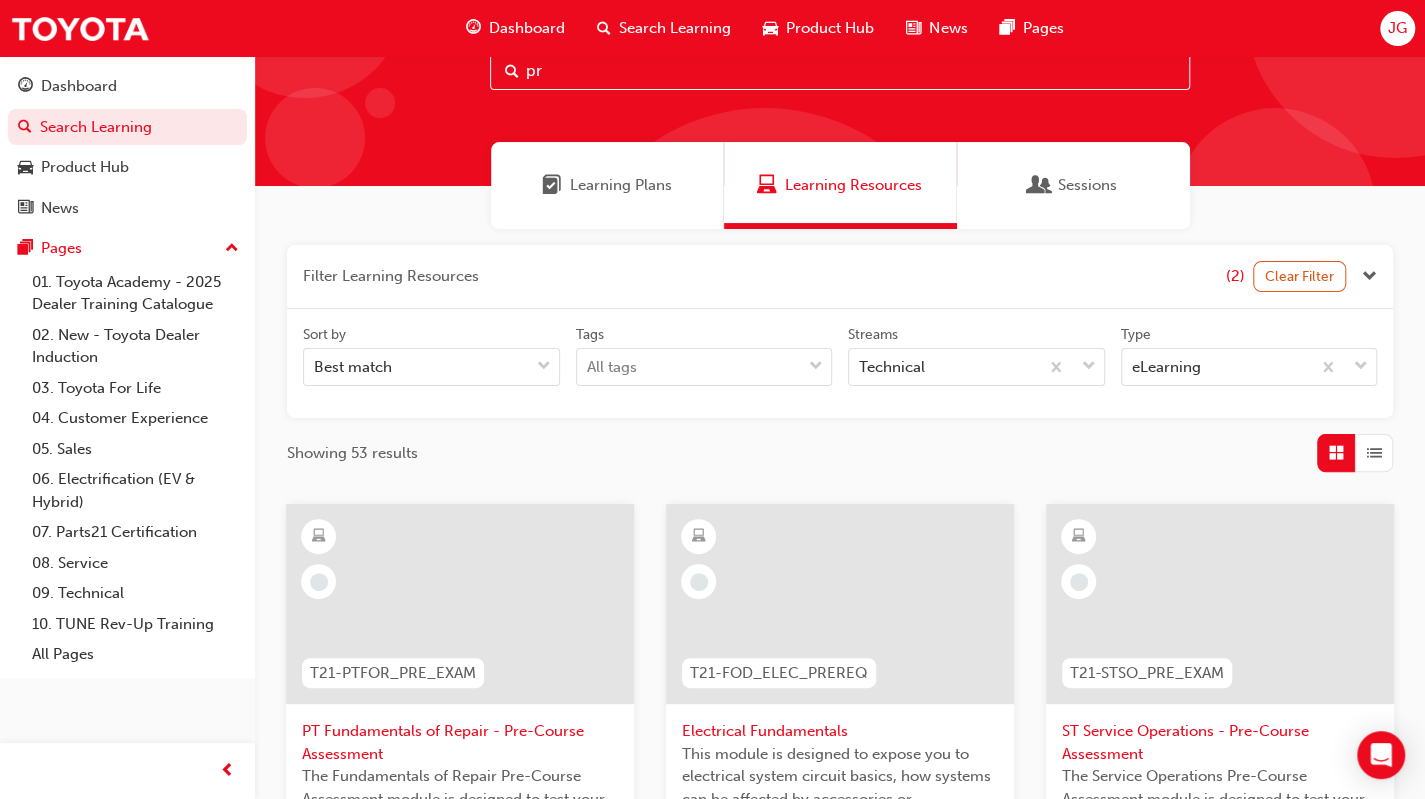 scroll, scrollTop: 0, scrollLeft: 0, axis: both 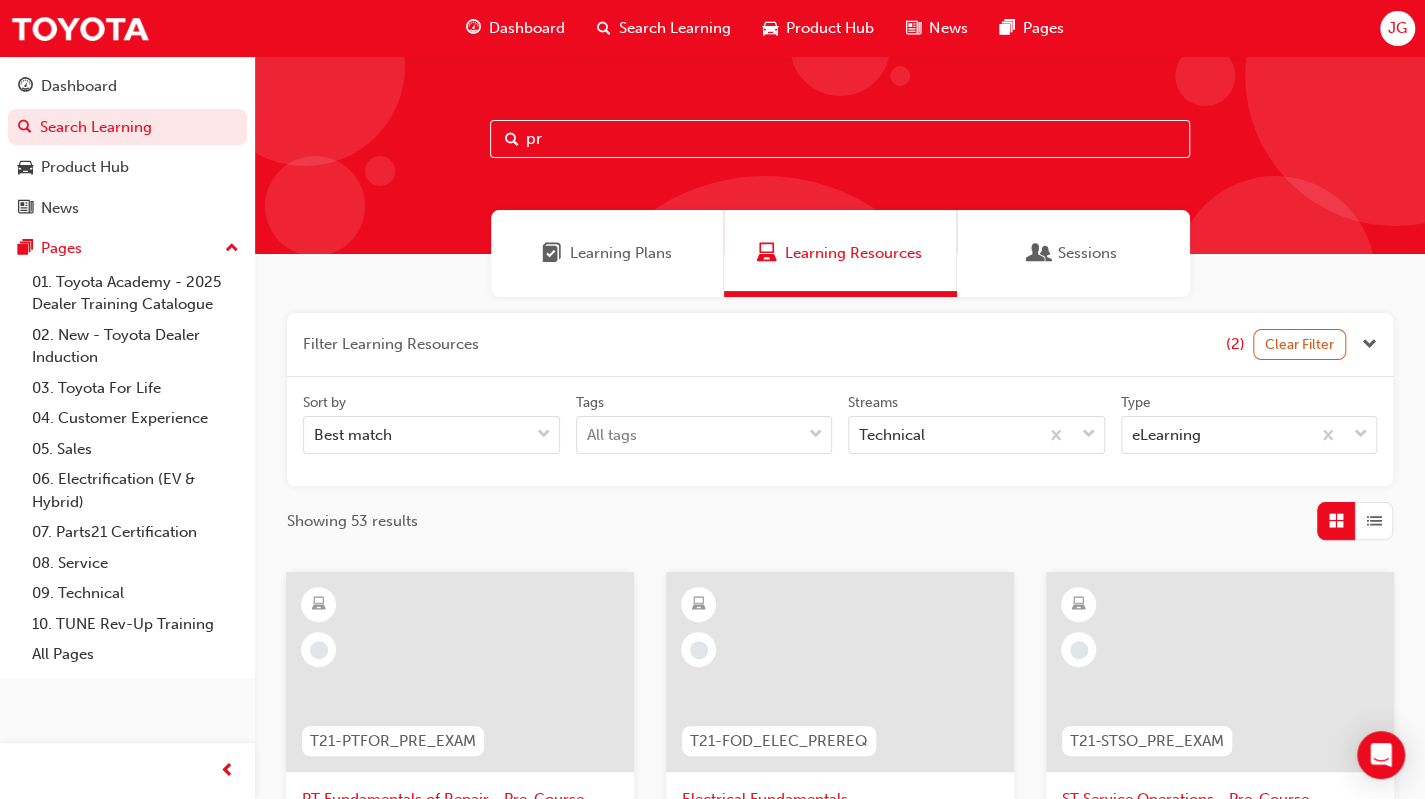 click on "Dashboard" at bounding box center (527, 28) 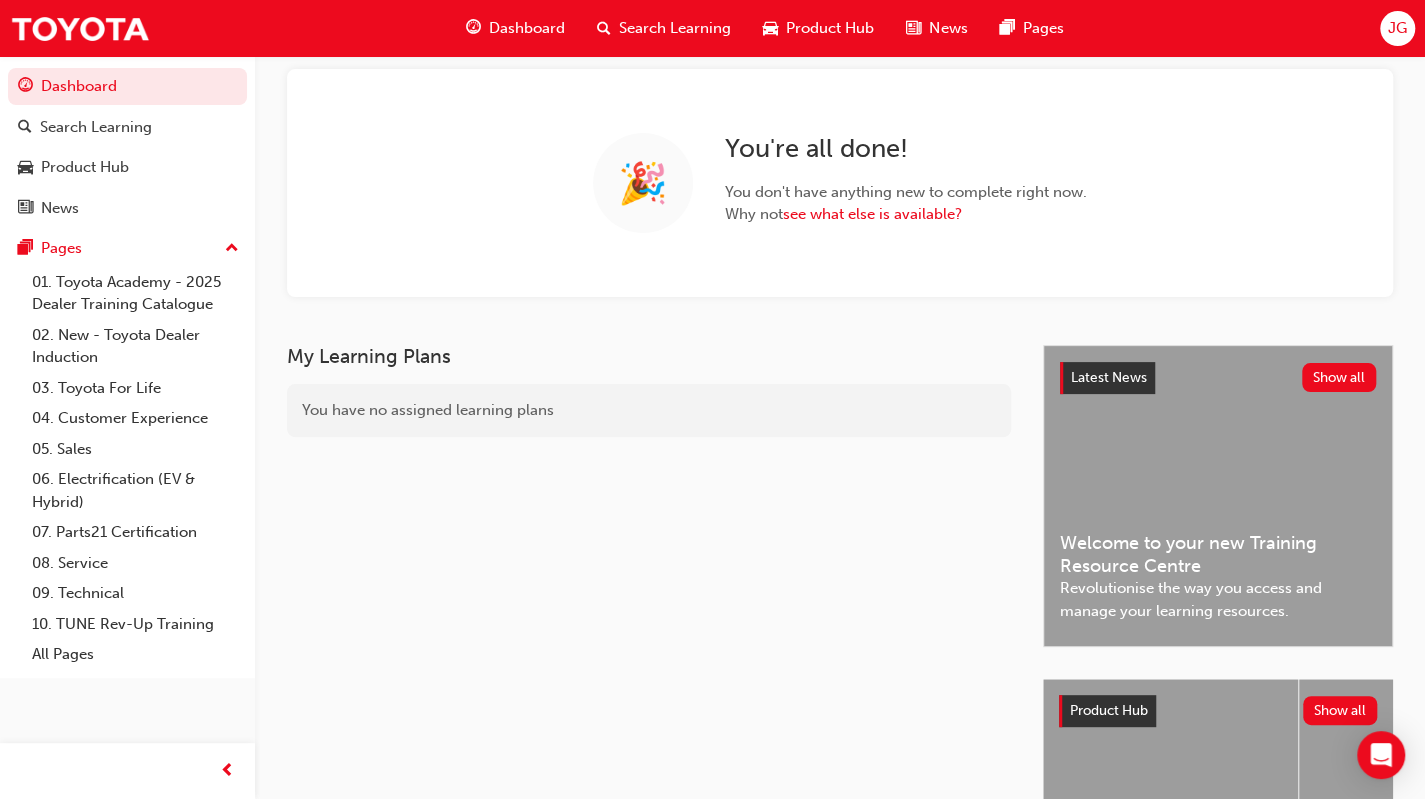 scroll, scrollTop: 0, scrollLeft: 0, axis: both 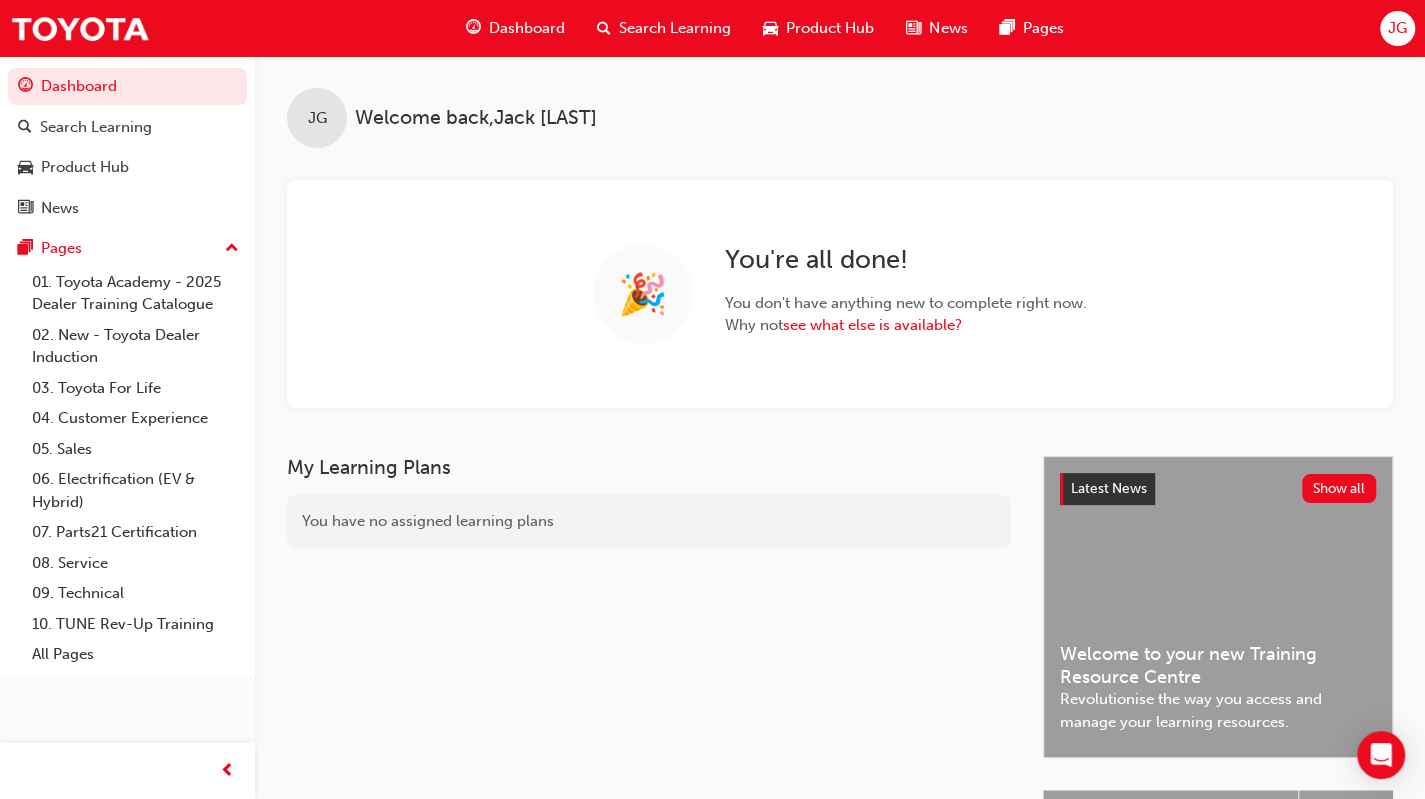 click on "JG" at bounding box center [1397, 28] 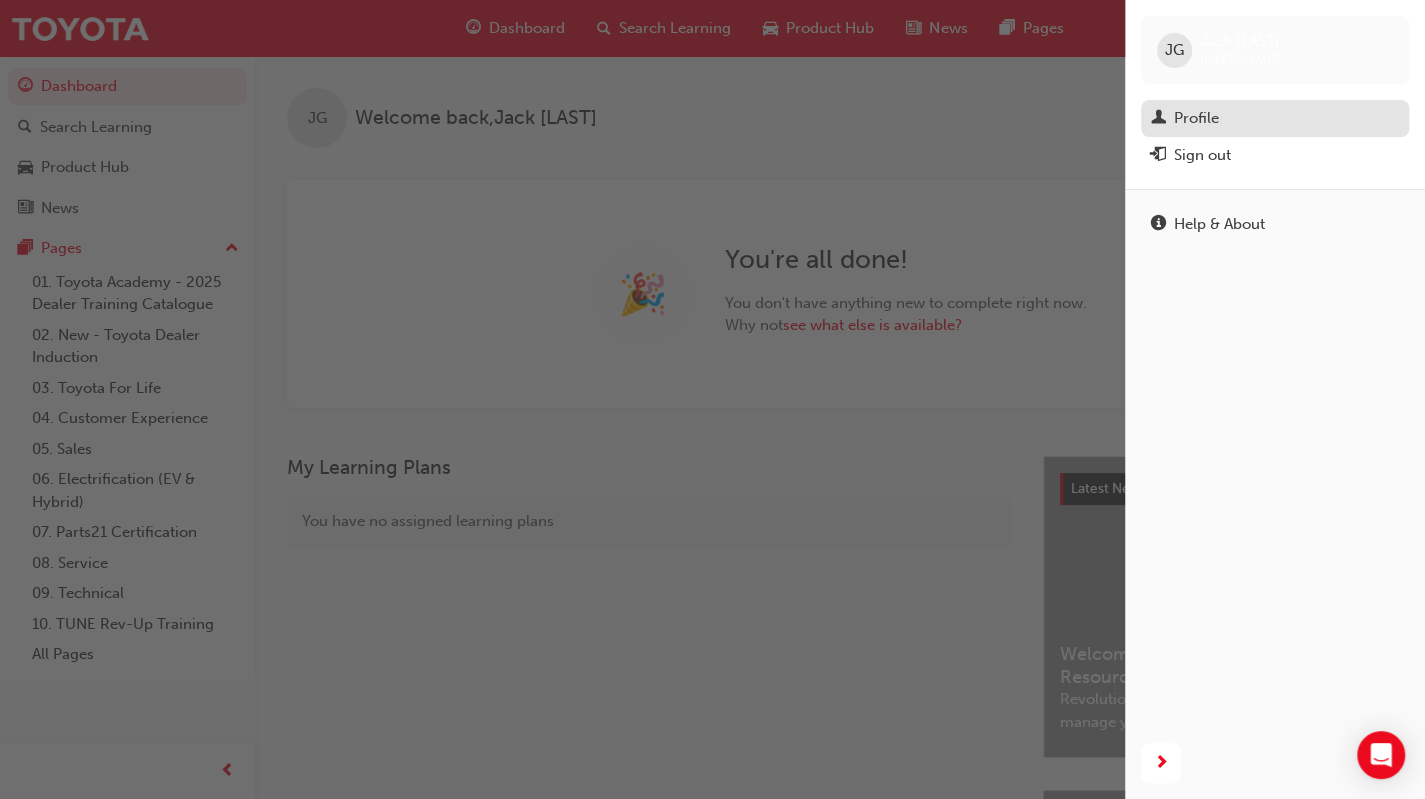 click on "Profile" at bounding box center [1275, 118] 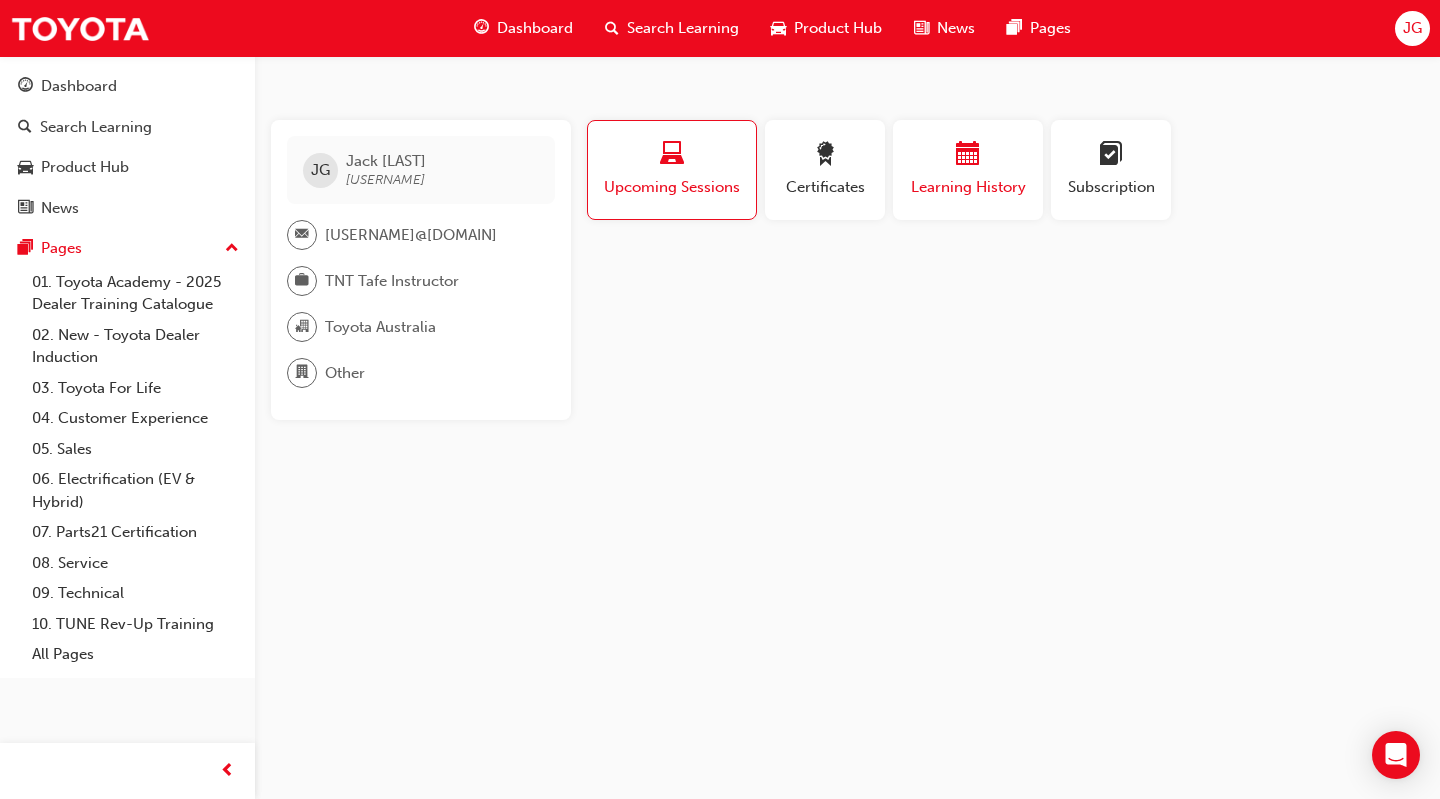 click at bounding box center (968, 155) 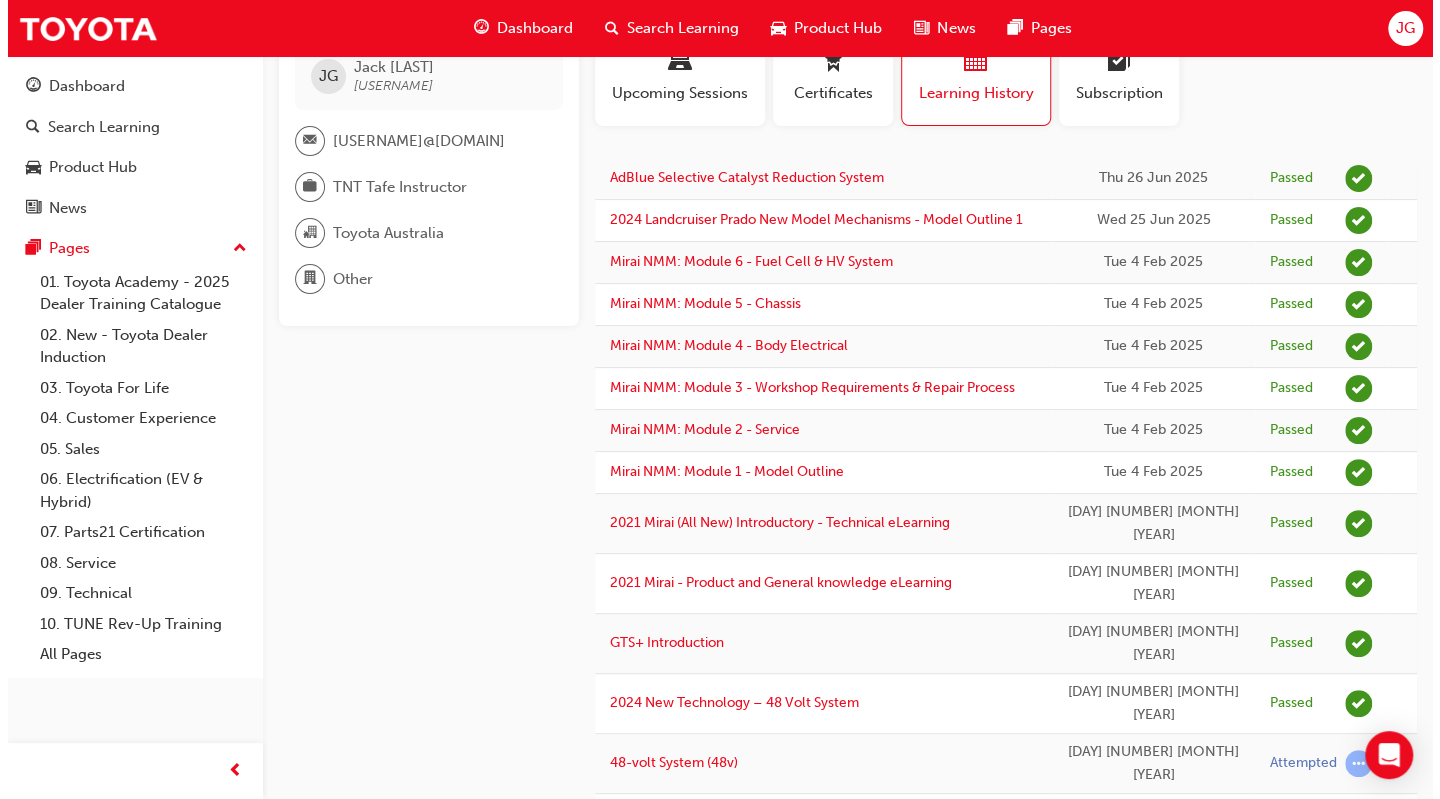 scroll, scrollTop: 0, scrollLeft: 0, axis: both 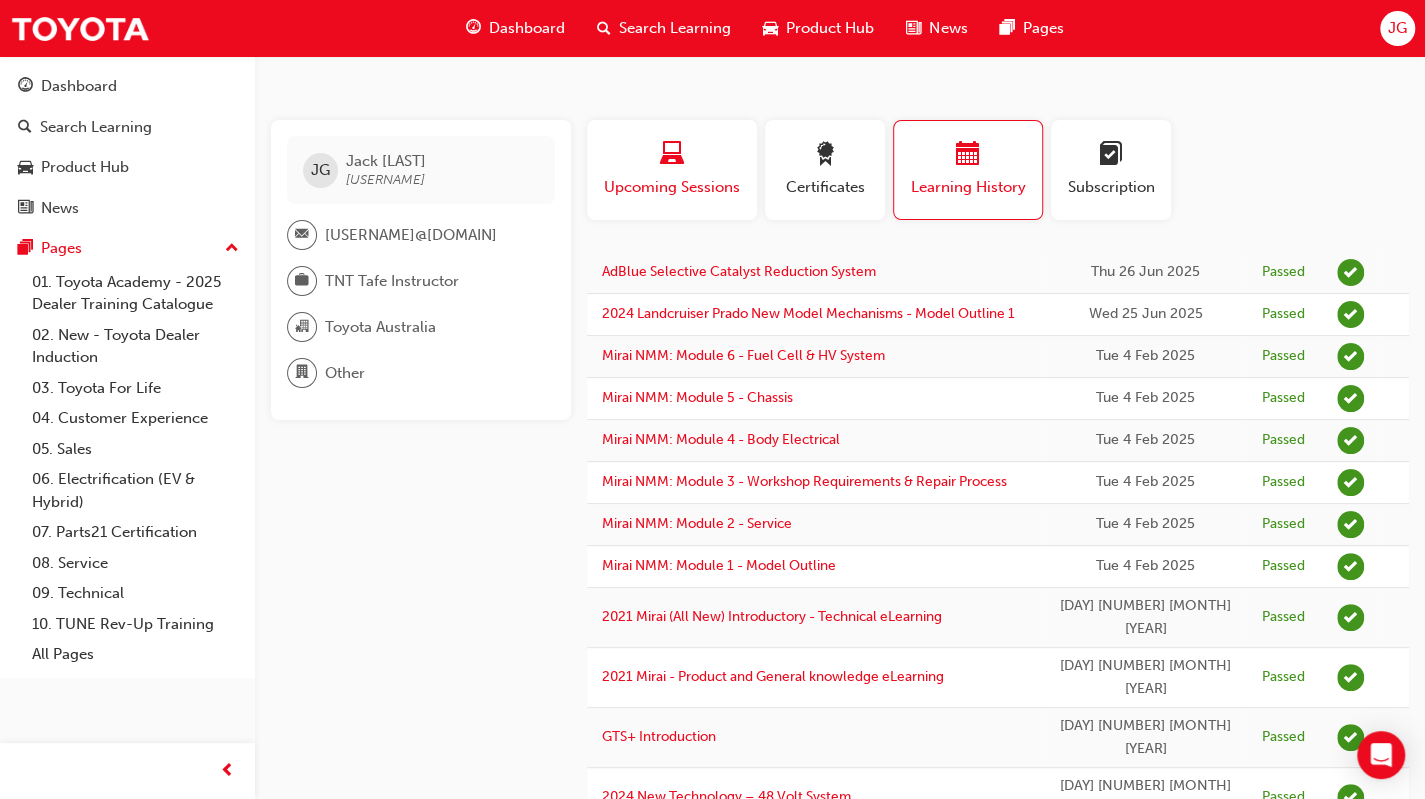 click on "Upcoming Sessions" at bounding box center [672, 170] 